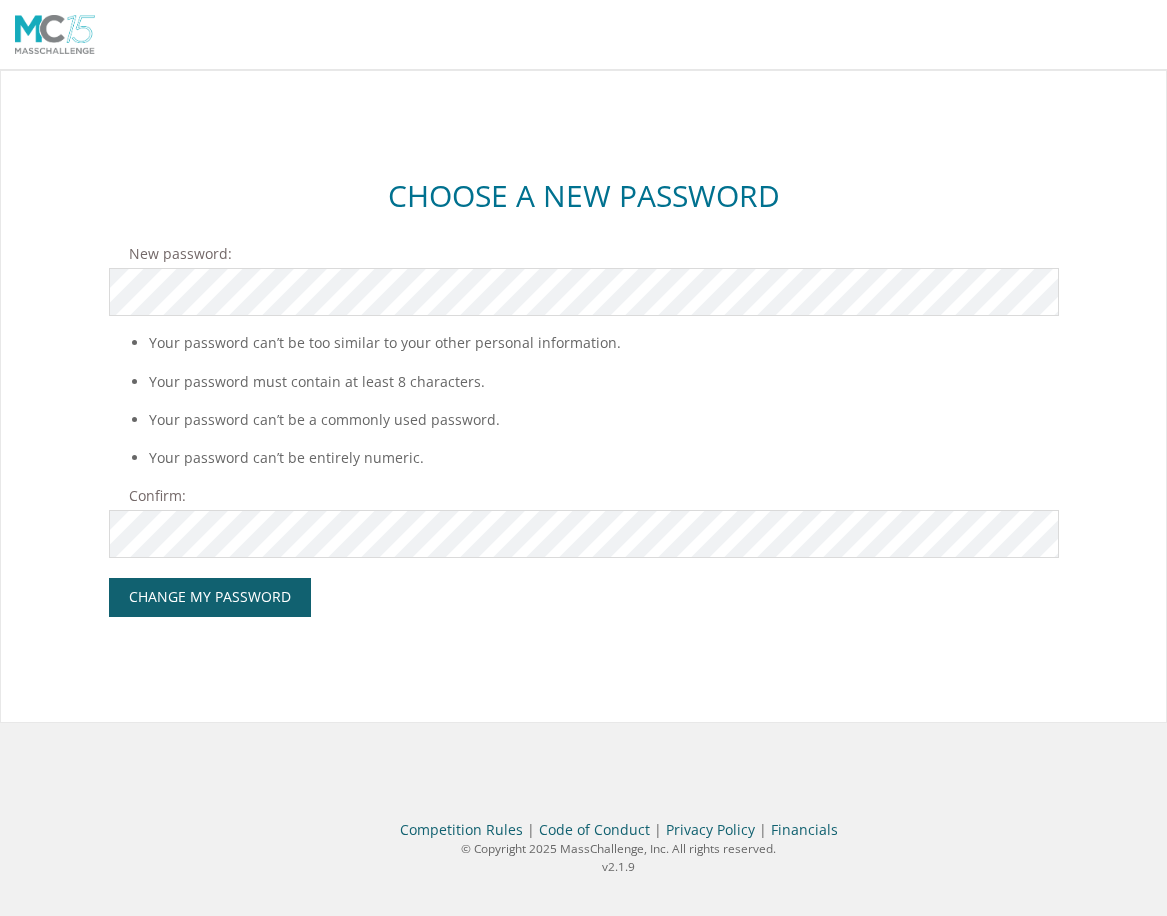 scroll, scrollTop: 0, scrollLeft: 0, axis: both 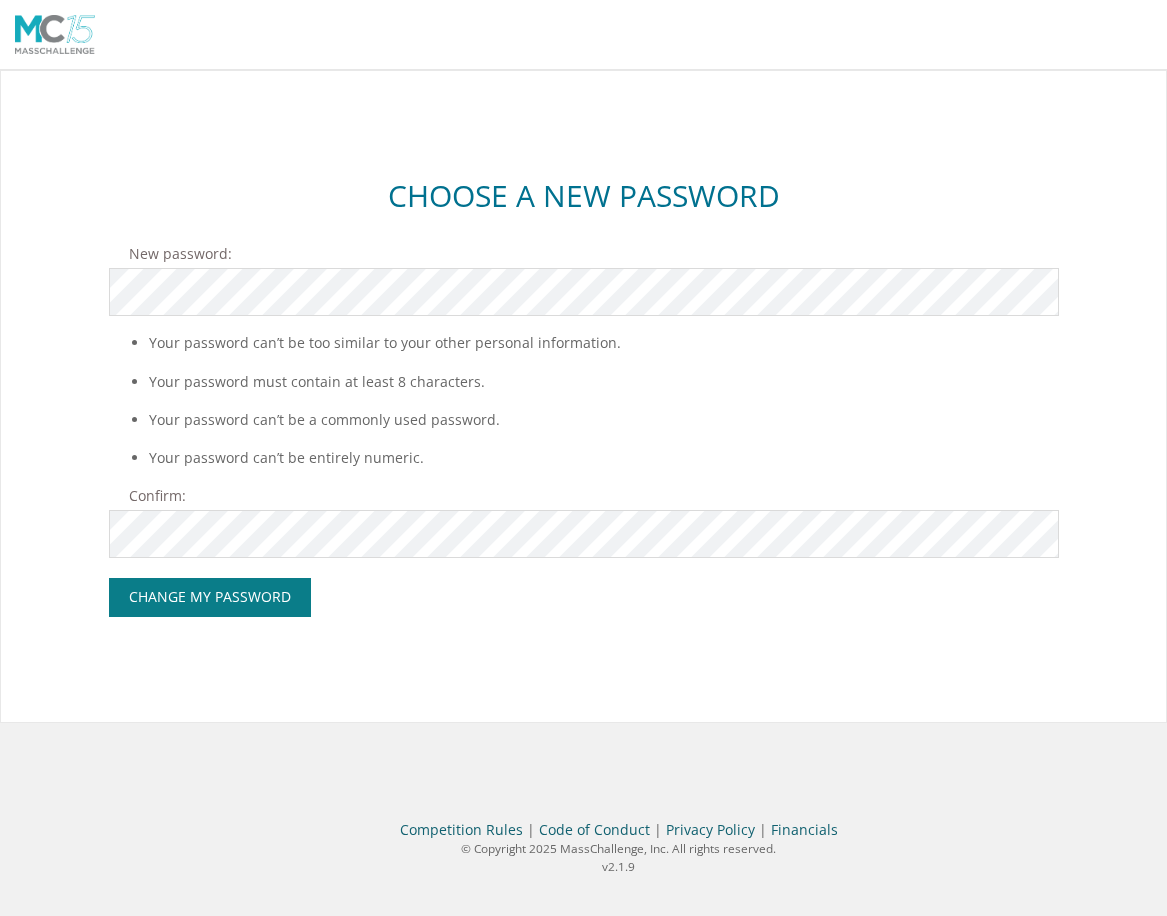 click on "Change My Password" at bounding box center (210, 597) 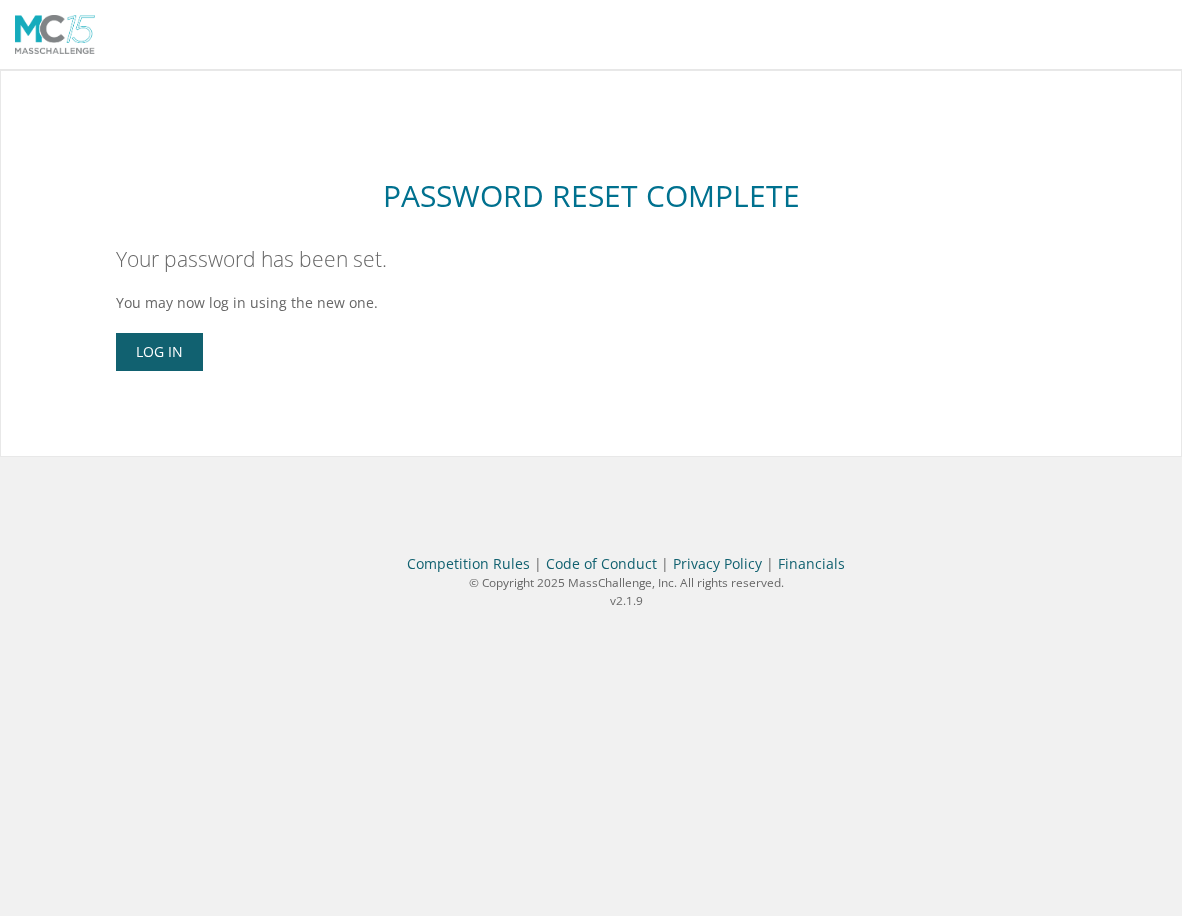 scroll, scrollTop: 0, scrollLeft: 0, axis: both 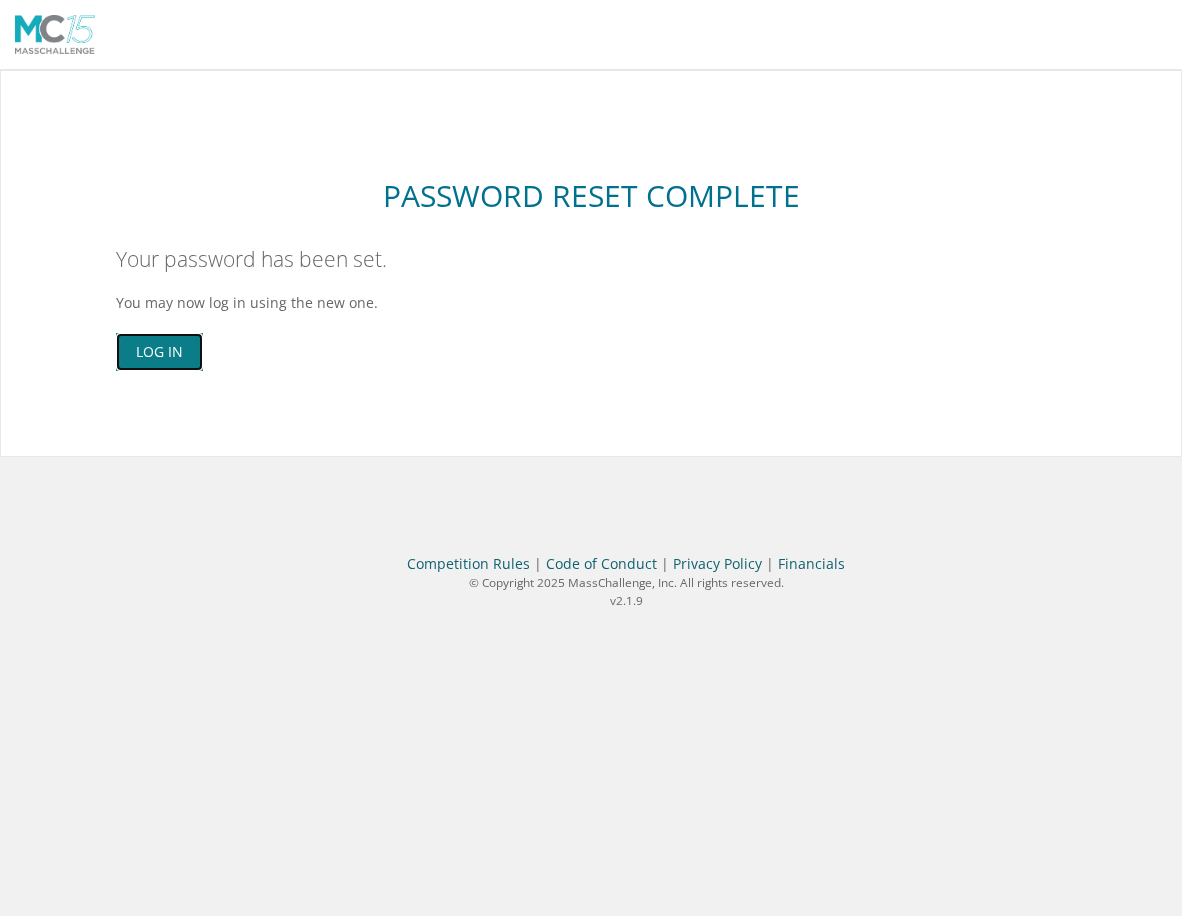 click on "Log In" at bounding box center (159, 352) 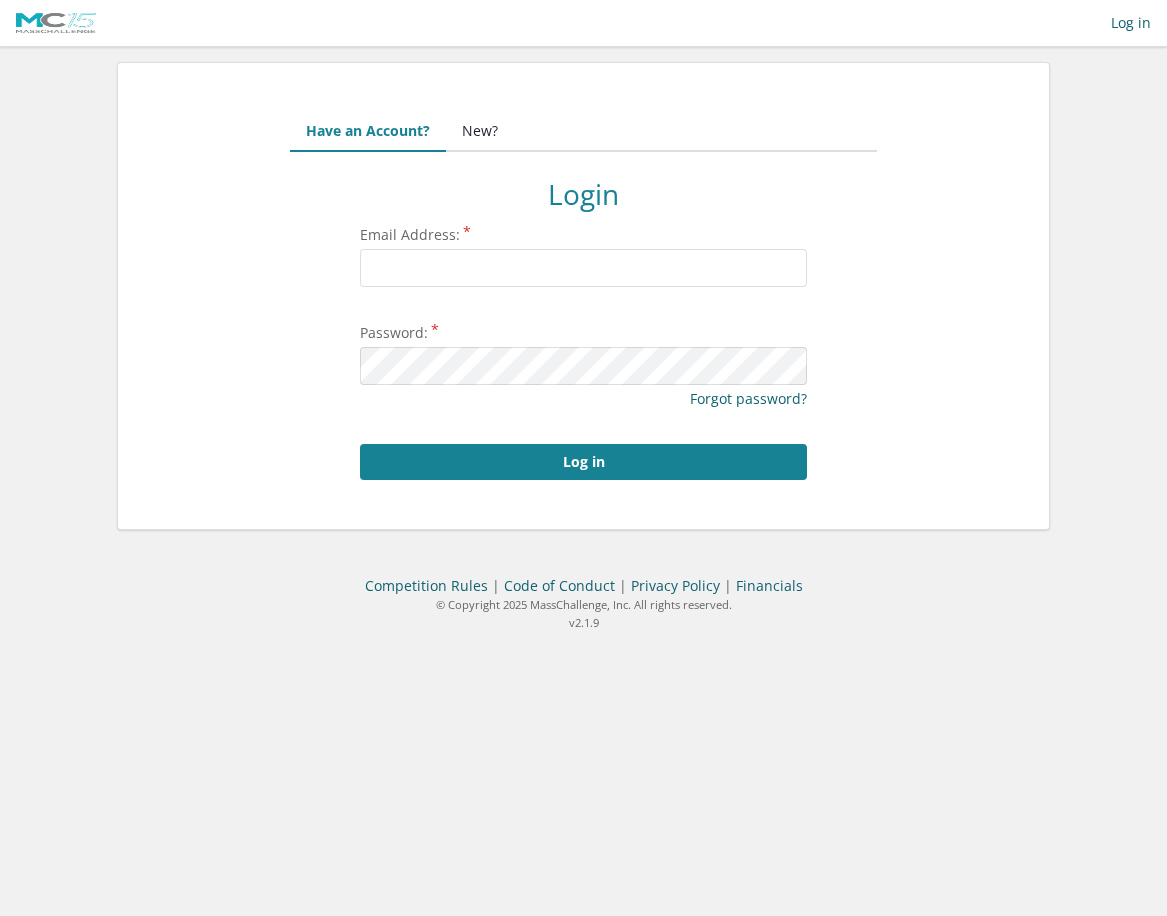 scroll, scrollTop: 0, scrollLeft: 0, axis: both 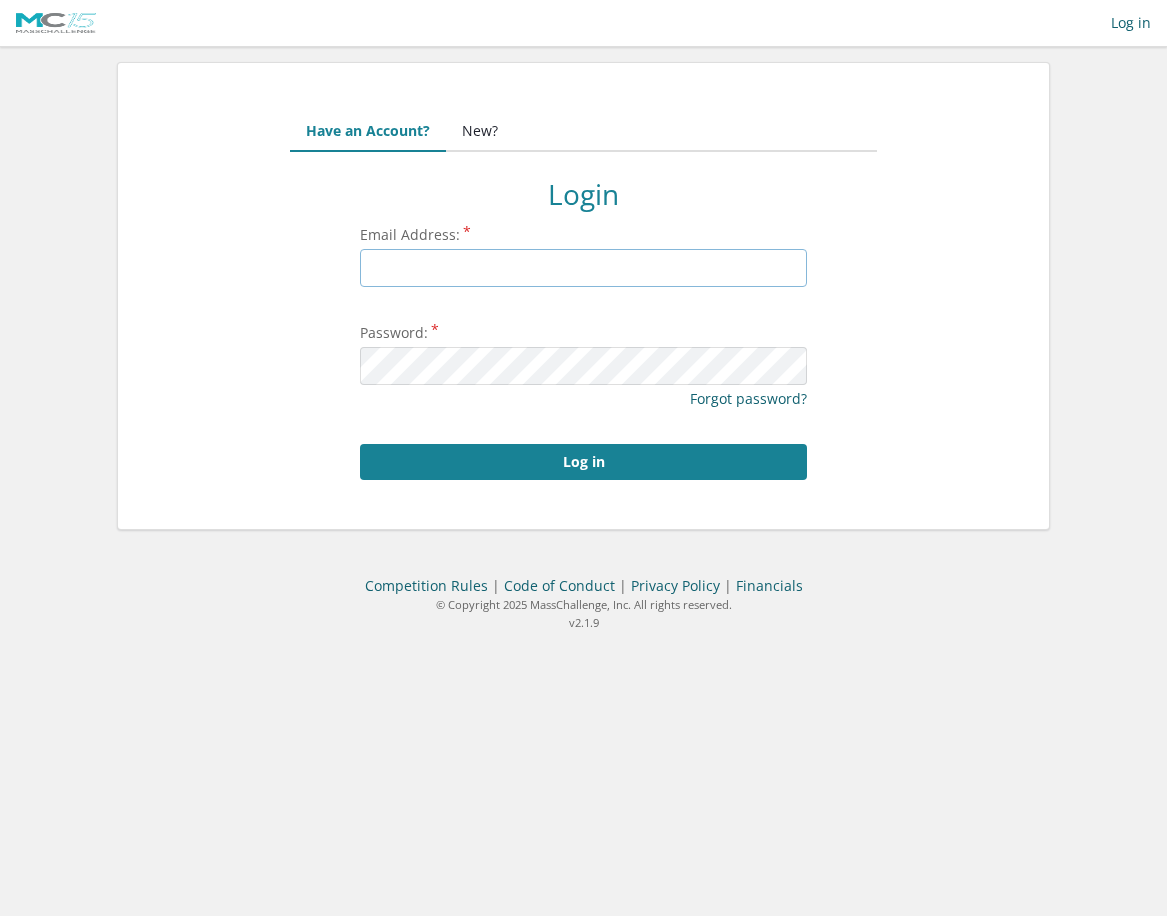 click on "Email Address:" at bounding box center [583, 268] 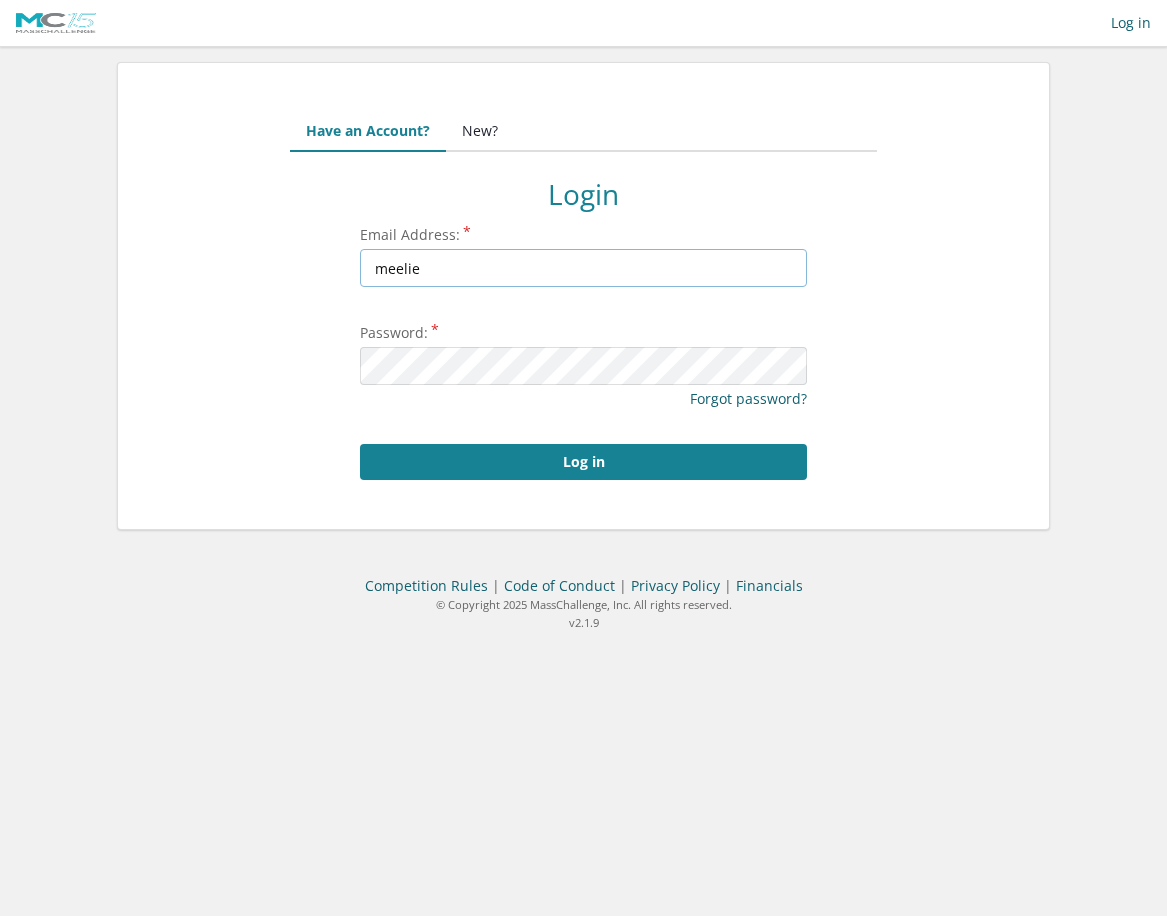 click on "meelie" at bounding box center [583, 268] 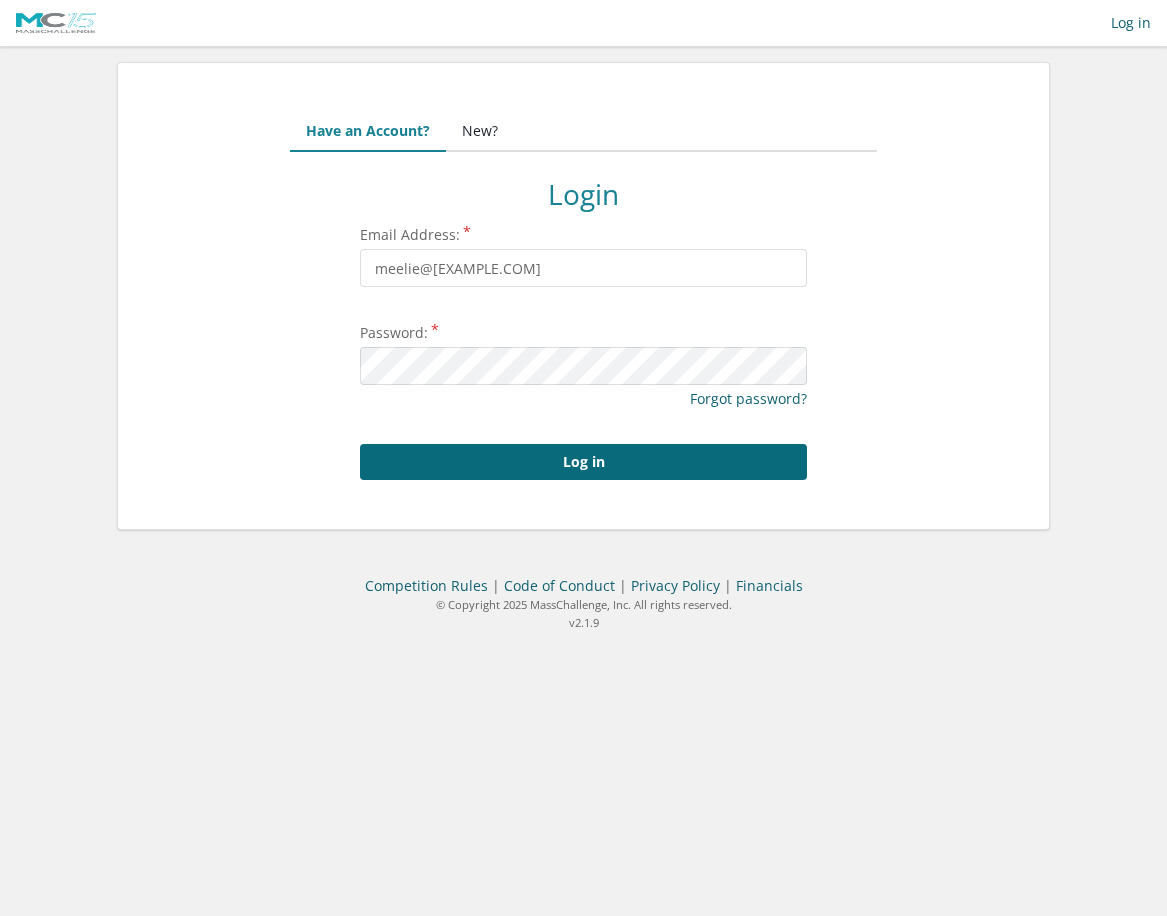 click on "Log in" at bounding box center (583, 462) 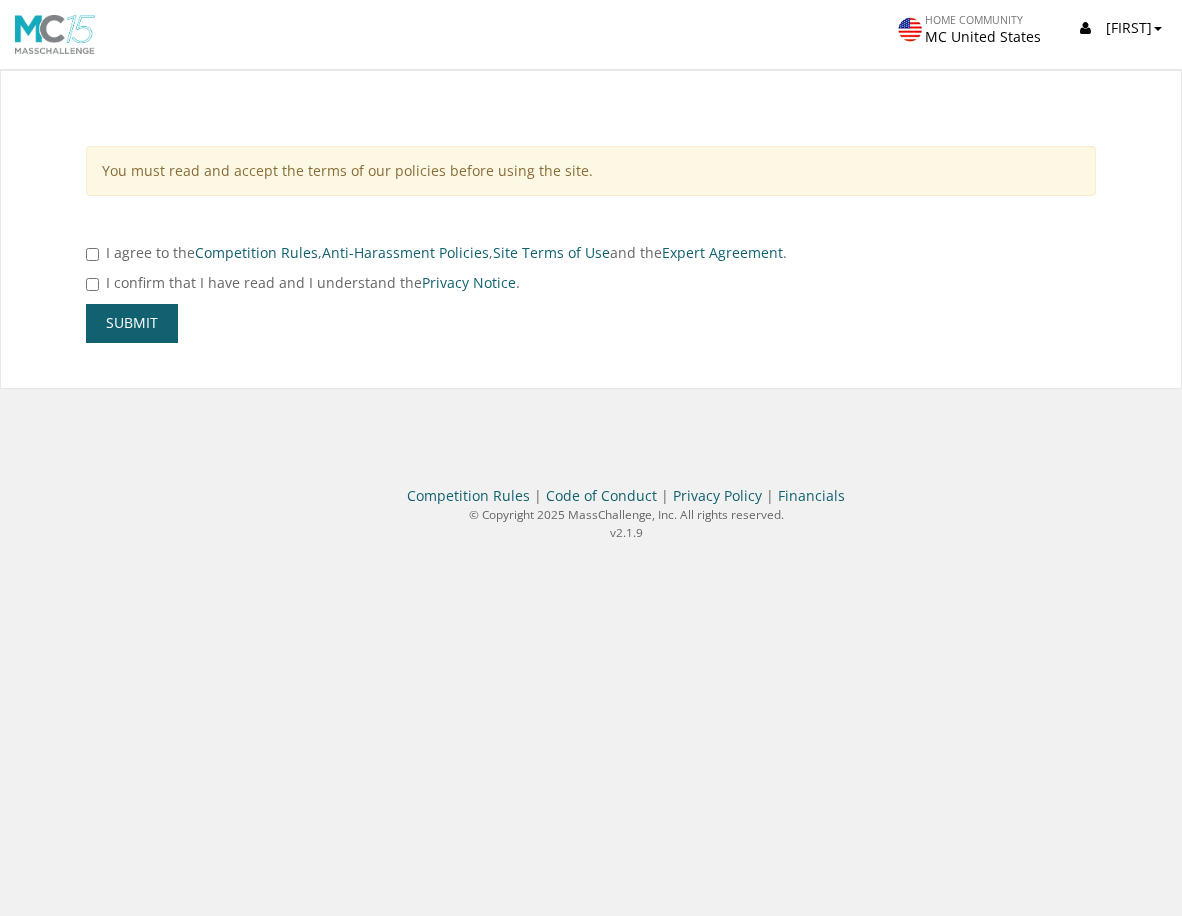 scroll, scrollTop: 0, scrollLeft: 0, axis: both 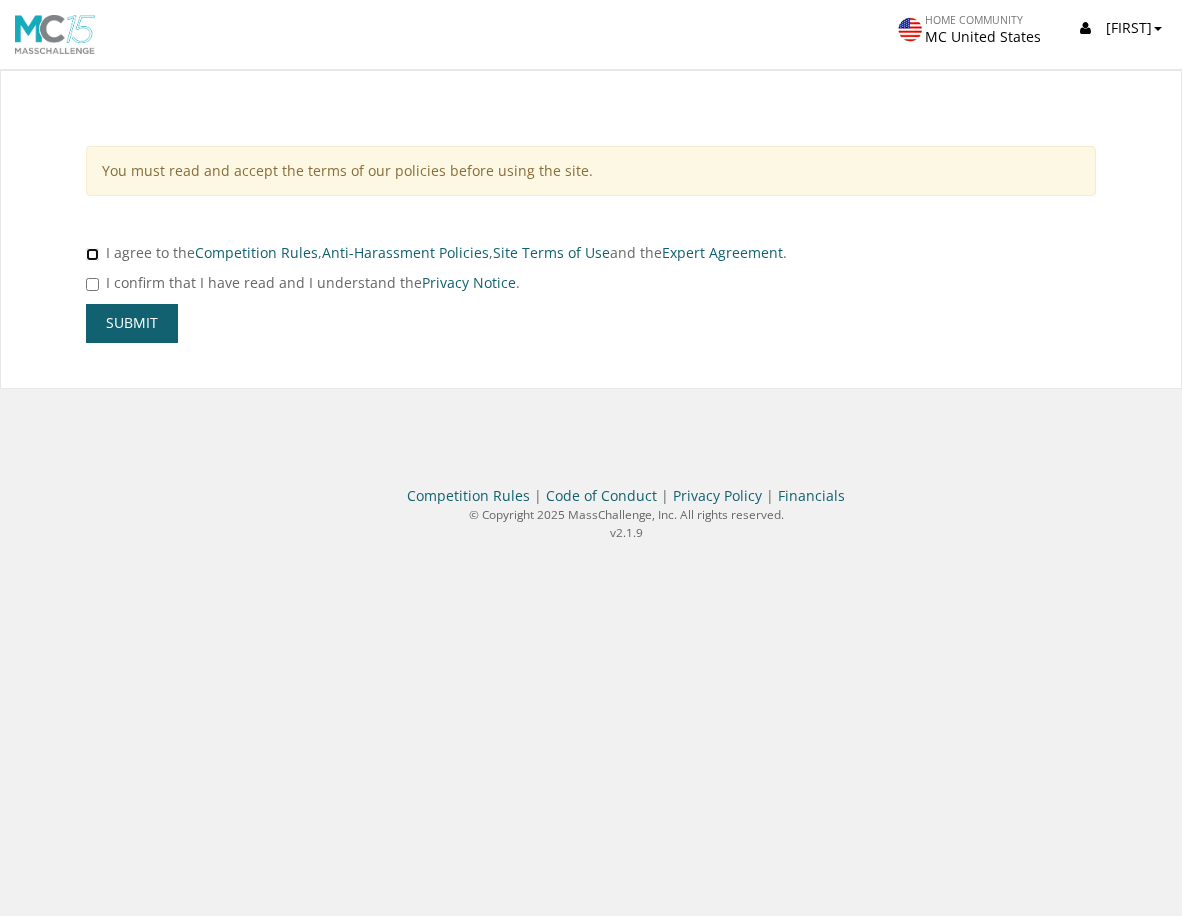 click at bounding box center [92, 254] 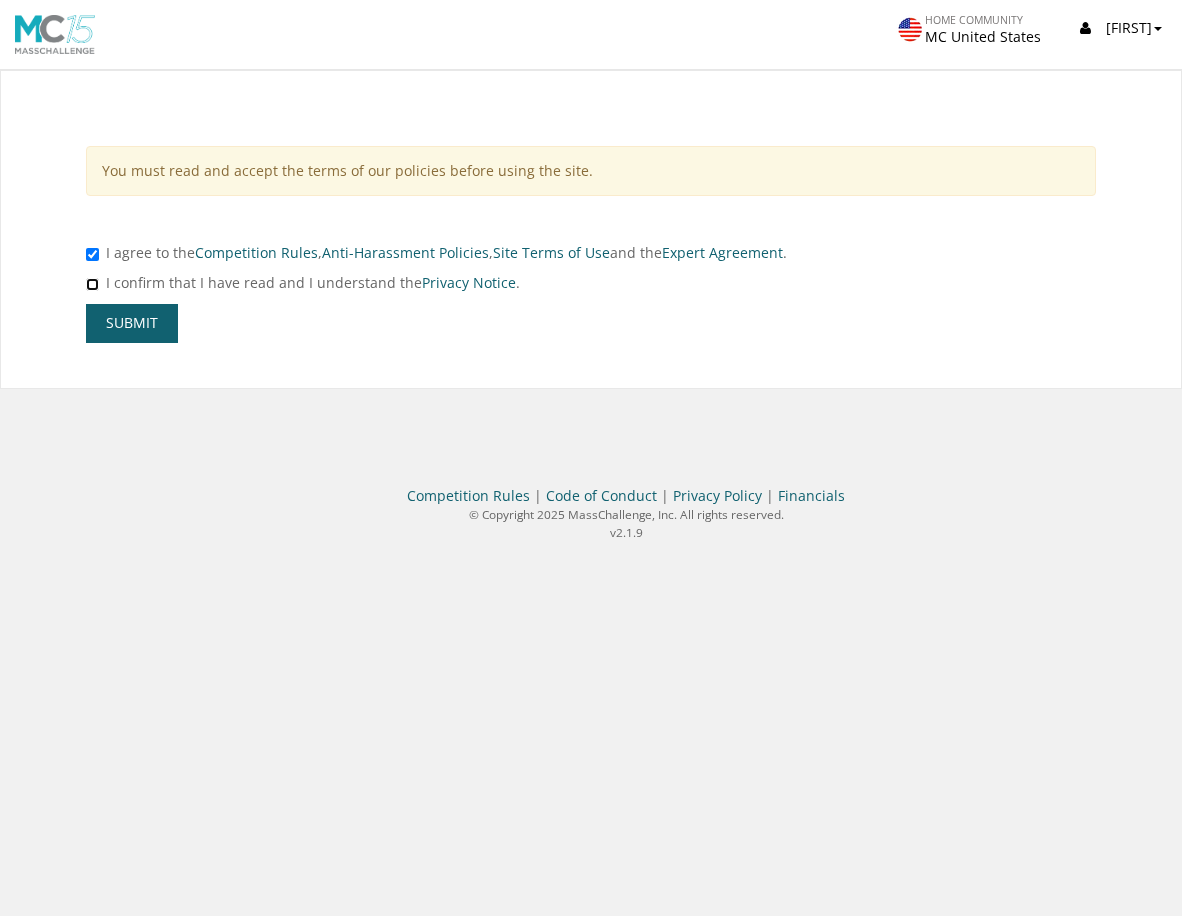 click at bounding box center [92, 284] 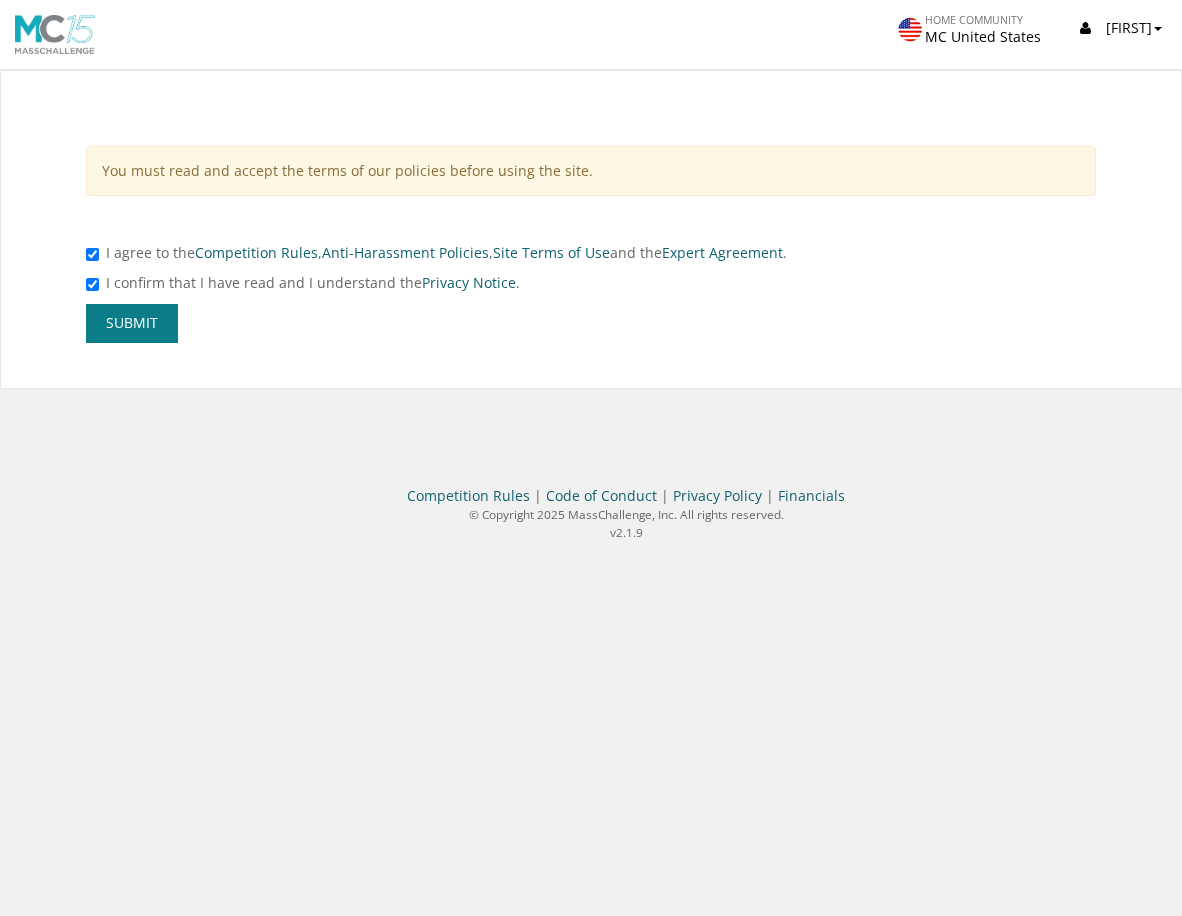 click on "Submit" at bounding box center [132, 323] 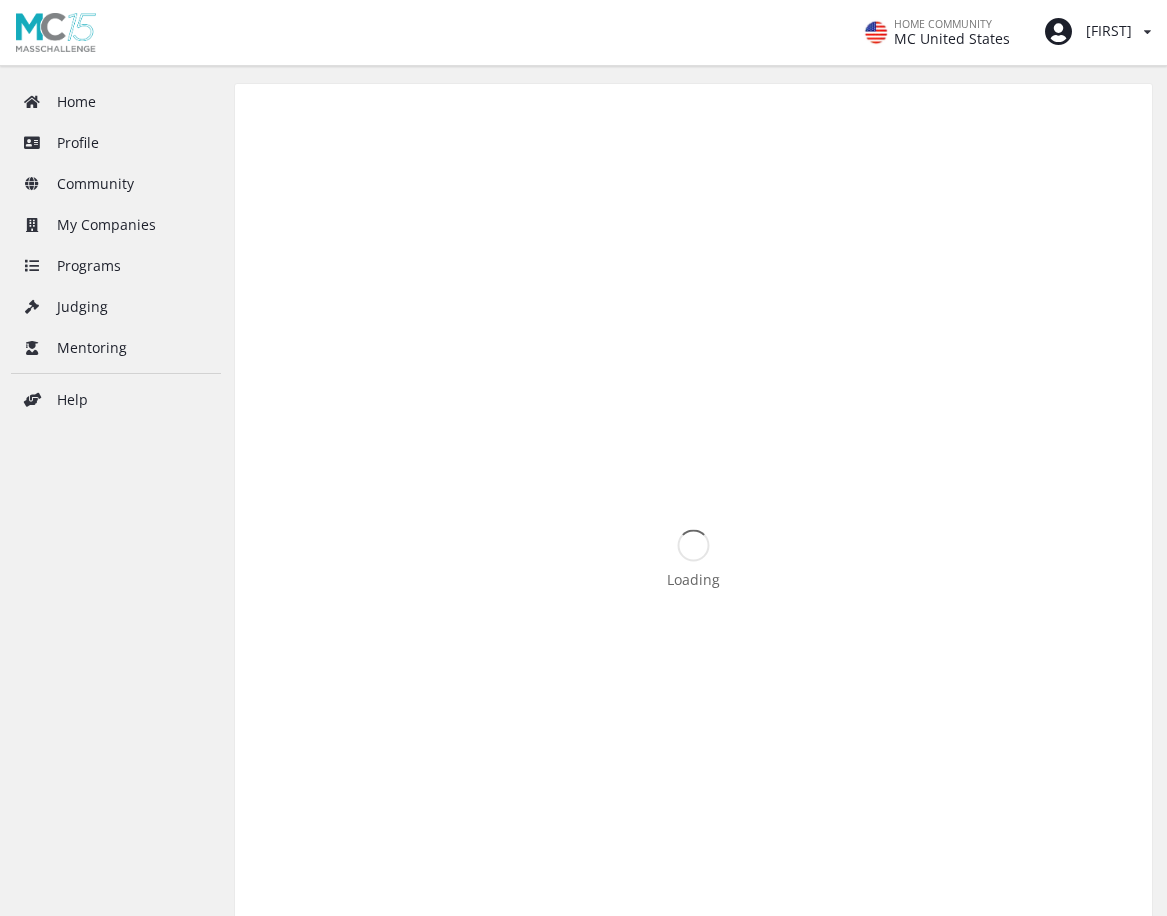 scroll, scrollTop: 0, scrollLeft: 0, axis: both 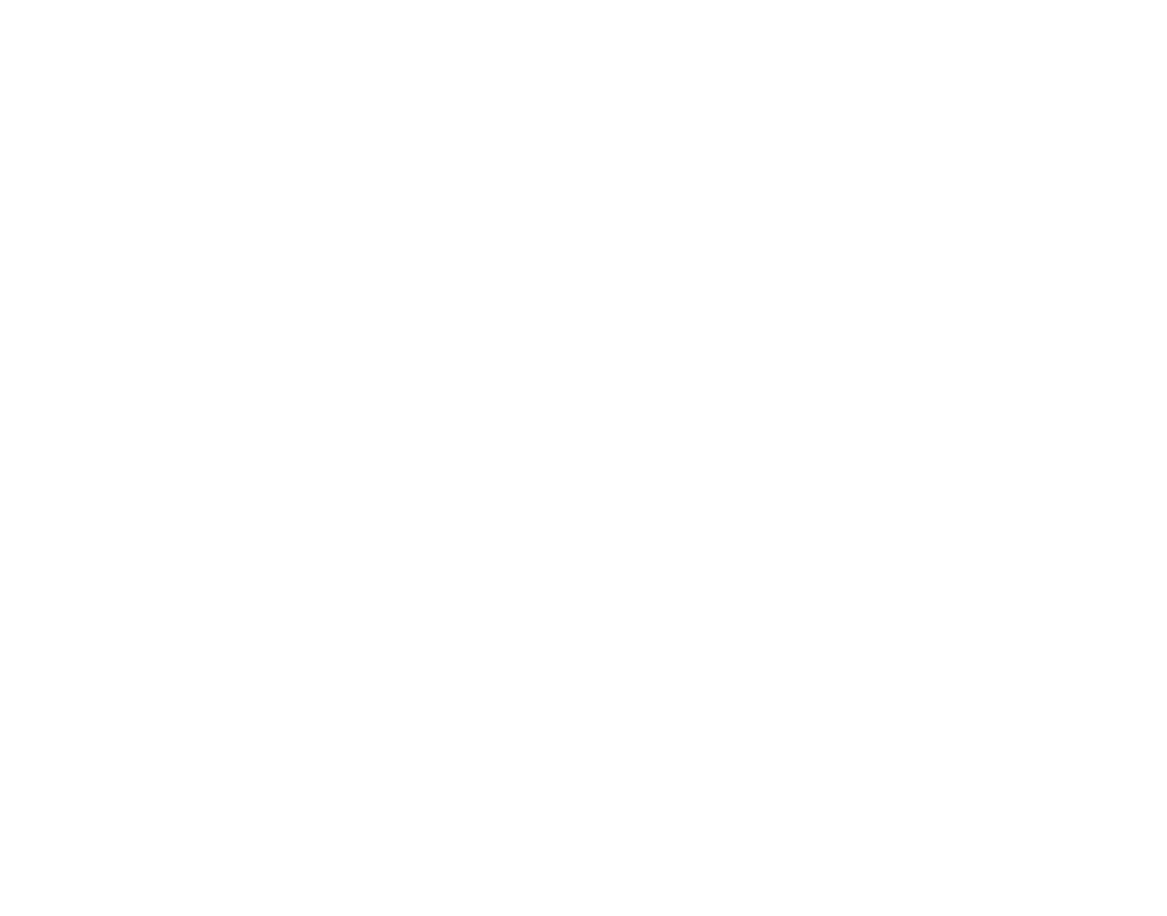 click on "Home" at bounding box center (116, 102) 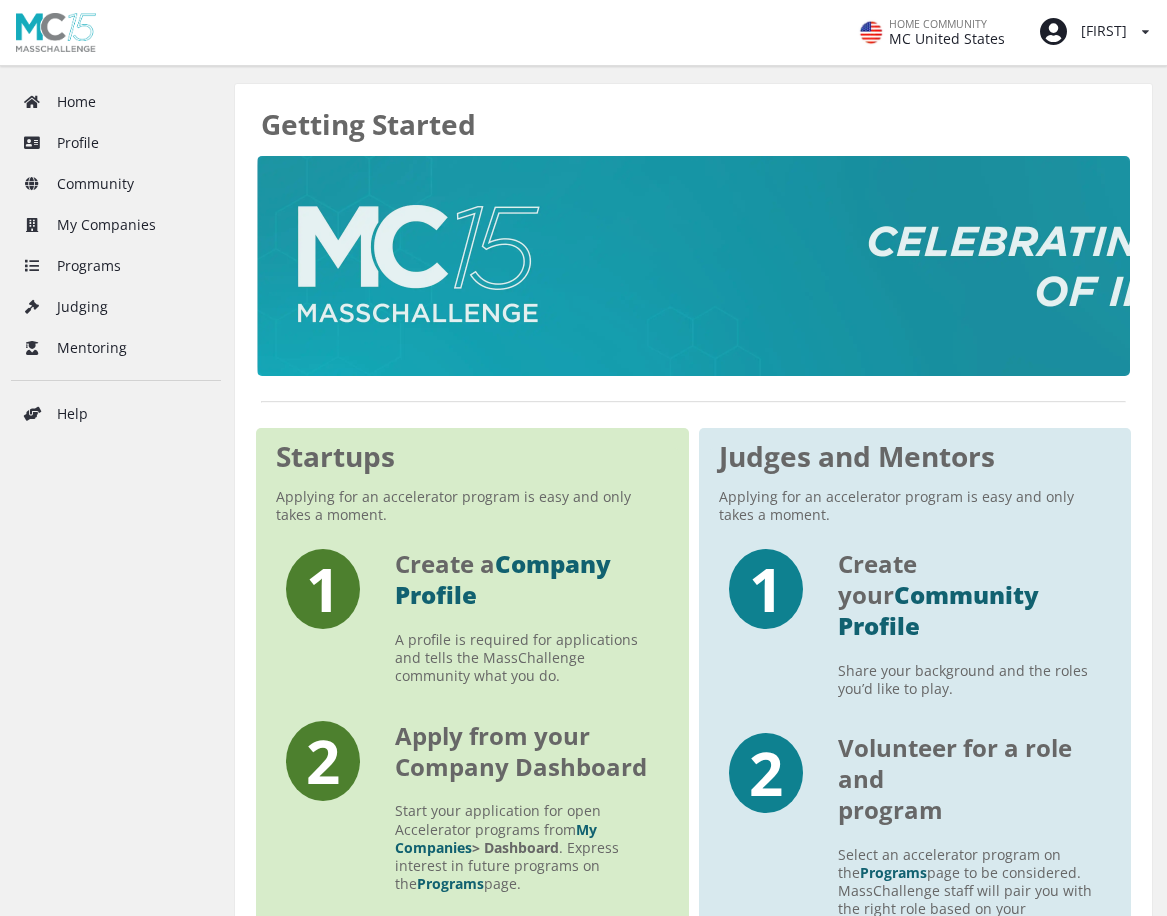 scroll, scrollTop: 0, scrollLeft: 0, axis: both 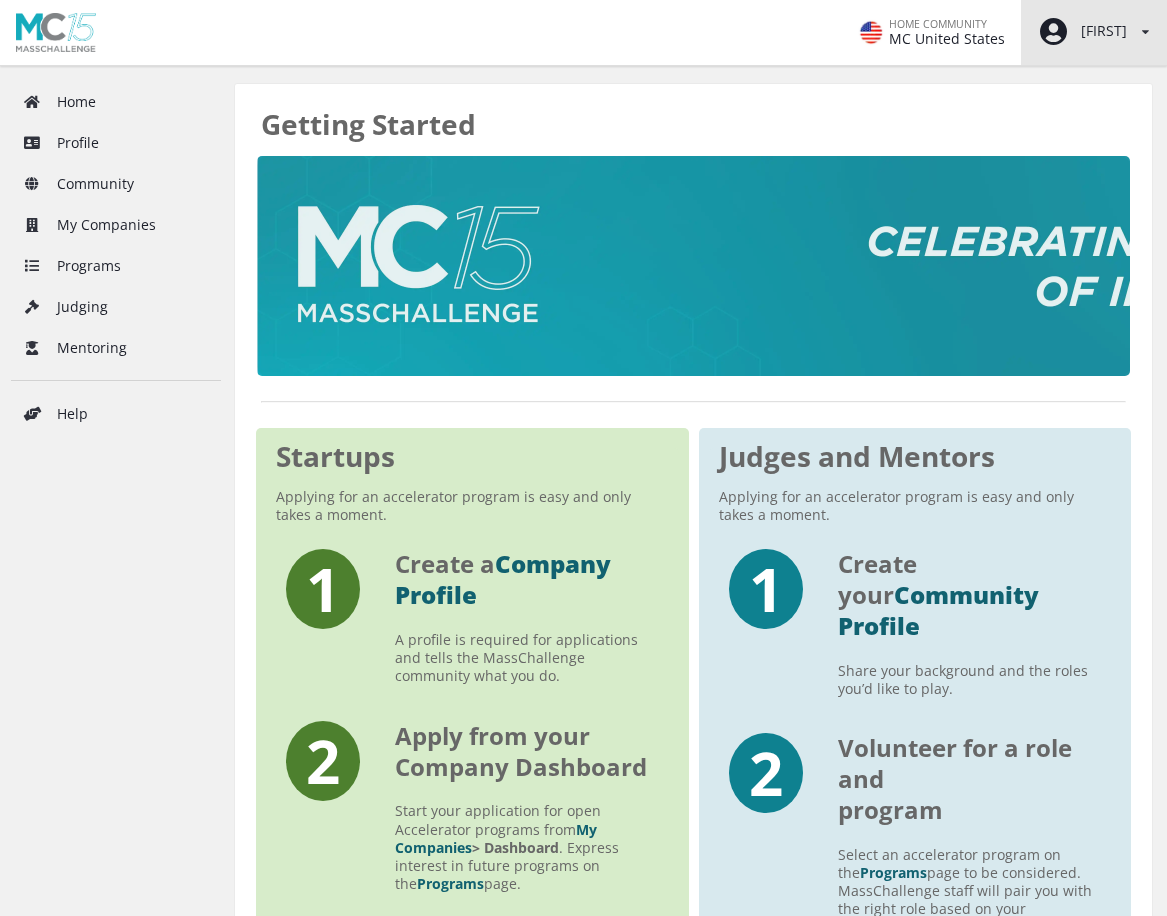 click at bounding box center [1053, 32] 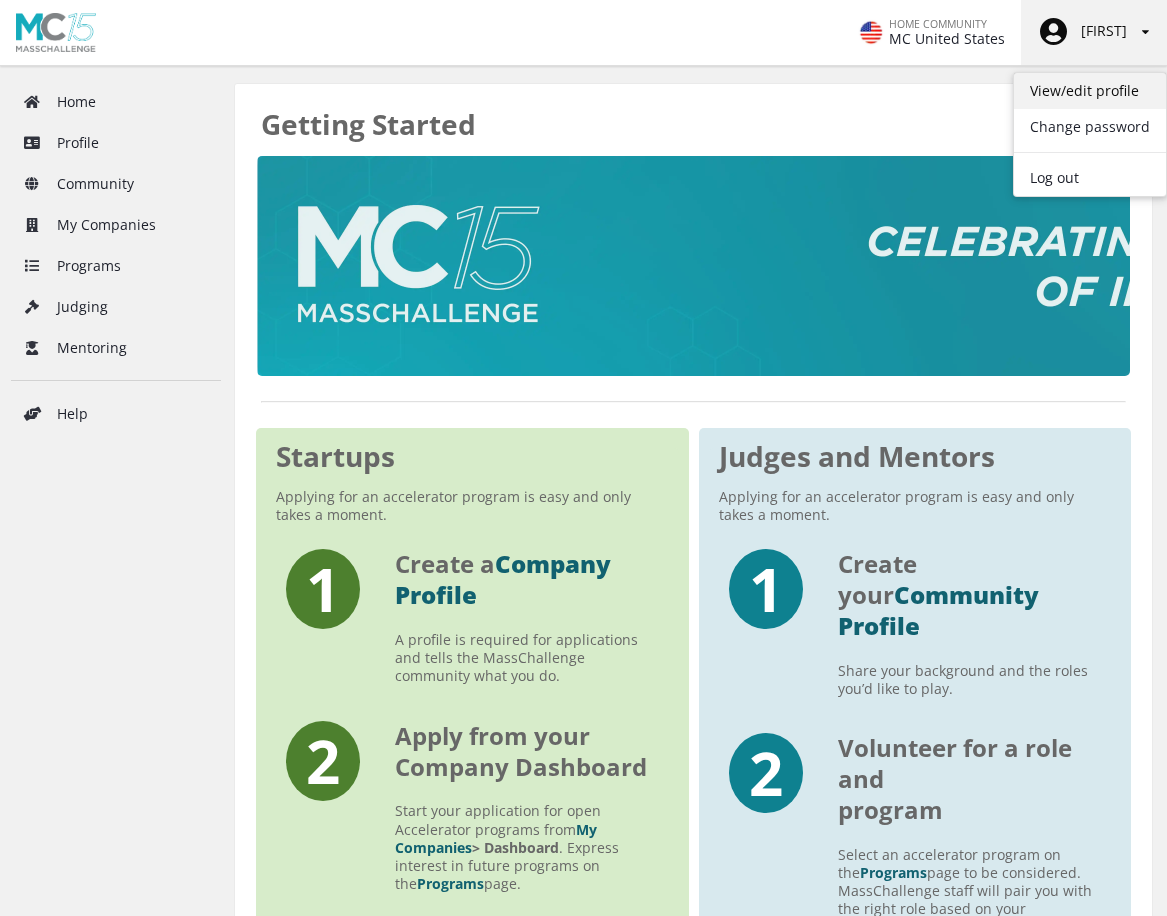 click on "View/edit profile" at bounding box center [1090, 91] 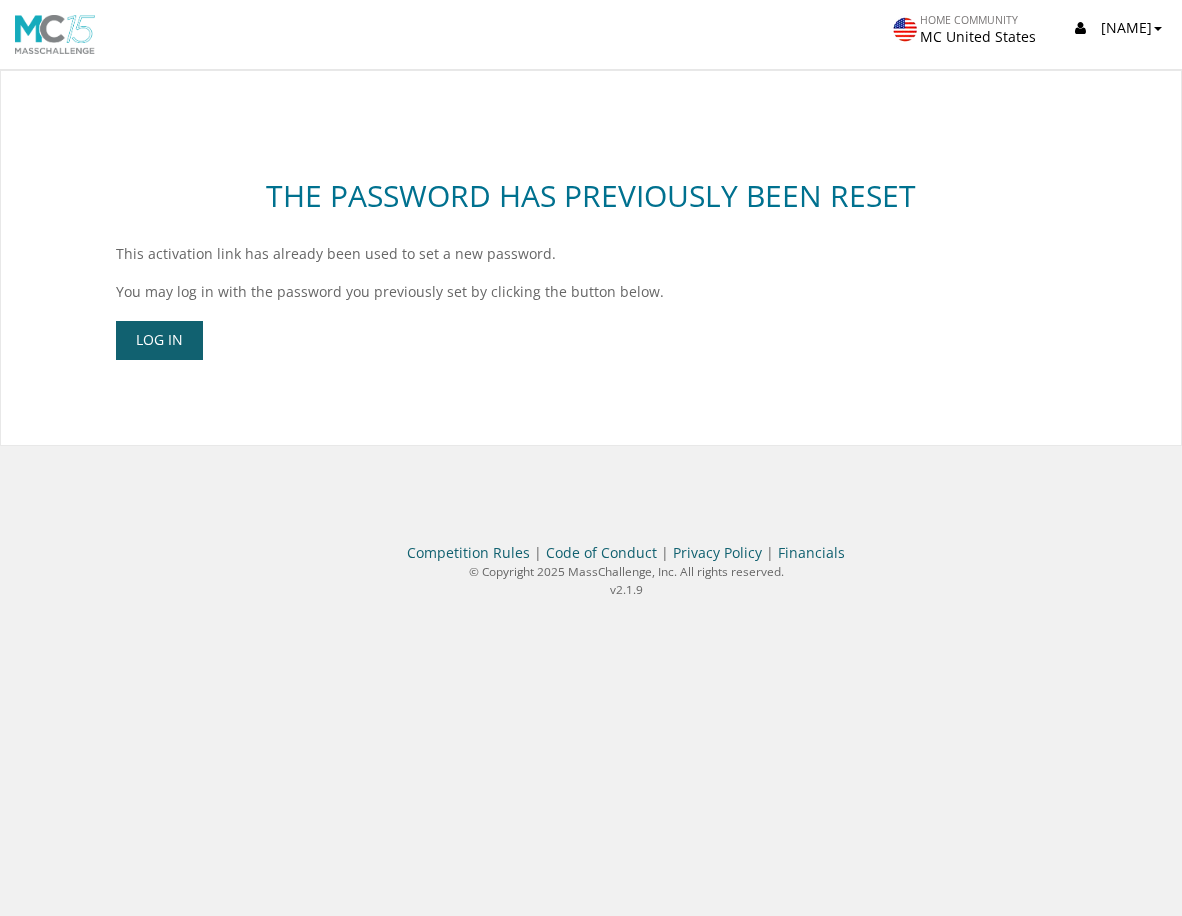 scroll, scrollTop: 0, scrollLeft: 0, axis: both 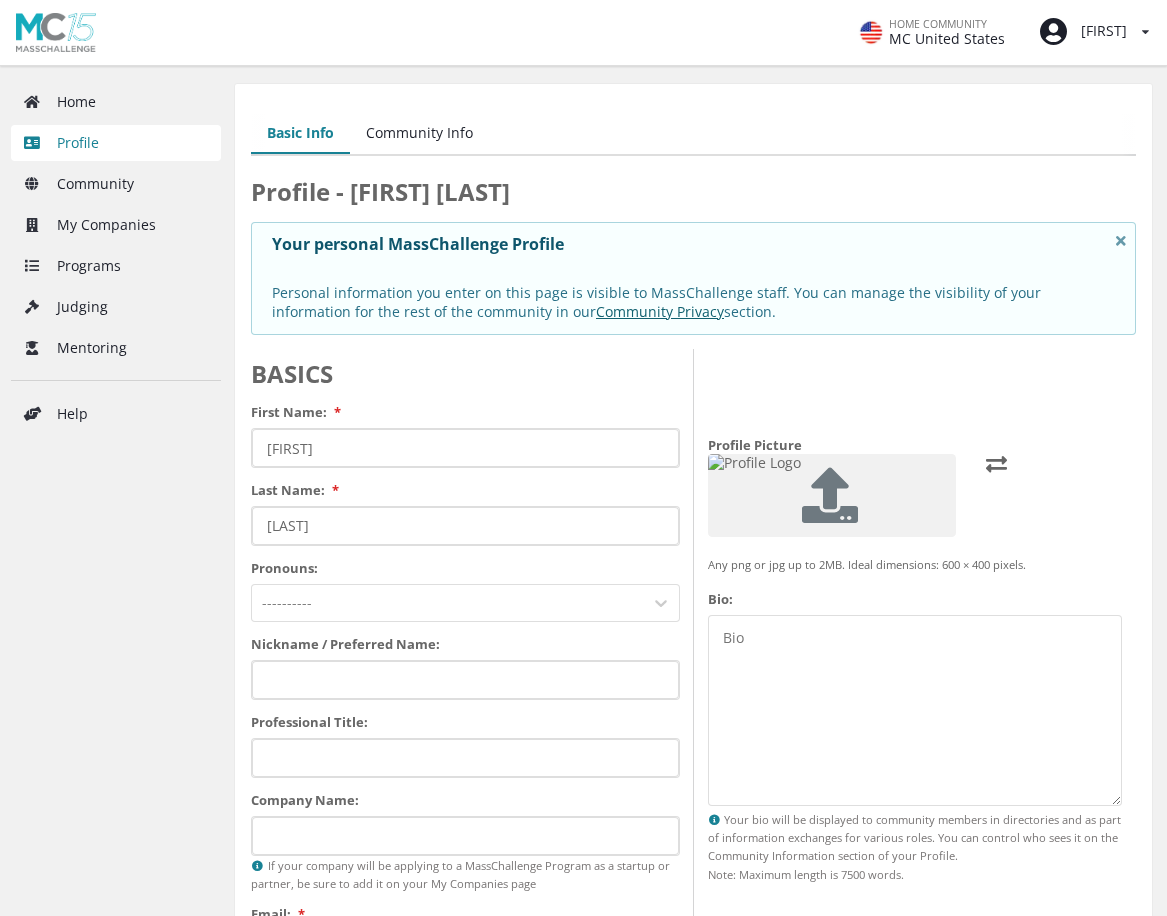 click at bounding box center [830, 495] 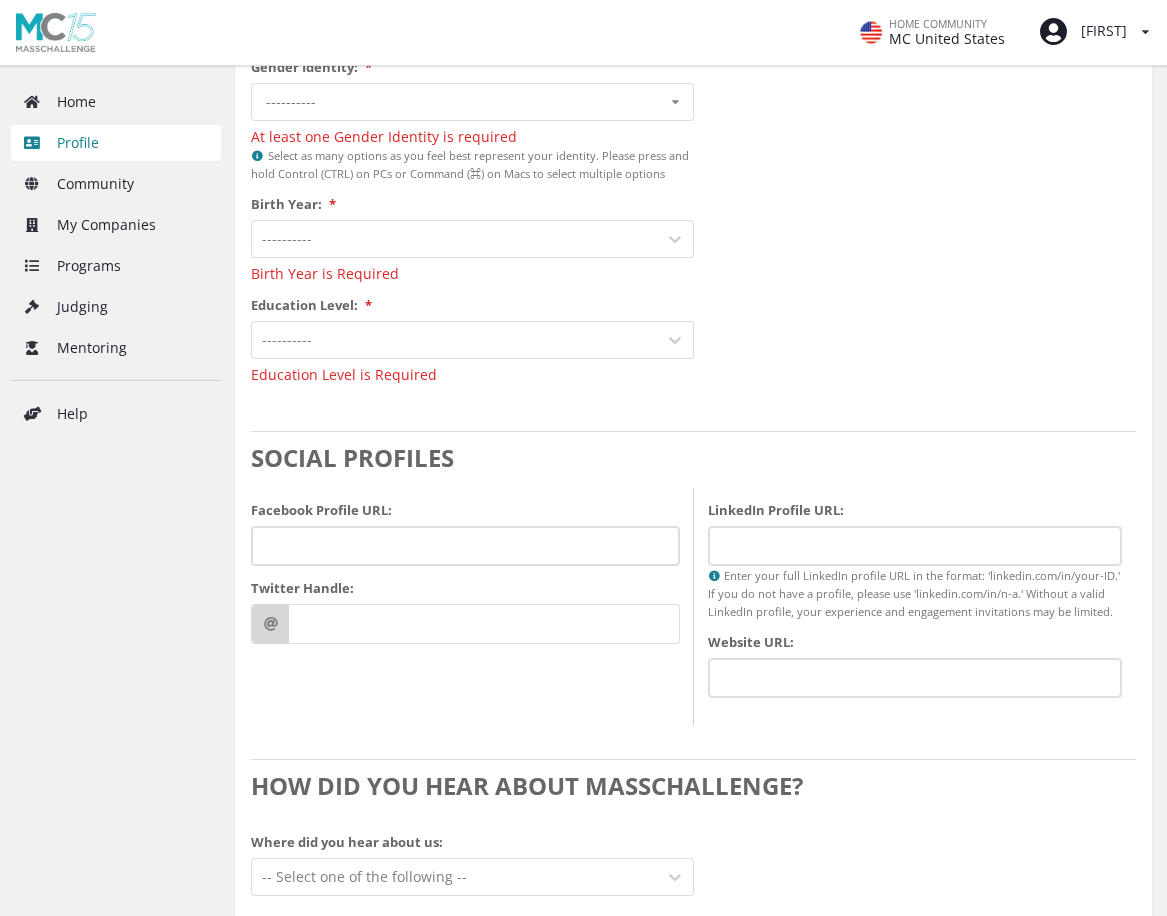 scroll, scrollTop: 1808, scrollLeft: 0, axis: vertical 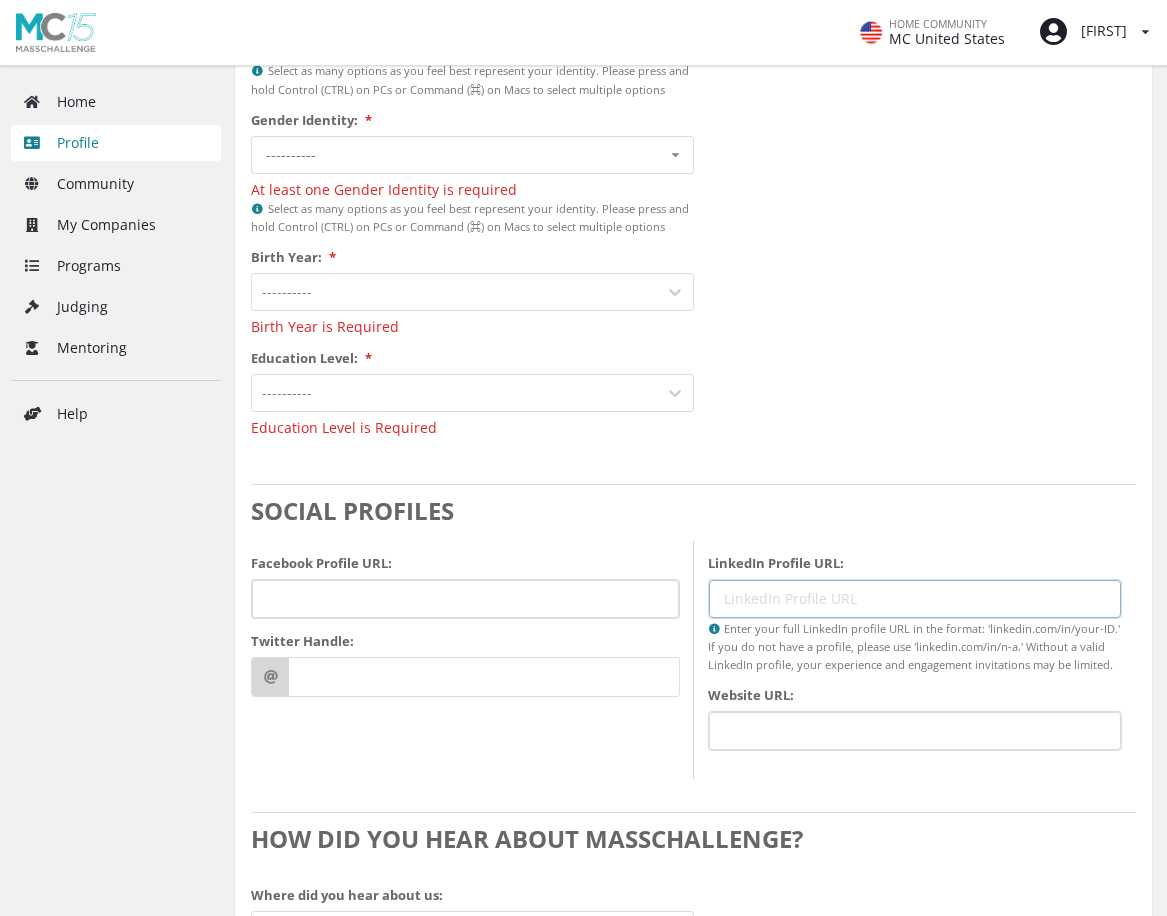 click on "LinkedIn Profile URL:" at bounding box center [915, 599] 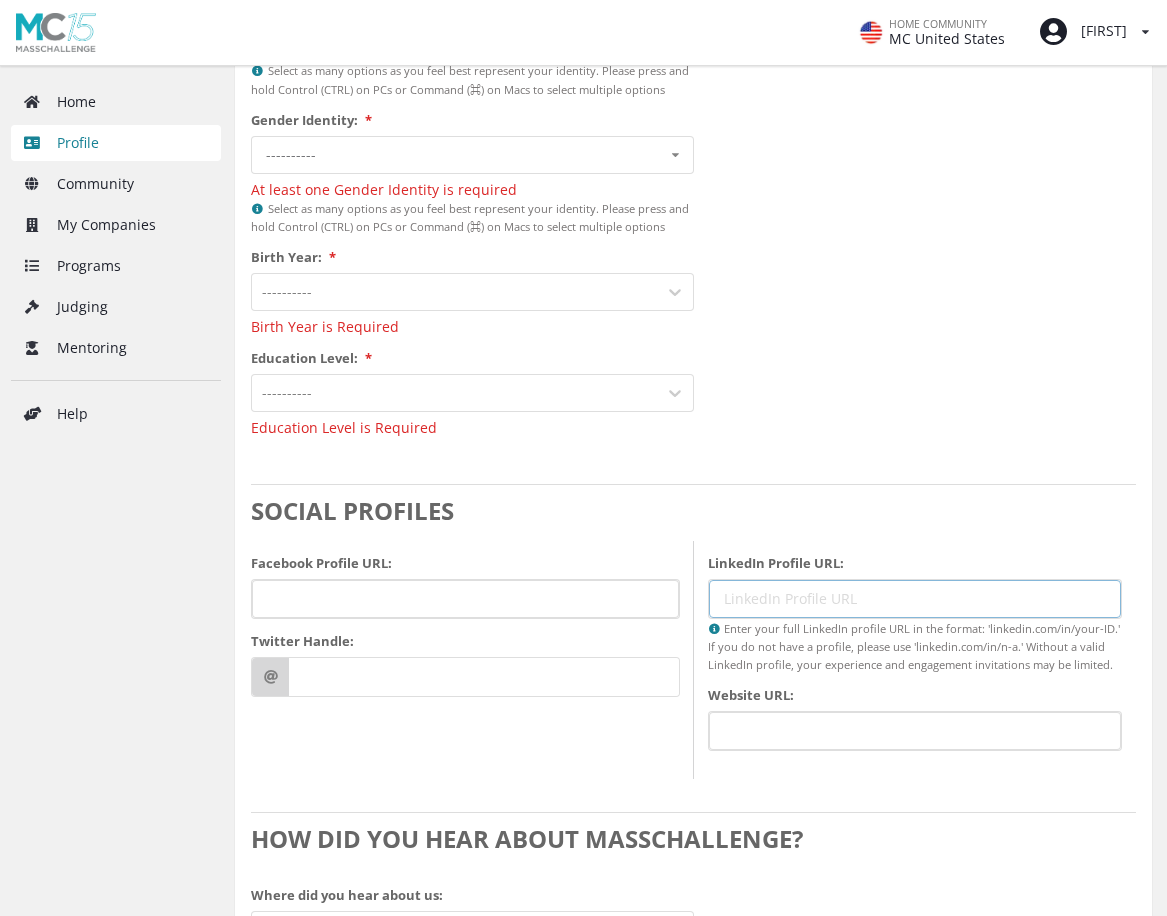 paste on "https://www.linkedin.com/feed/" 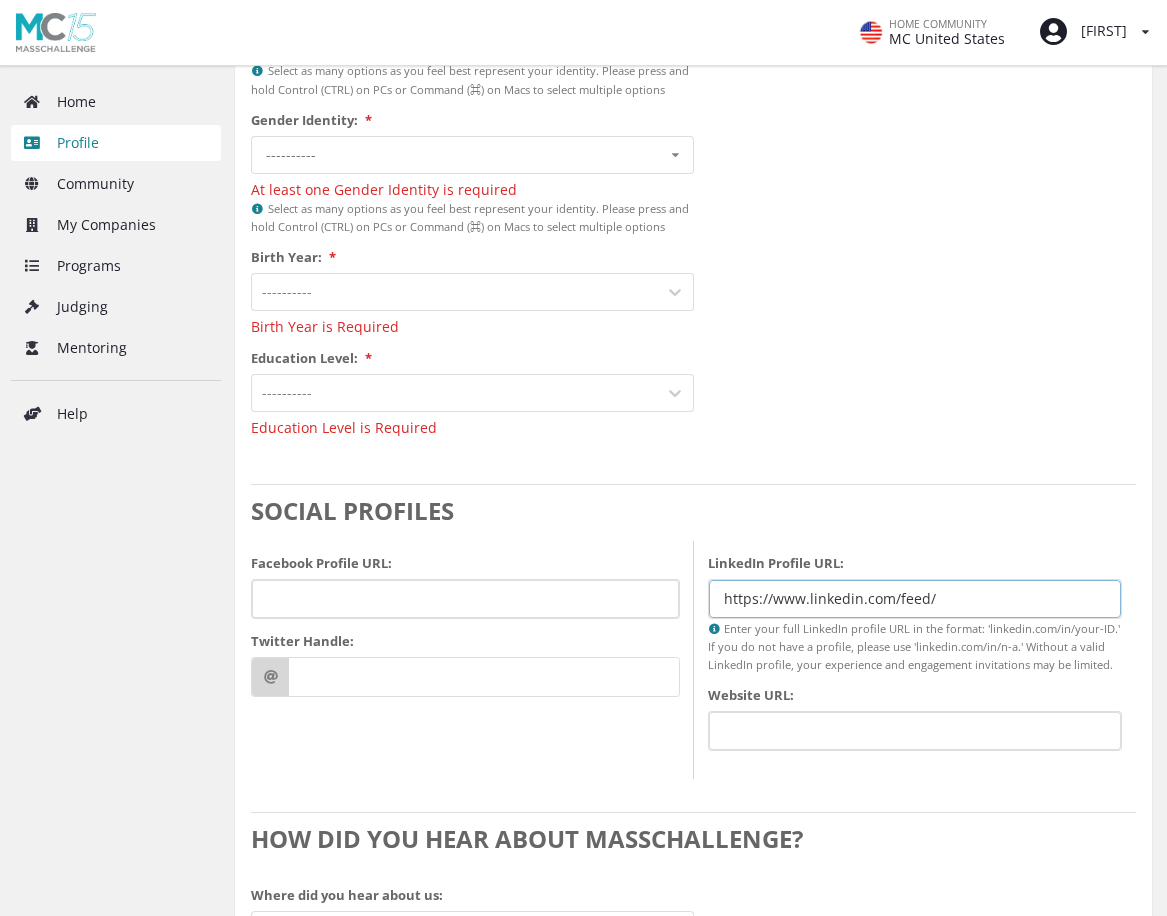 type on "https://www.linkedin.com/feed/" 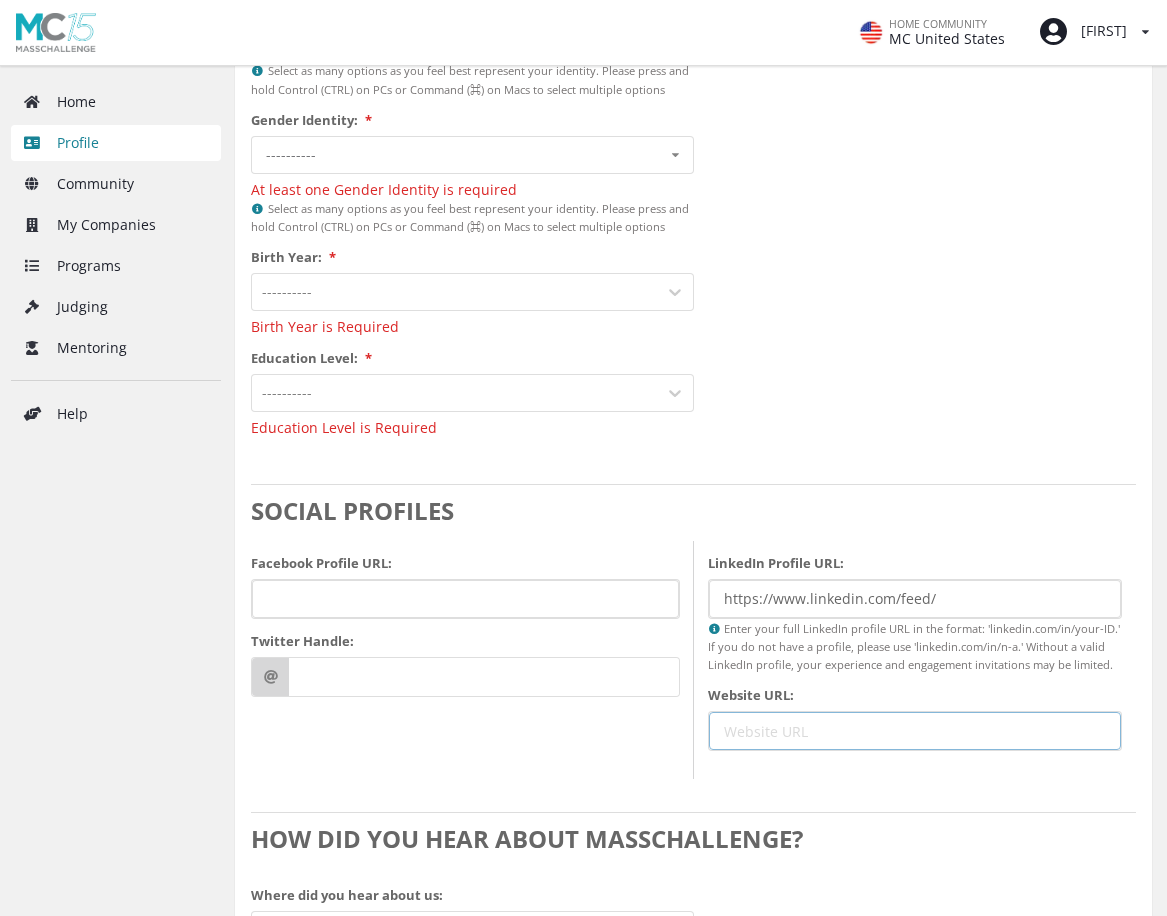 click on "Website URL:" at bounding box center [915, 731] 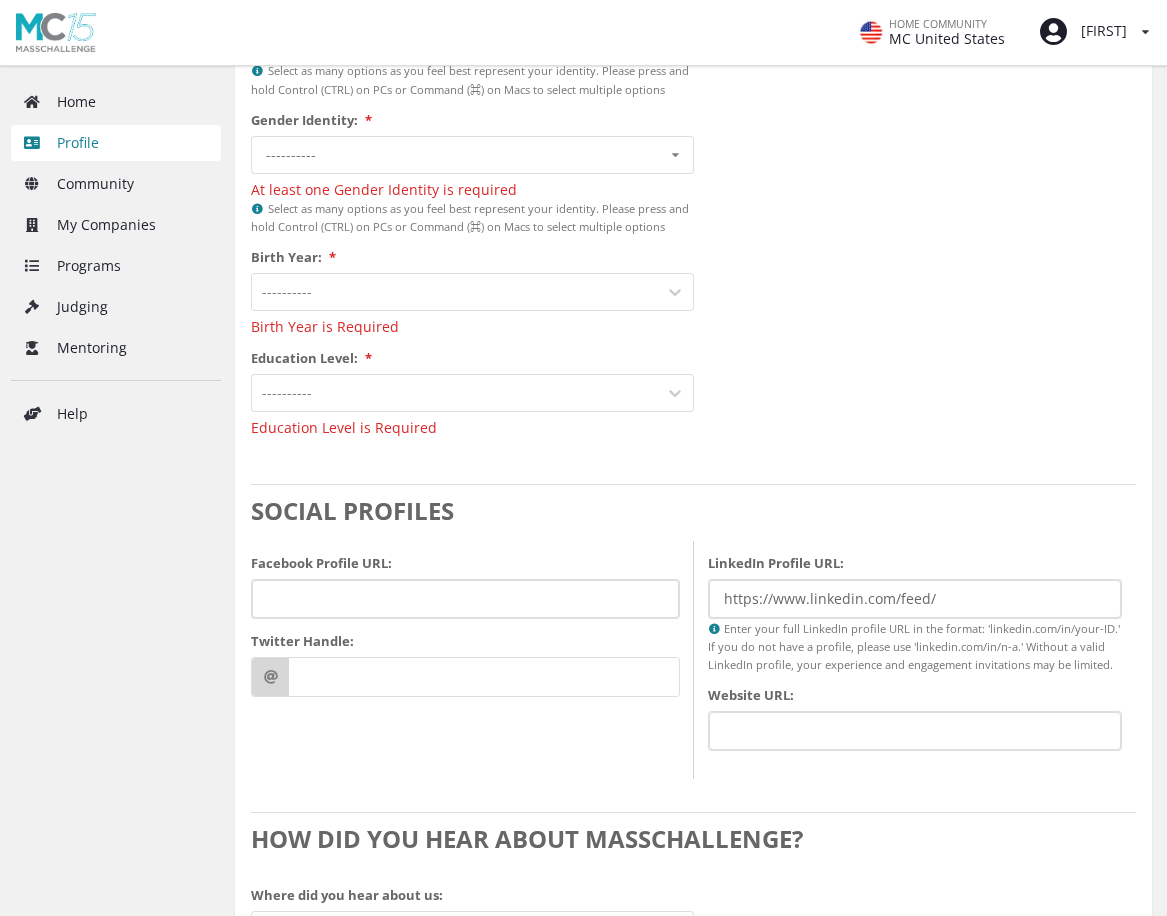 click on "DEMOGRAPHIC INFORMATION Some individuals wish to share their specific ethnographic and gender information with the MassChallenge community; others wish to keep the information confidential, to be used for ‘de-aggregated’ statistical purposes only.  * Yes, you may share my ethnographic or gender information with the MassChallenge community. No, I do not want to share my ethnographic or gender information with the MassChallenge community. Ethno racial identification:  *   ---------- Black East and/or Southeast Asian Hispanic, Latinx, and/or Spanish Indigenous Native Hawaiian, Pacific Islander, or Polynesian Middle Eastern and/or North African North and/or Central Asian South Asian White or Caucasian I prefer not to say At least one Ethno Racial Identification is required Select as many options as you feel best represent your identity. Please press and hold Control (CTRL) on PCs or Command (⌘) on Macs to select multiple options Gender Identity:  *   ---------- Male Female Cisgender Transgender Non-Binary *" at bounding box center [693, 104] 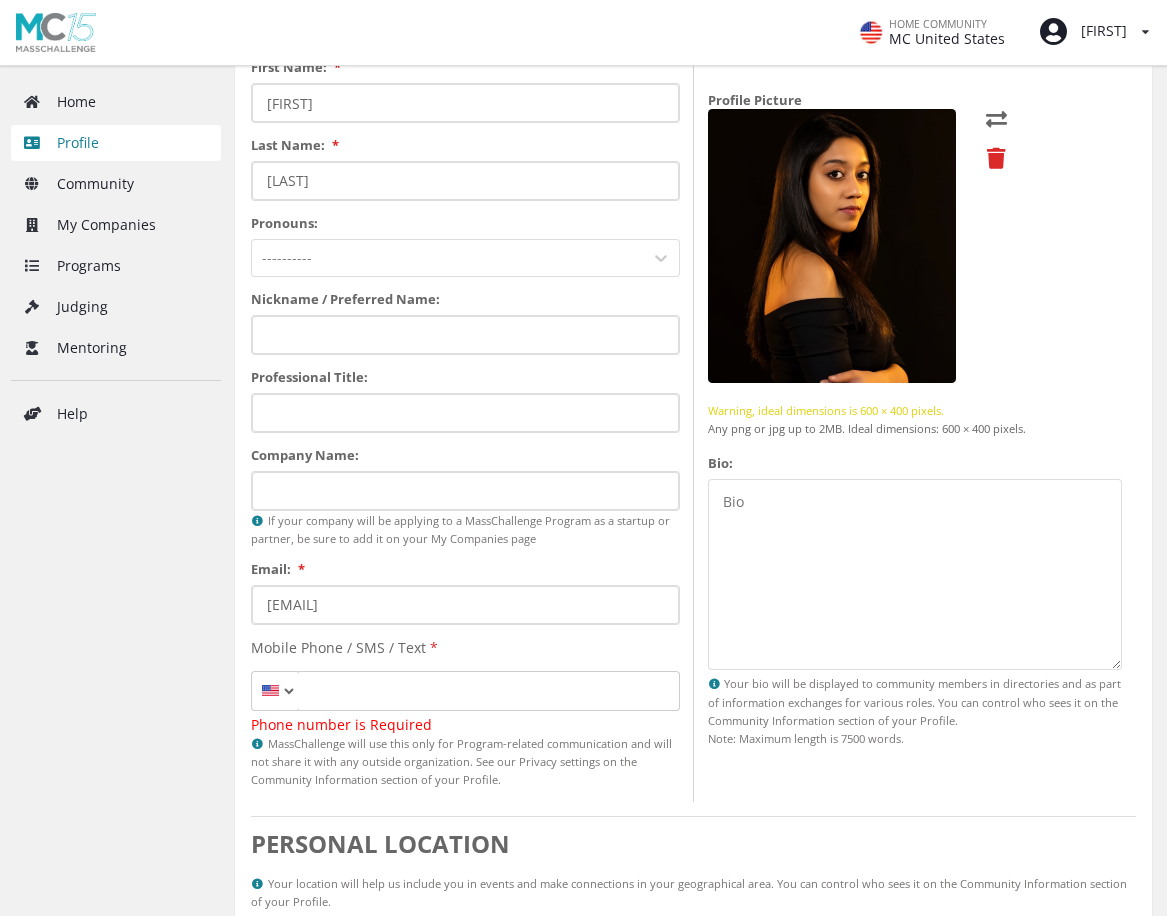 scroll, scrollTop: 0, scrollLeft: 0, axis: both 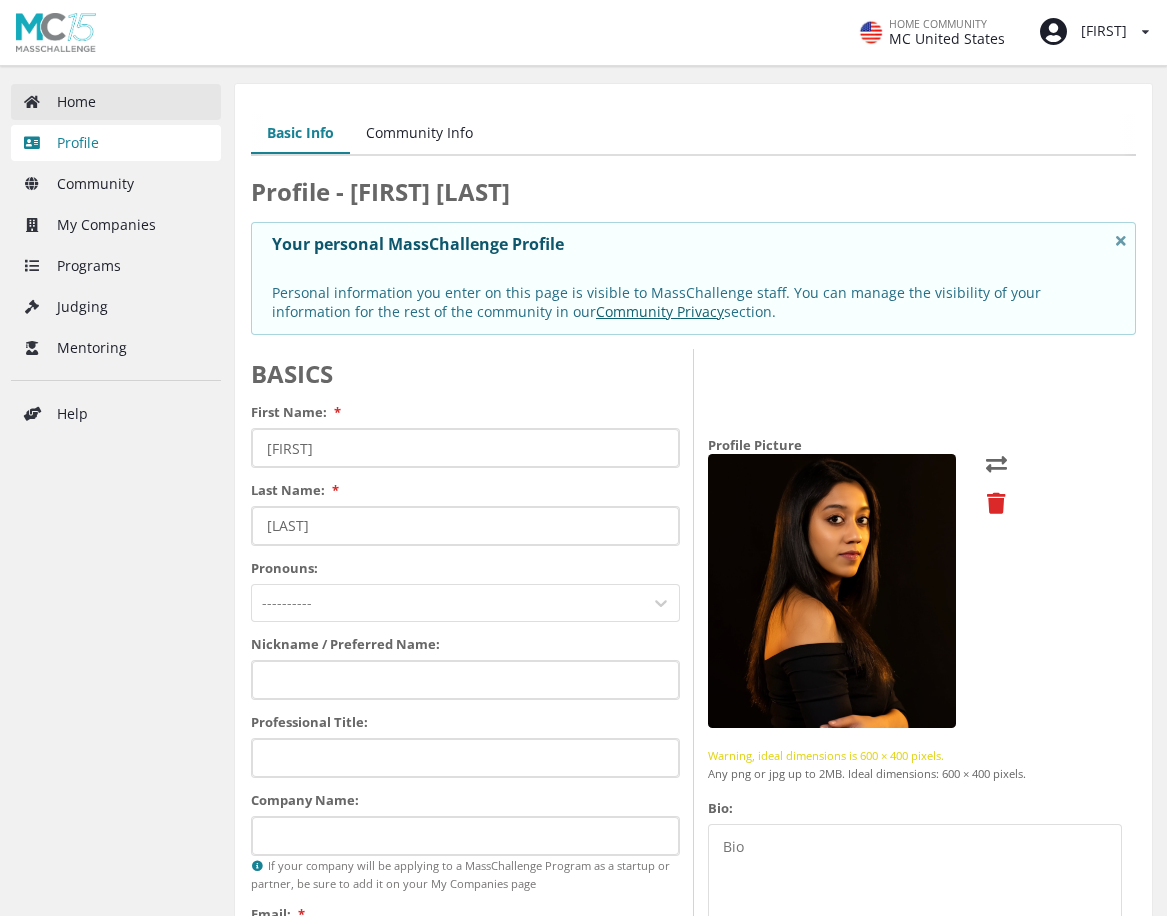 click on "Home" at bounding box center [116, 102] 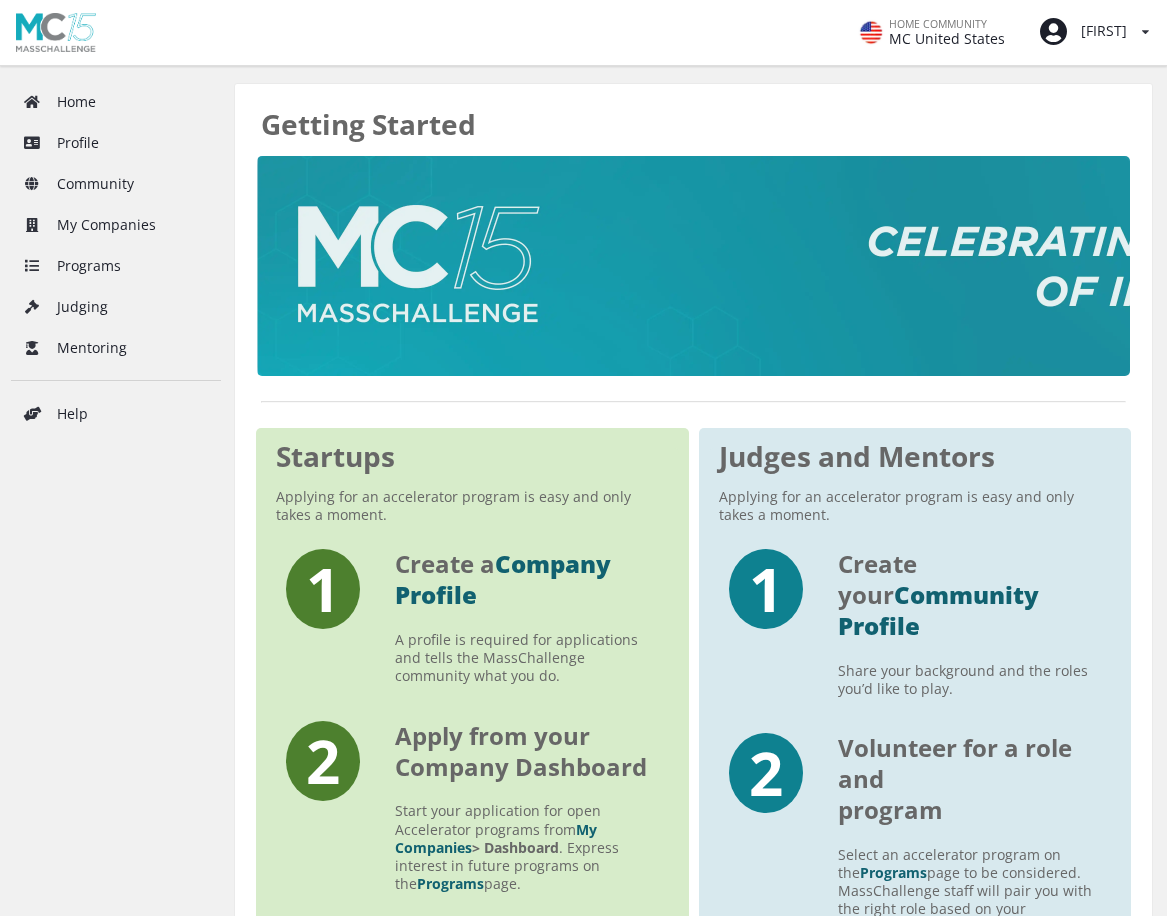 scroll, scrollTop: 0, scrollLeft: 0, axis: both 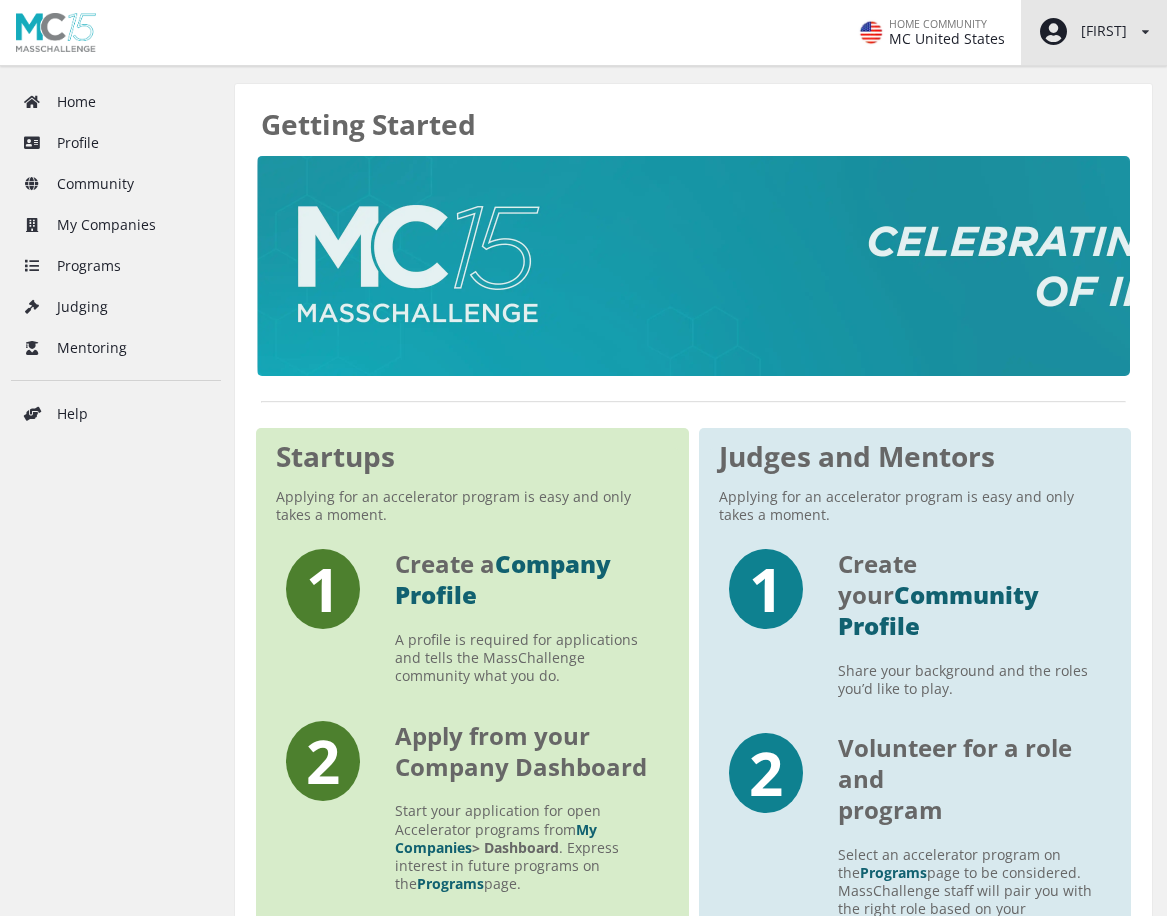 click on "[FIRST]" at bounding box center (1082, 32) 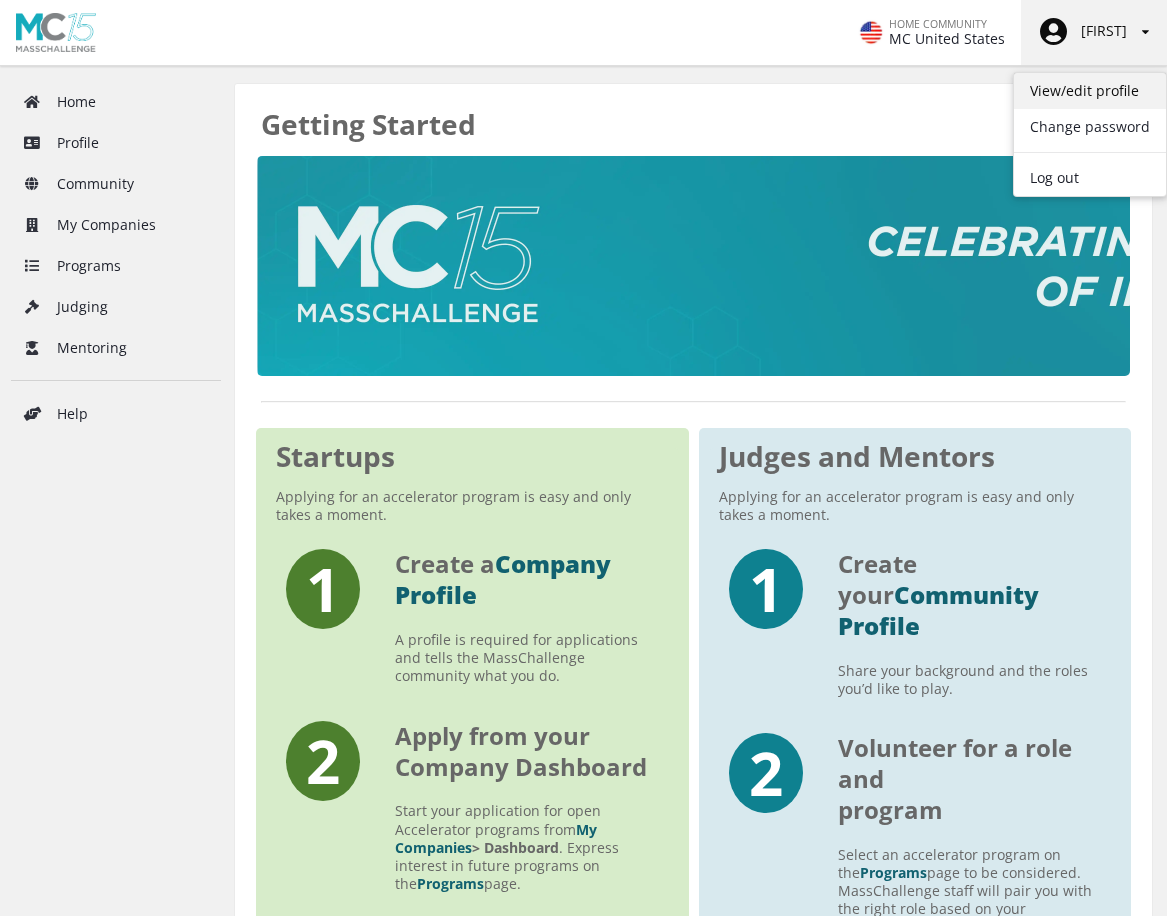 click on "View/edit profile" at bounding box center [1090, 91] 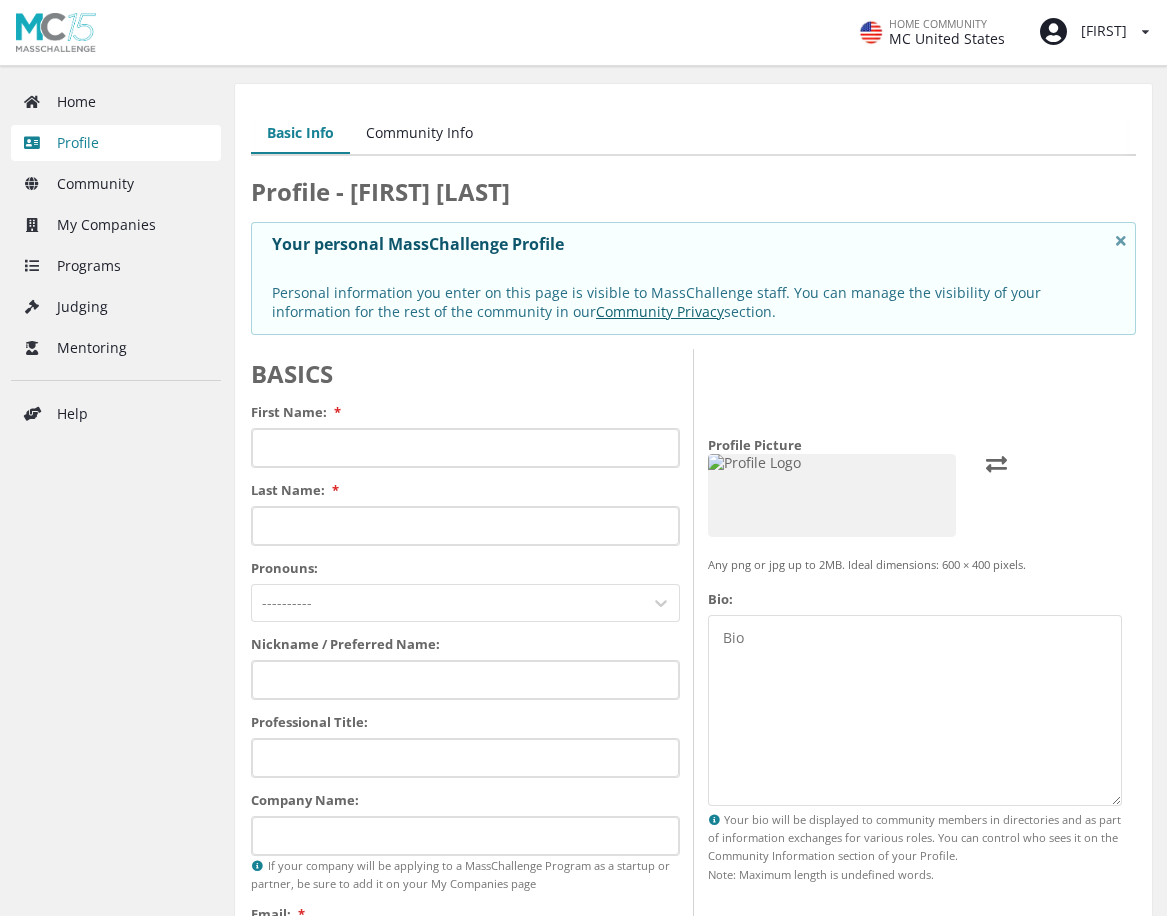 scroll, scrollTop: 0, scrollLeft: 0, axis: both 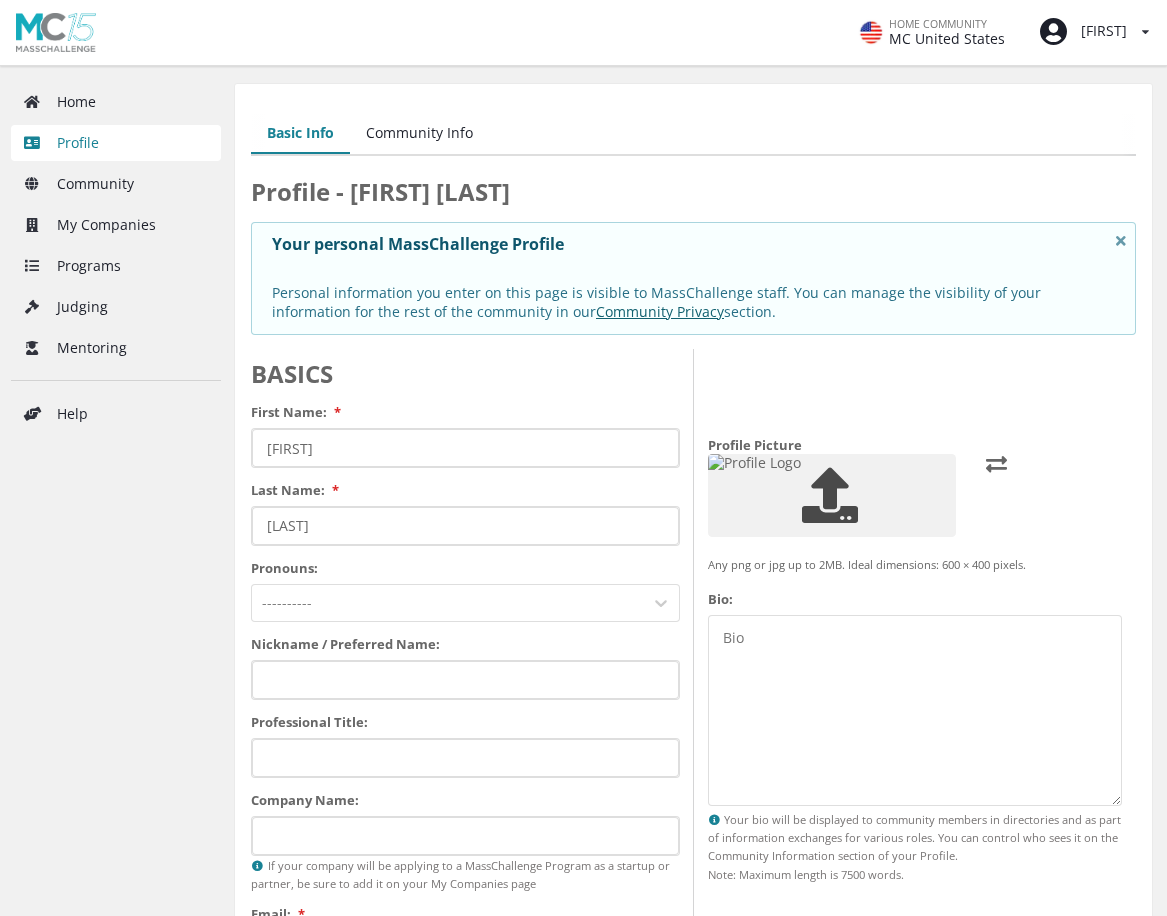 click at bounding box center (832, 495) 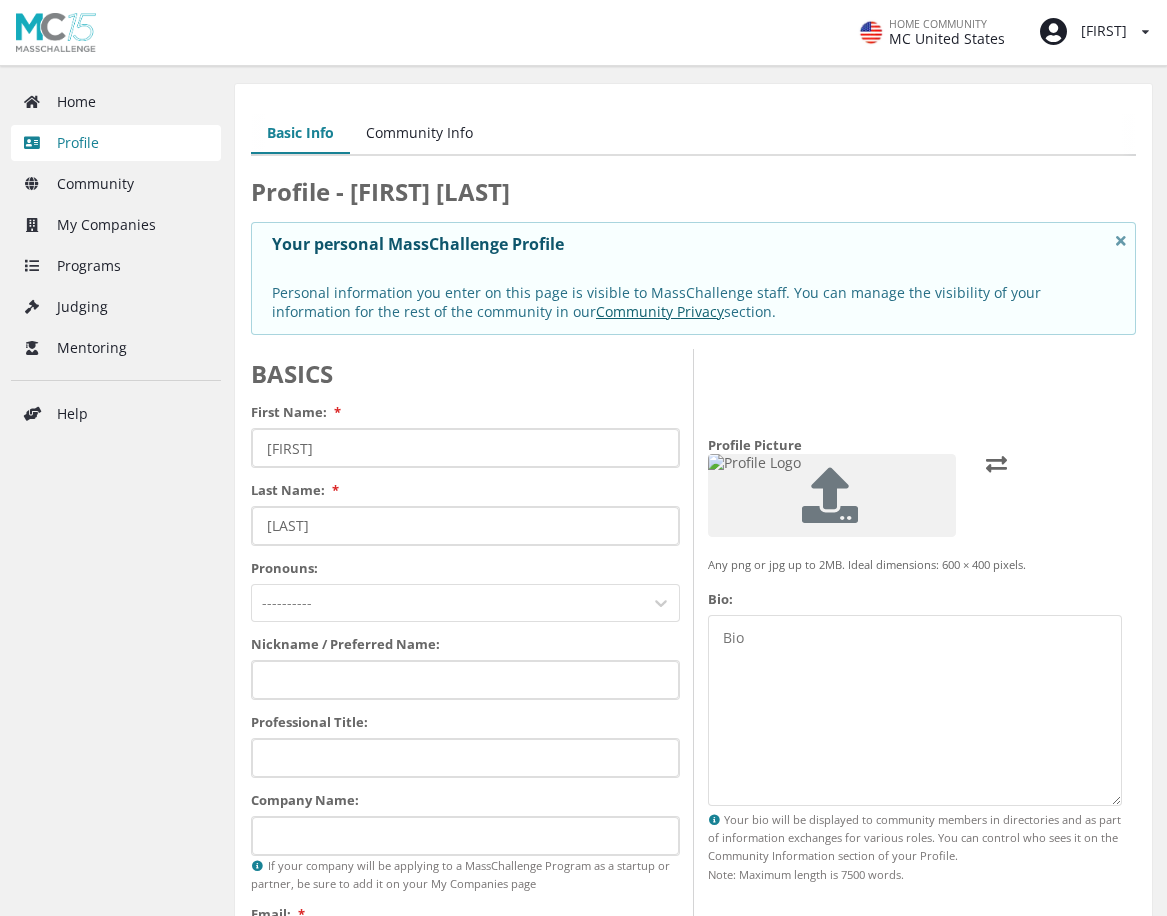 click at bounding box center [830, 495] 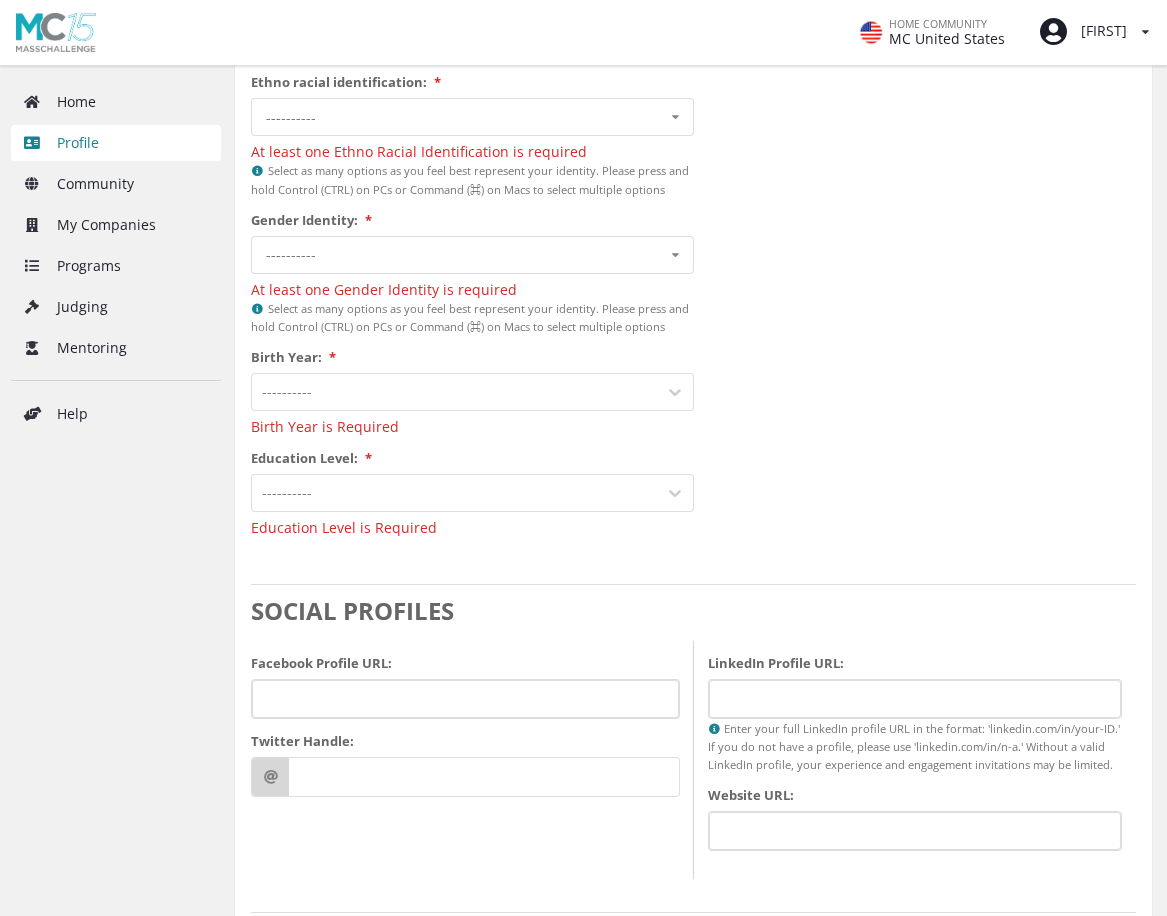 scroll, scrollTop: 1608, scrollLeft: 0, axis: vertical 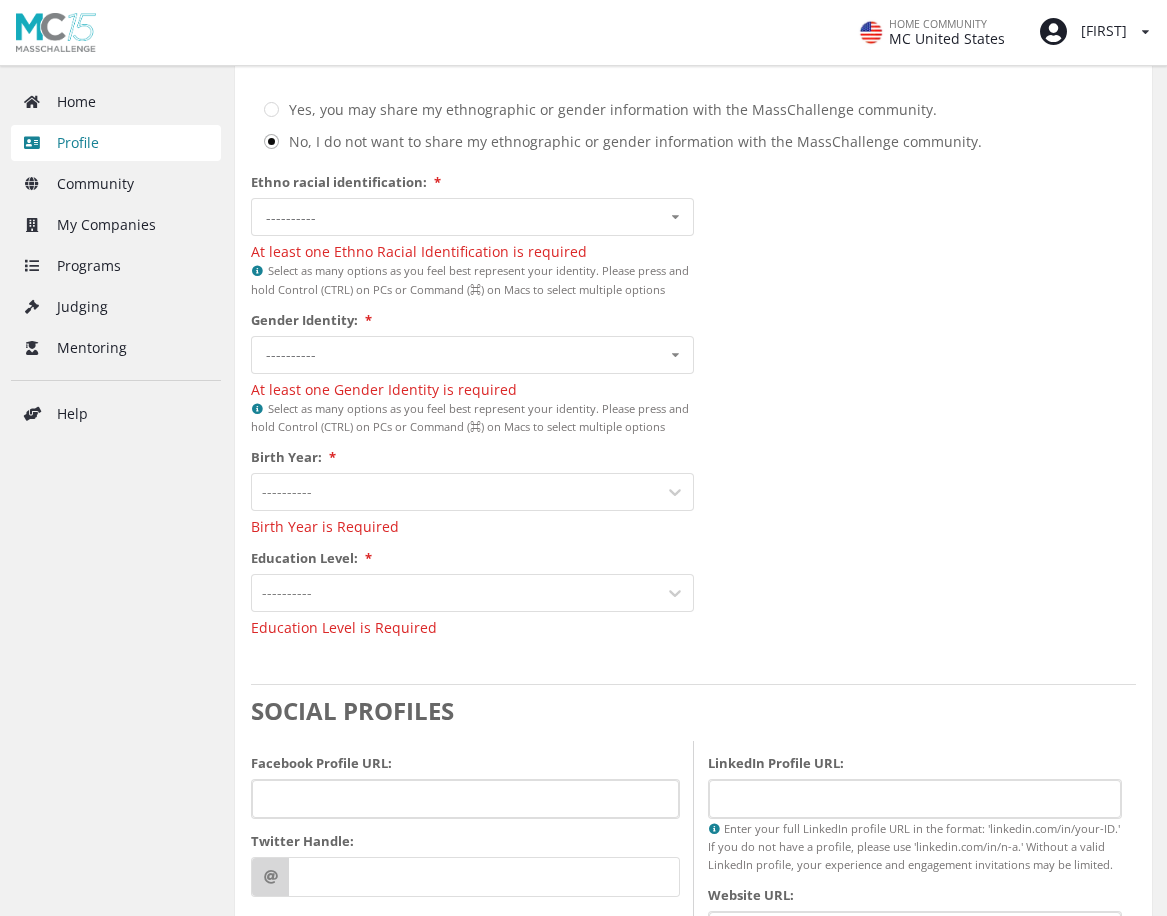 click at bounding box center (454, 593) 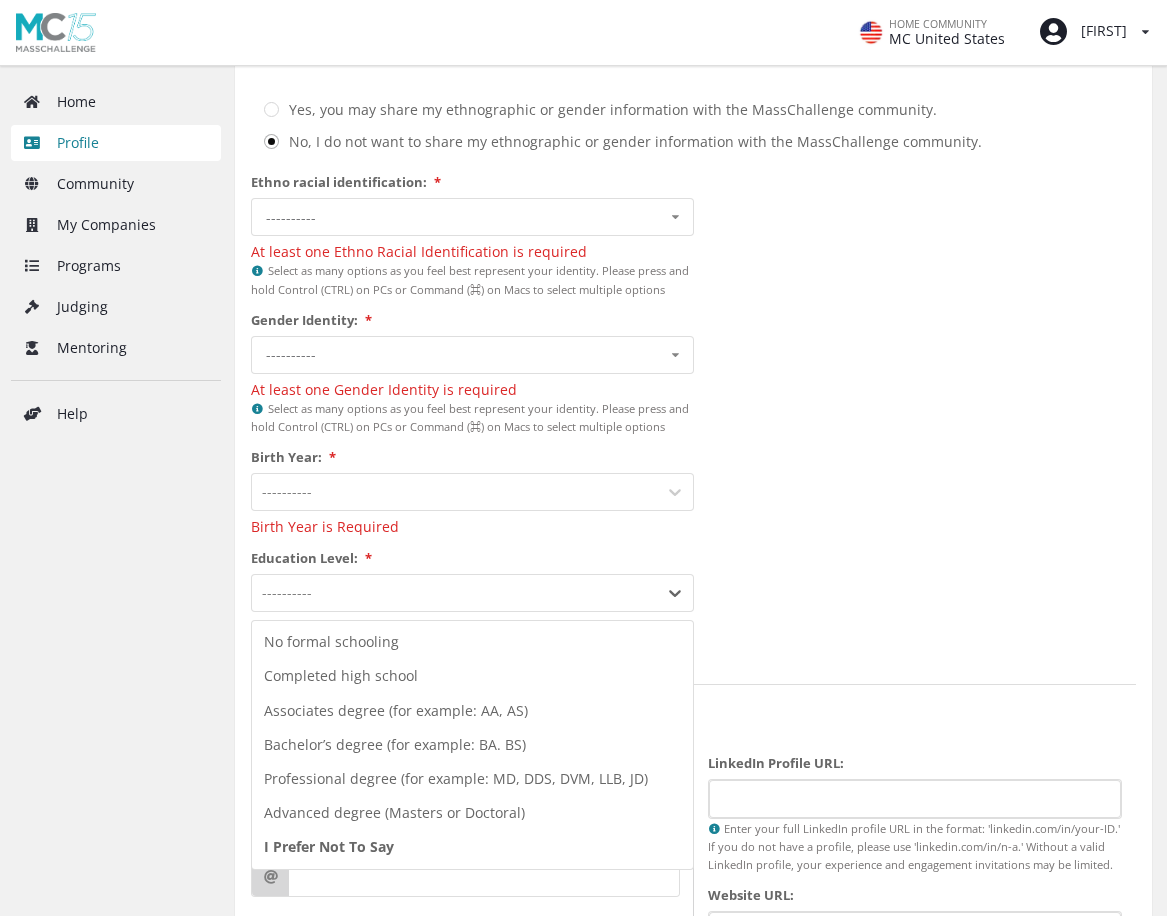 click on "I Prefer Not To Say" at bounding box center (472, 847) 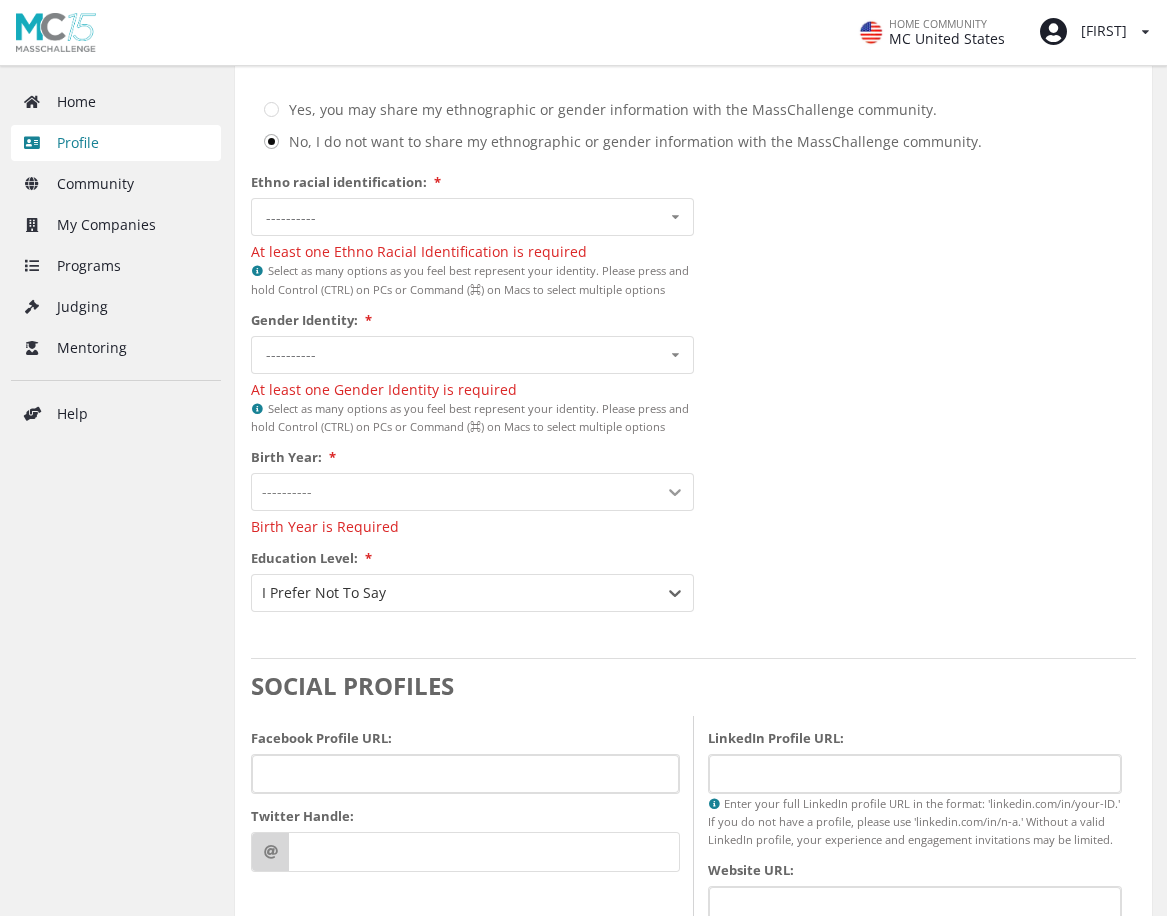 click at bounding box center (675, 492) 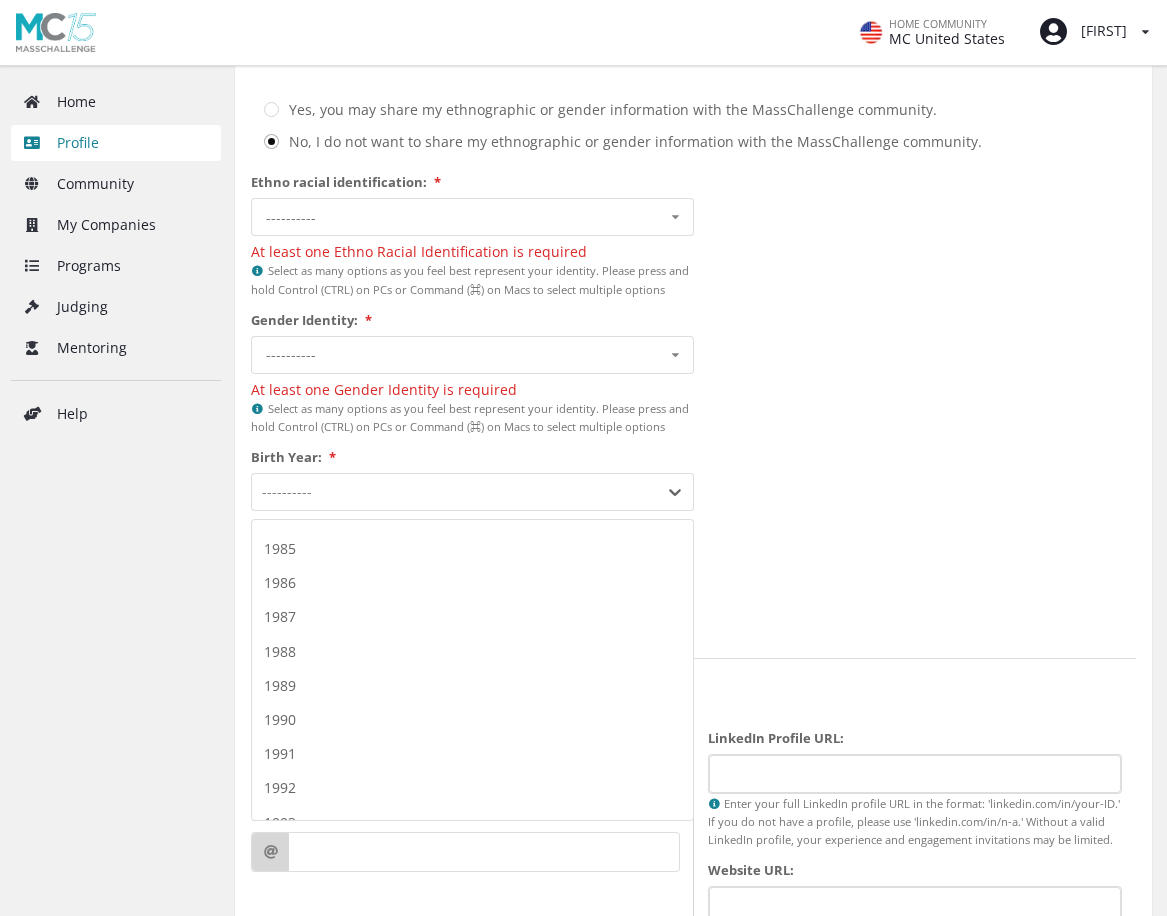 scroll, scrollTop: 2900, scrollLeft: 0, axis: vertical 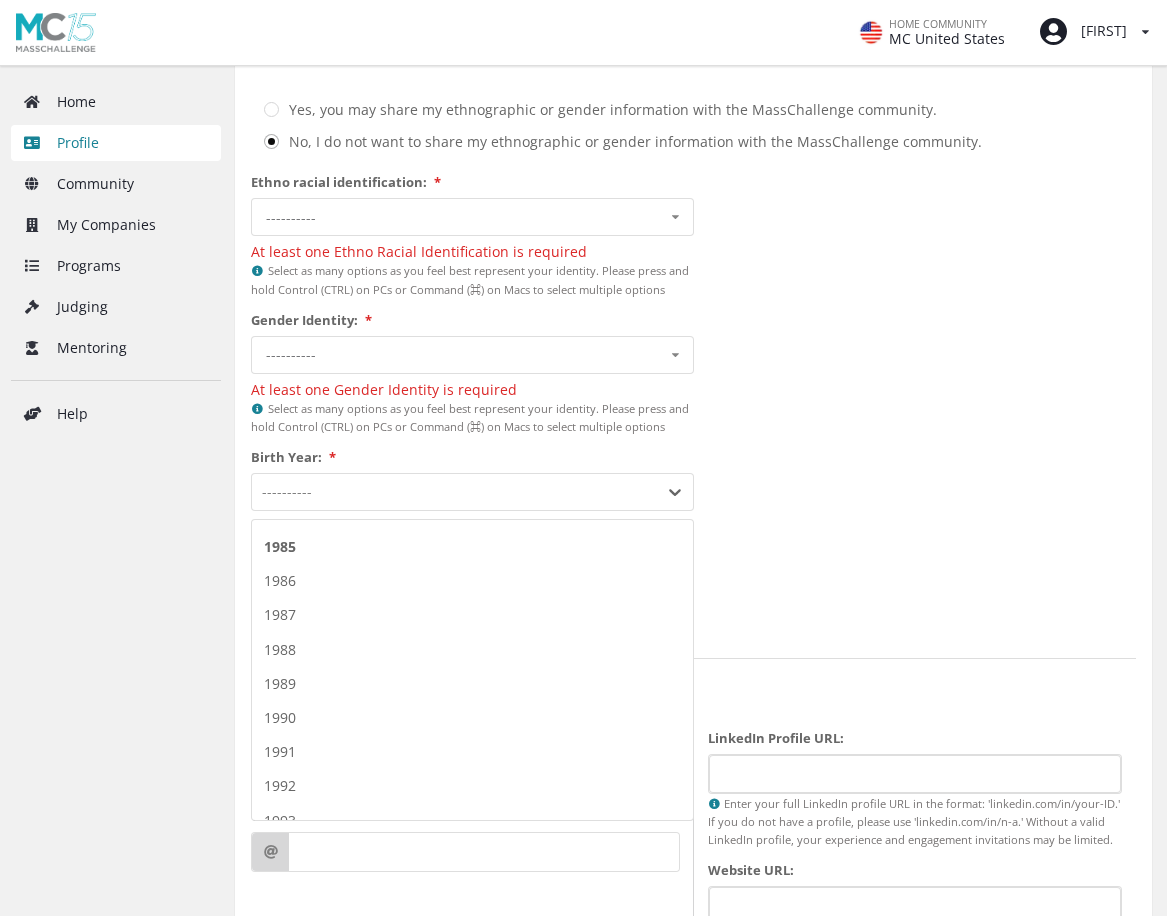 click on "1985" at bounding box center [472, 547] 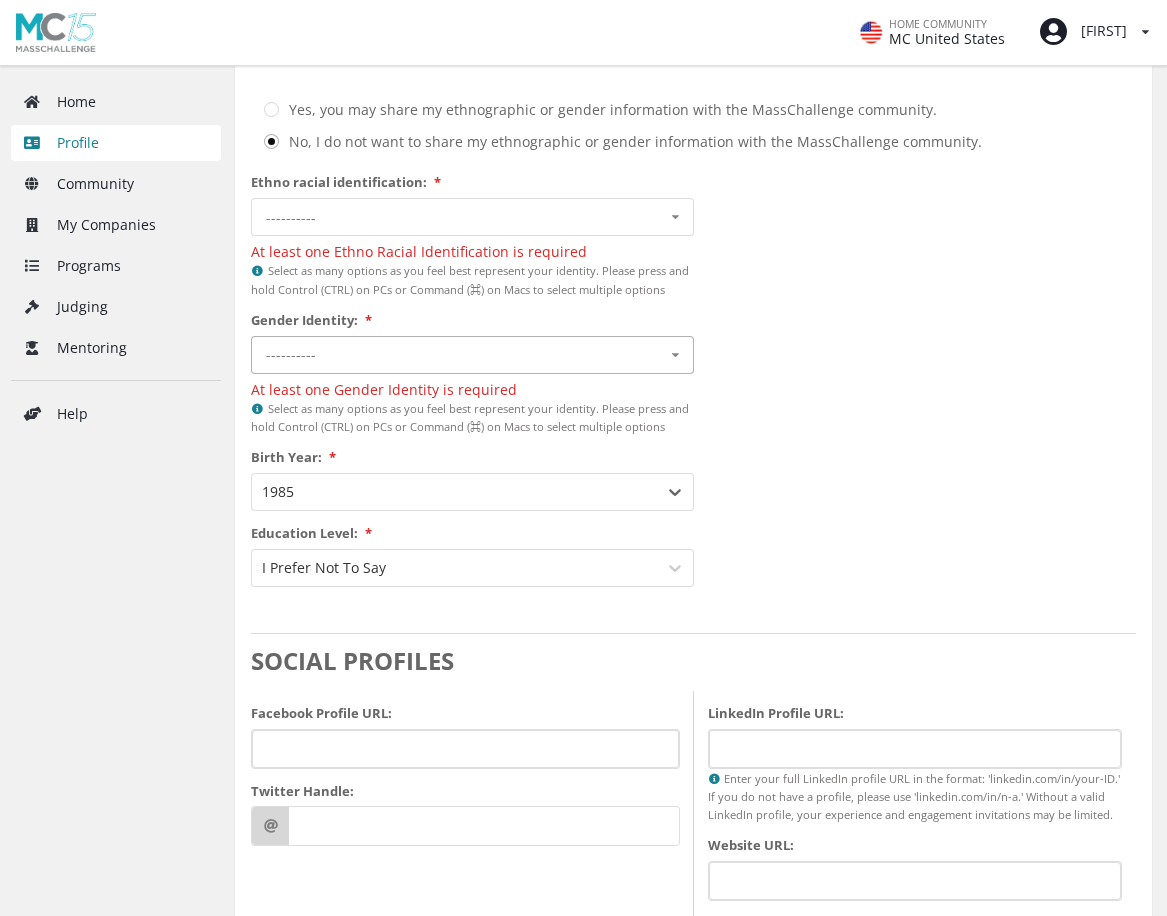 click on "---------- Male Female Cisgender Transgender Non-Binary I Prefer To Self-describe I Prefer Not To Say" at bounding box center [472, 355] 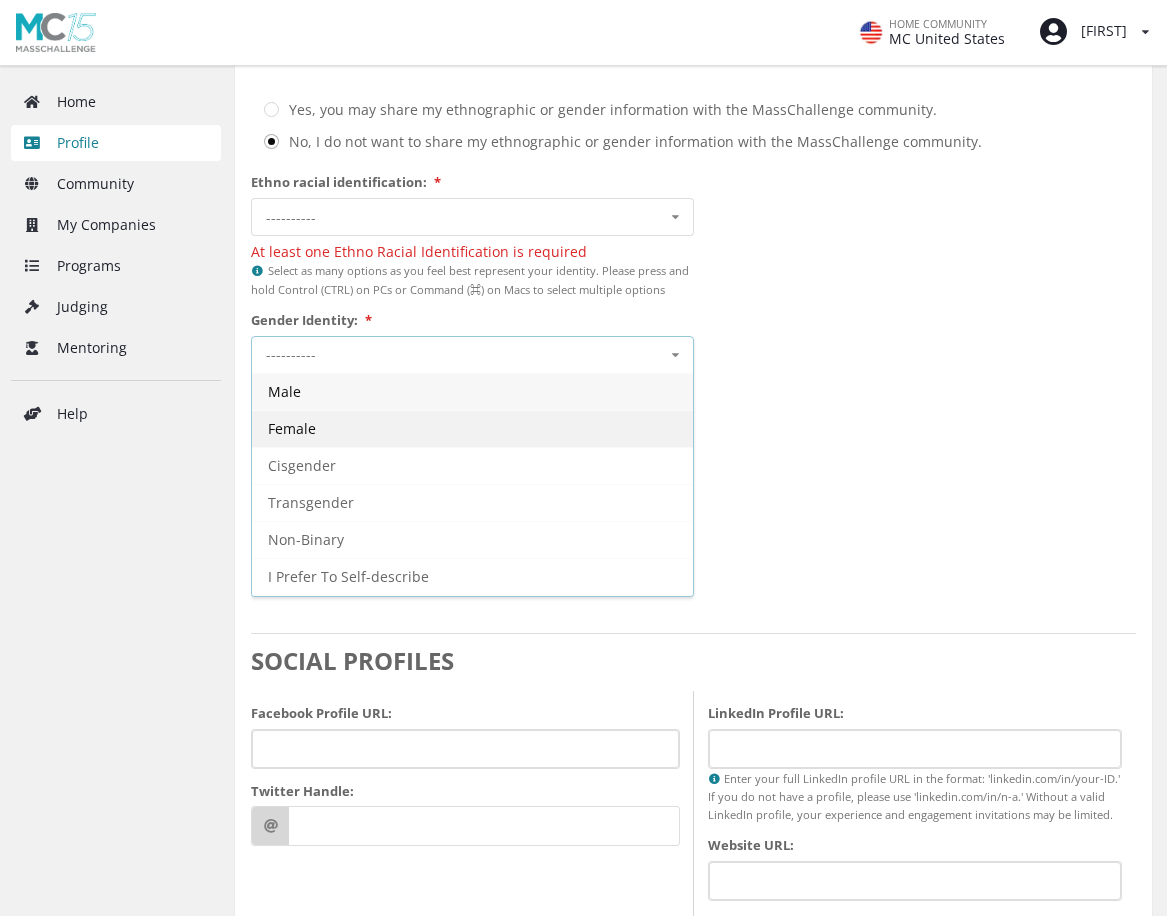 click on "Female" at bounding box center (472, 428) 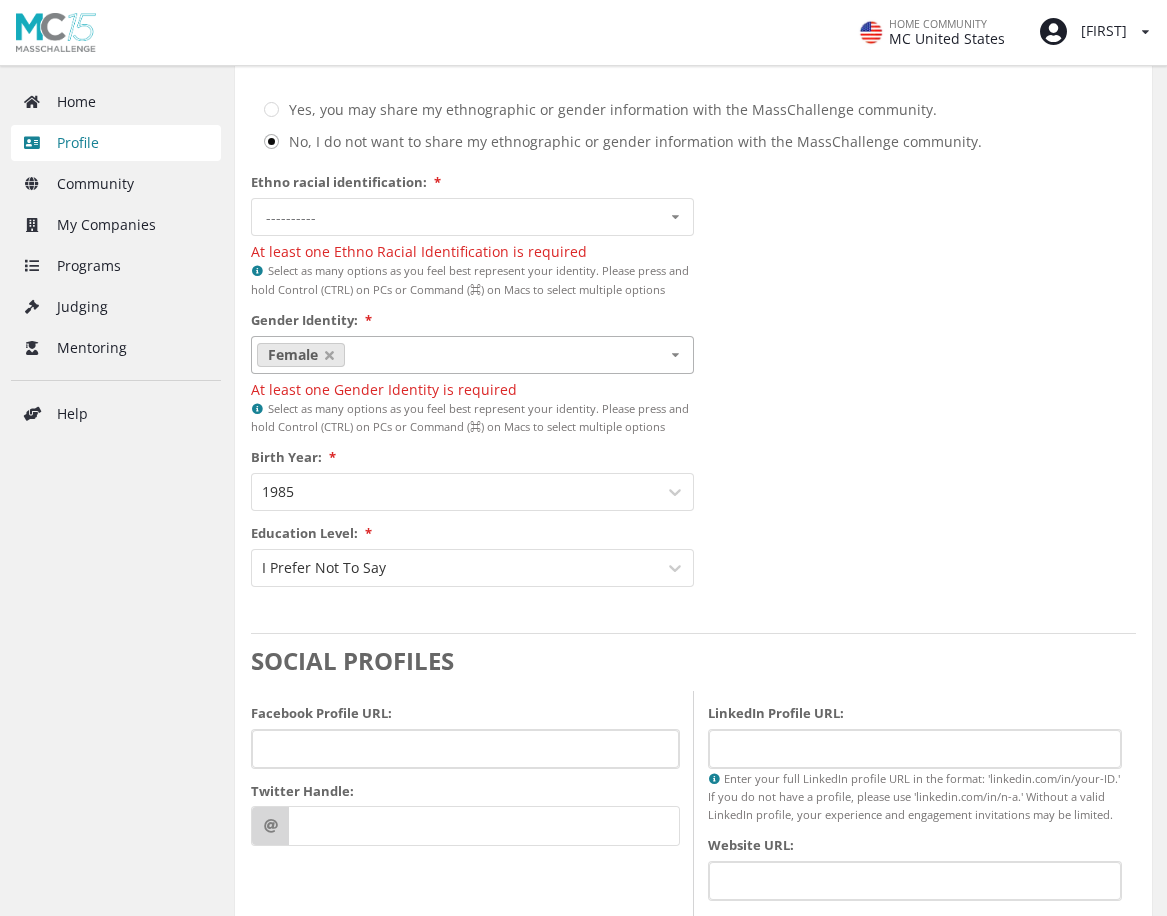 click on "DEMOGRAPHIC INFORMATION Some individuals wish to share their specific ethnographic and gender information with the MassChallenge community; others wish to keep the information confidential, to be used for ‘de-aggregated’ statistical purposes only.  * Yes, you may share my ethnographic or gender information with the MassChallenge community. No, I do not want to share my ethnographic or gender information with the MassChallenge community. Ethno racial identification:  *   ---------- Black East and/or Southeast Asian Hispanic, Latinx, and/or Spanish Indigenous Native Hawaiian, Pacific Islander, or Polynesian Middle Eastern and/or North African North and/or Central Asian South Asian White or Caucasian I prefer not to say At least one Ethno Racial Identification is required Select as many options as you feel best represent your identity. Please press and hold Control (CTRL) on PCs or Command (⌘) on Macs to select multiple options Gender Identity:  *   Female Male Cisgender Transgender Non-Binary Birth Year:" at bounding box center (693, 279) 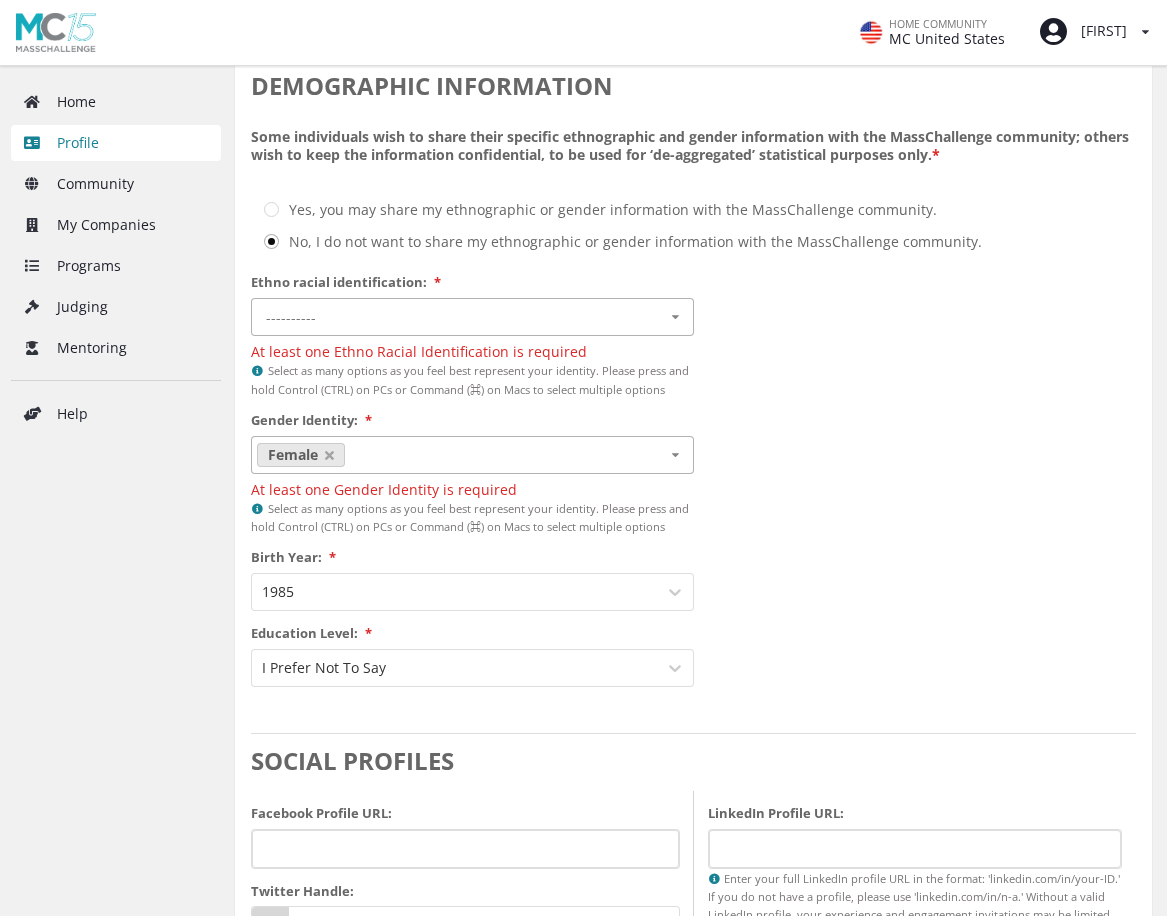 click on "---------- Black East and/or Southeast Asian Hispanic, Latinx, and/or Spanish Indigenous Native Hawaiian, Pacific Islander, or Polynesian Middle Eastern and/or North African North and/or Central Asian South Asian White or Caucasian I prefer not to say" at bounding box center (472, 317) 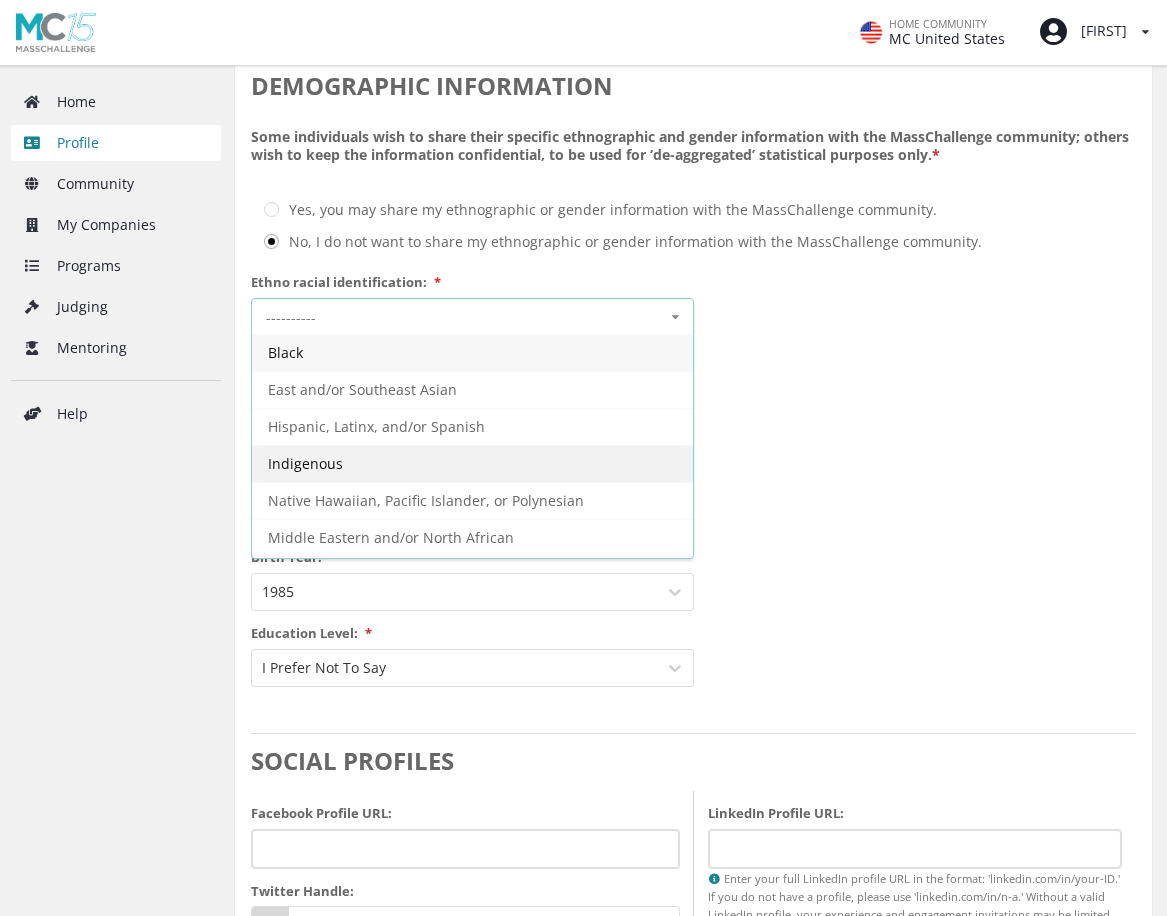 scroll, scrollTop: 0, scrollLeft: 0, axis: both 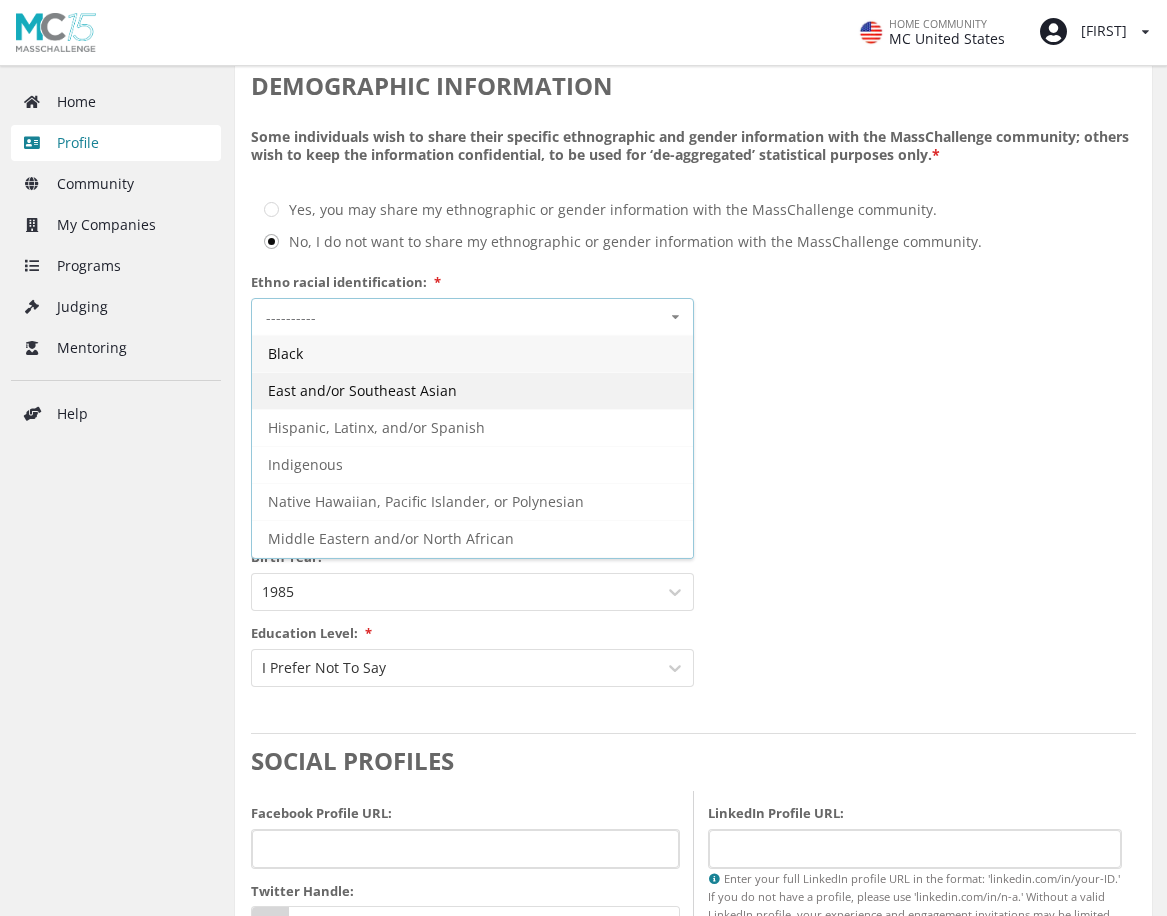 click on "East and/or Southeast Asian" at bounding box center [472, 390] 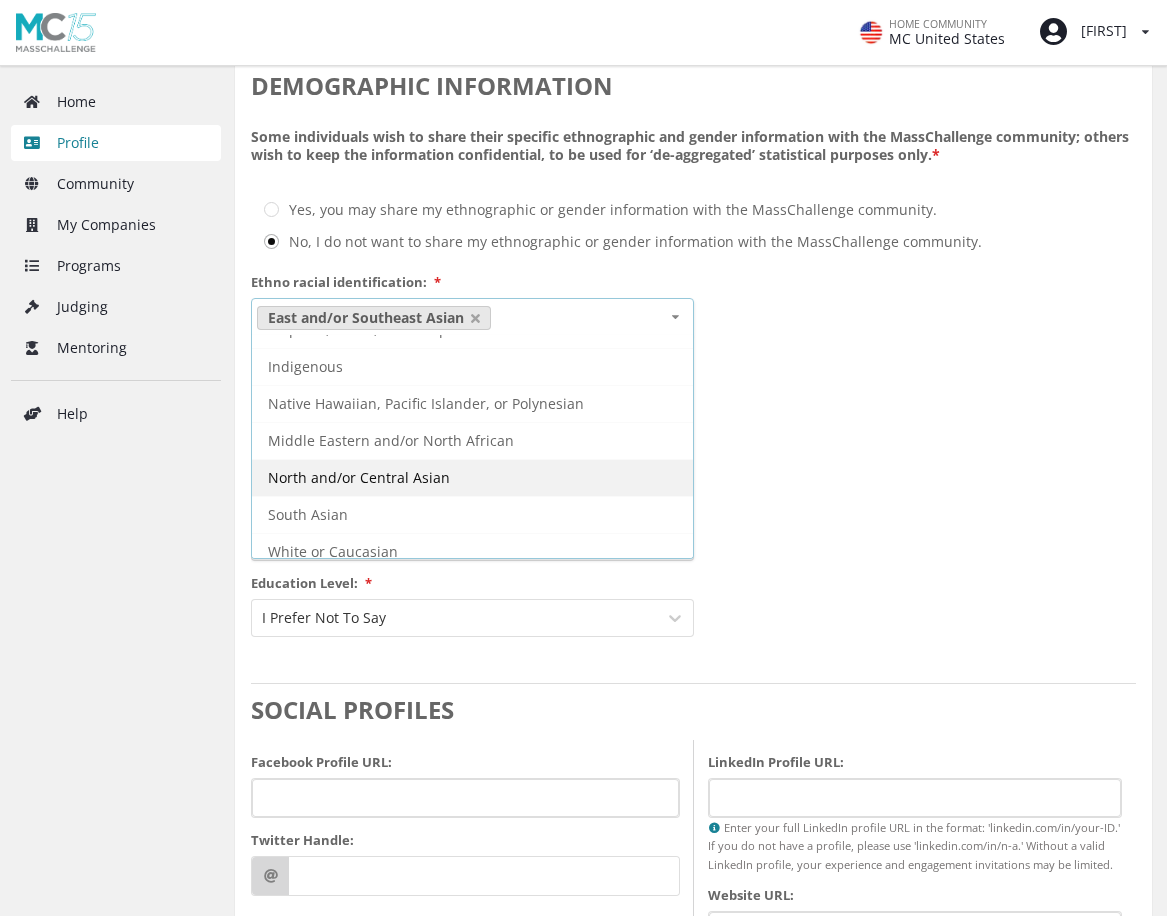 scroll, scrollTop: 110, scrollLeft: 0, axis: vertical 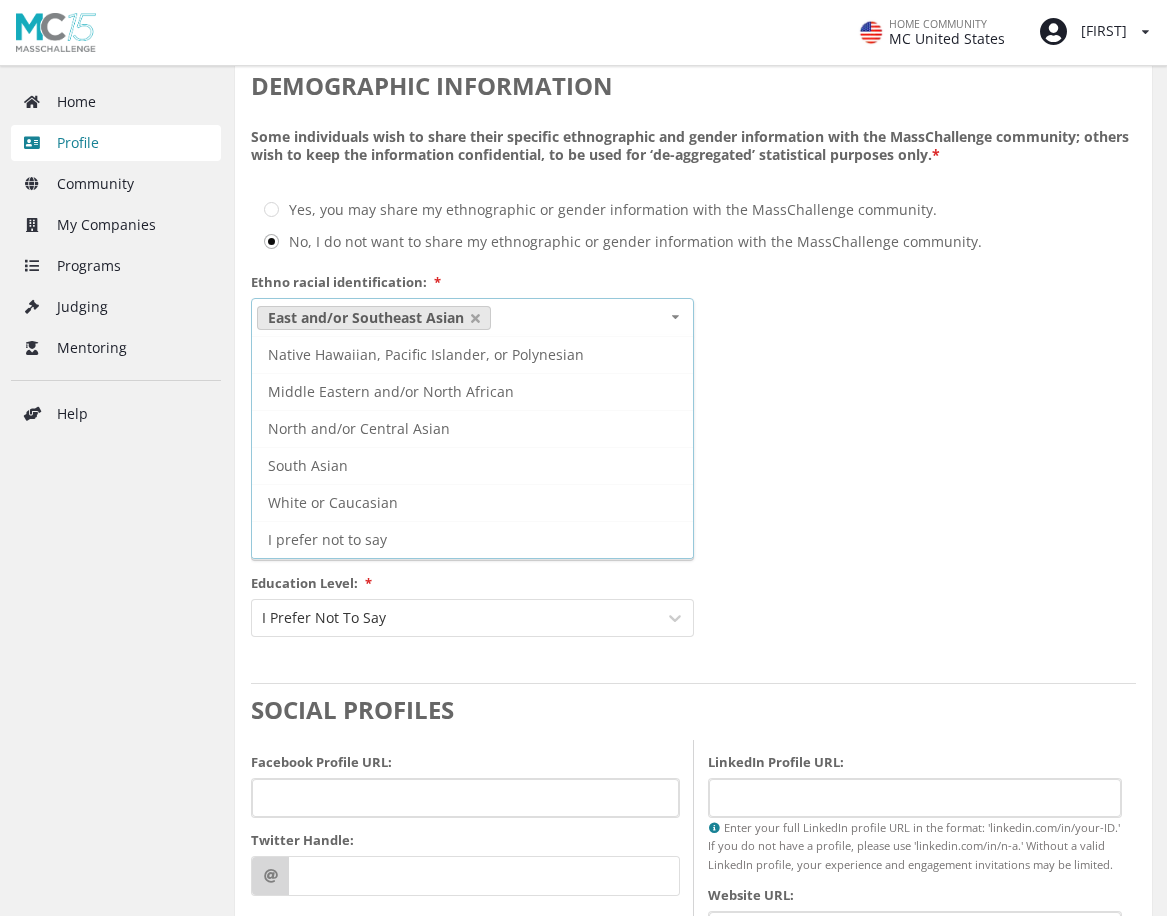 click on "DEMOGRAPHIC INFORMATION Some individuals wish to share their specific ethnographic and gender information with the MassChallenge community; others wish to keep the information confidential, to be used for ‘de-aggregated’ statistical purposes only.  * Yes, you may share my ethnographic or gender information with the MassChallenge community. No, I do not want to share my ethnographic or gender information with the MassChallenge community. Ethno racial identification:  *   East and/or Southeast Asian Black Hispanic, Latinx, and/or Spanish Indigenous Native Hawaiian, Pacific Islander, or Polynesian Middle Eastern and/or North African North and/or Central Asian South Asian White or Caucasian I prefer not to say Select as many options as you feel best represent your identity. Please press and hold Control (CTRL) on PCs or Command (⌘) on Macs to select multiple options Gender Identity:  *   Female Male Cisgender Transgender Non-Binary I Prefer To Self-describe I Prefer Not To Say Birth Year:  *   1985 *" at bounding box center (693, 353) 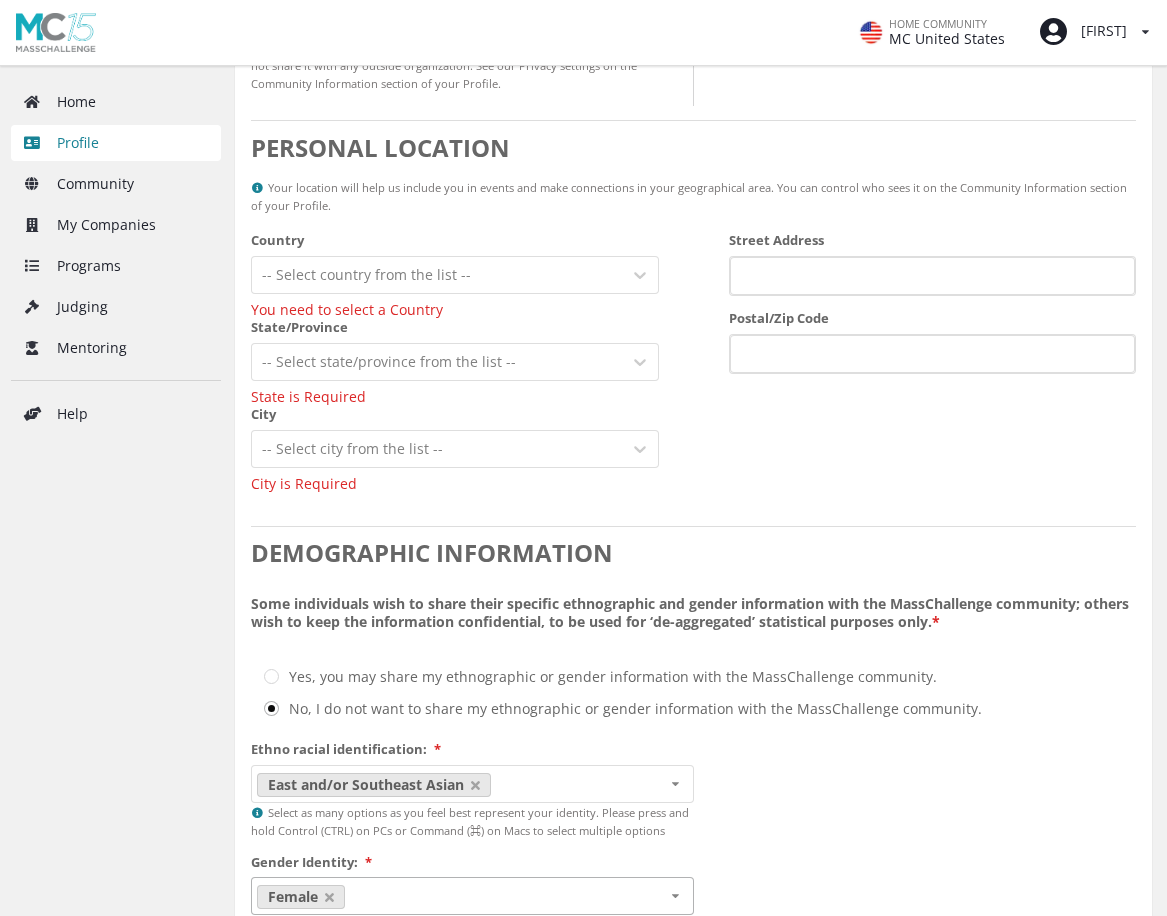 scroll, scrollTop: 1008, scrollLeft: 0, axis: vertical 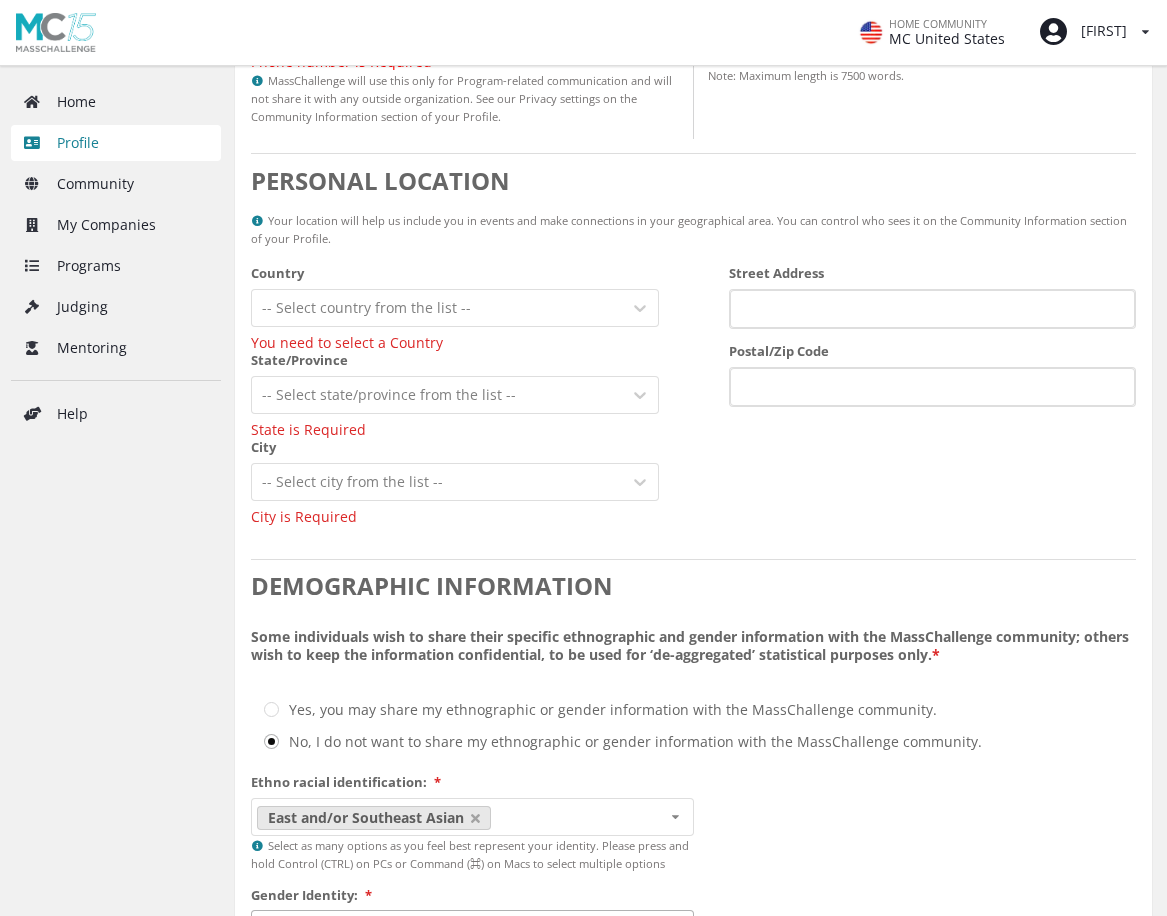 click at bounding box center (437, 308) 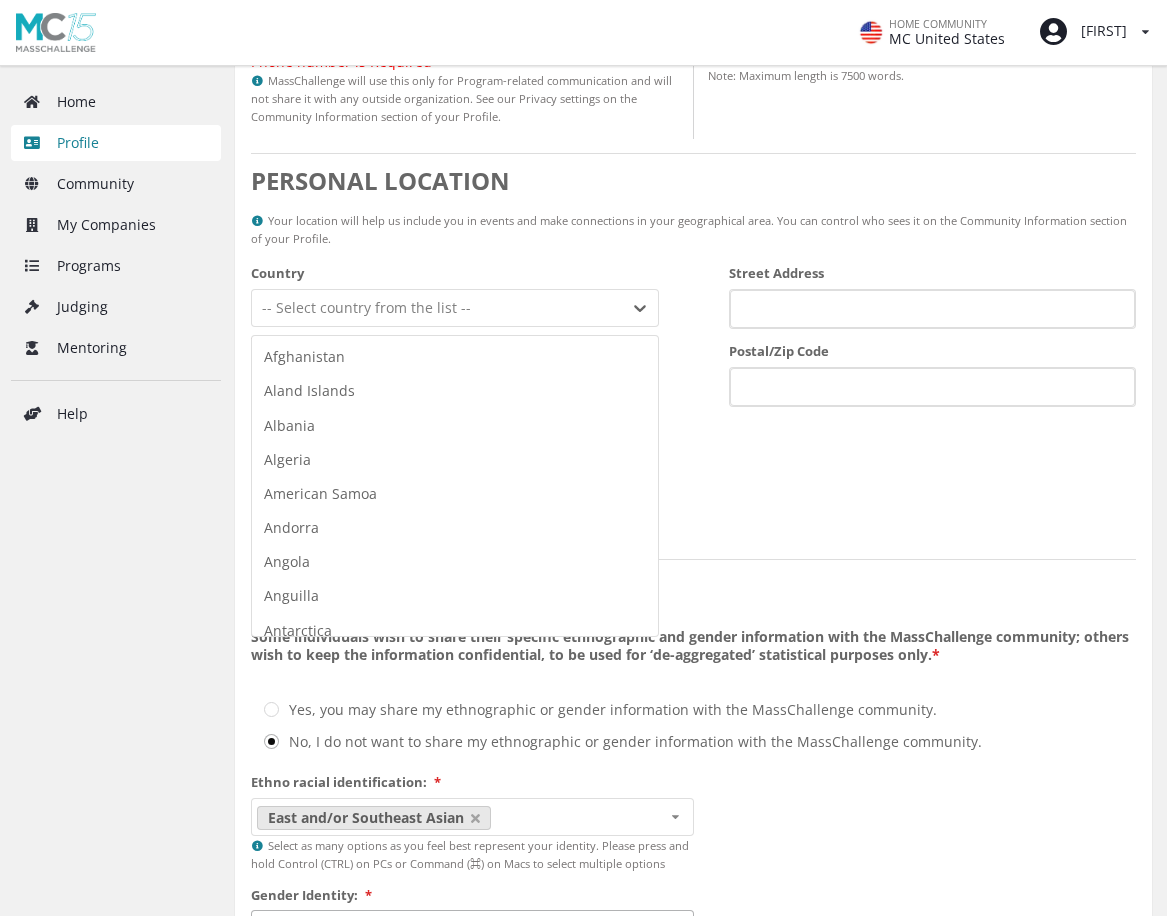 click on "Street Address   Postal/Zip Code" at bounding box center (933, 395) 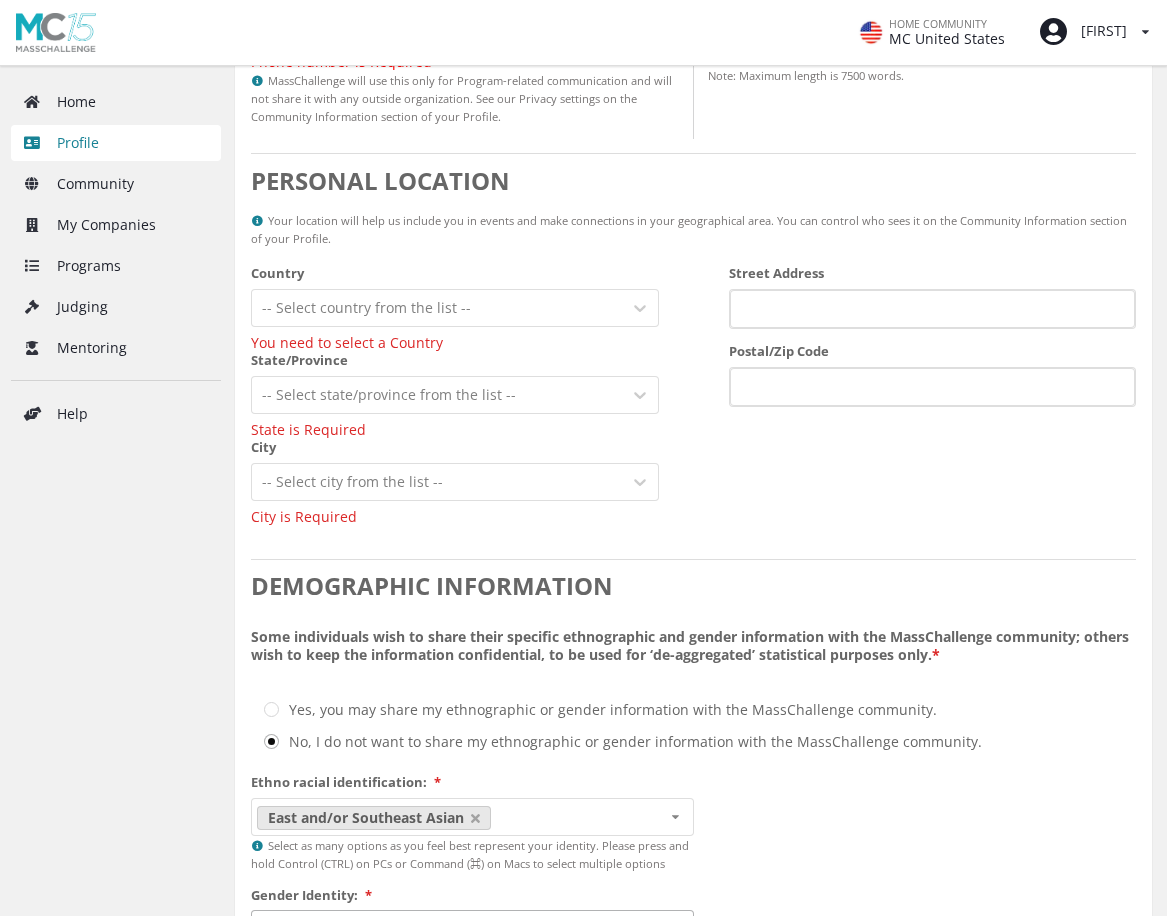 click at bounding box center [437, 308] 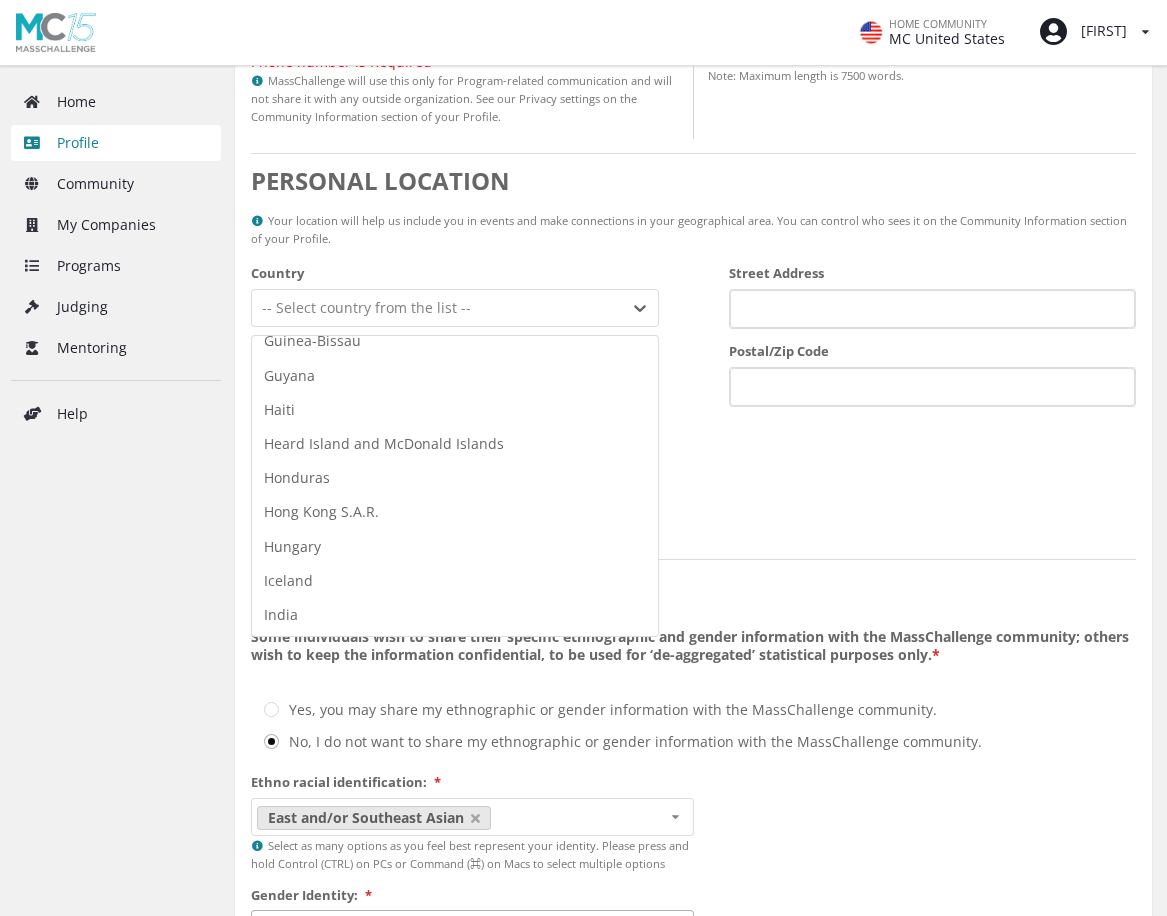 scroll, scrollTop: 3200, scrollLeft: 0, axis: vertical 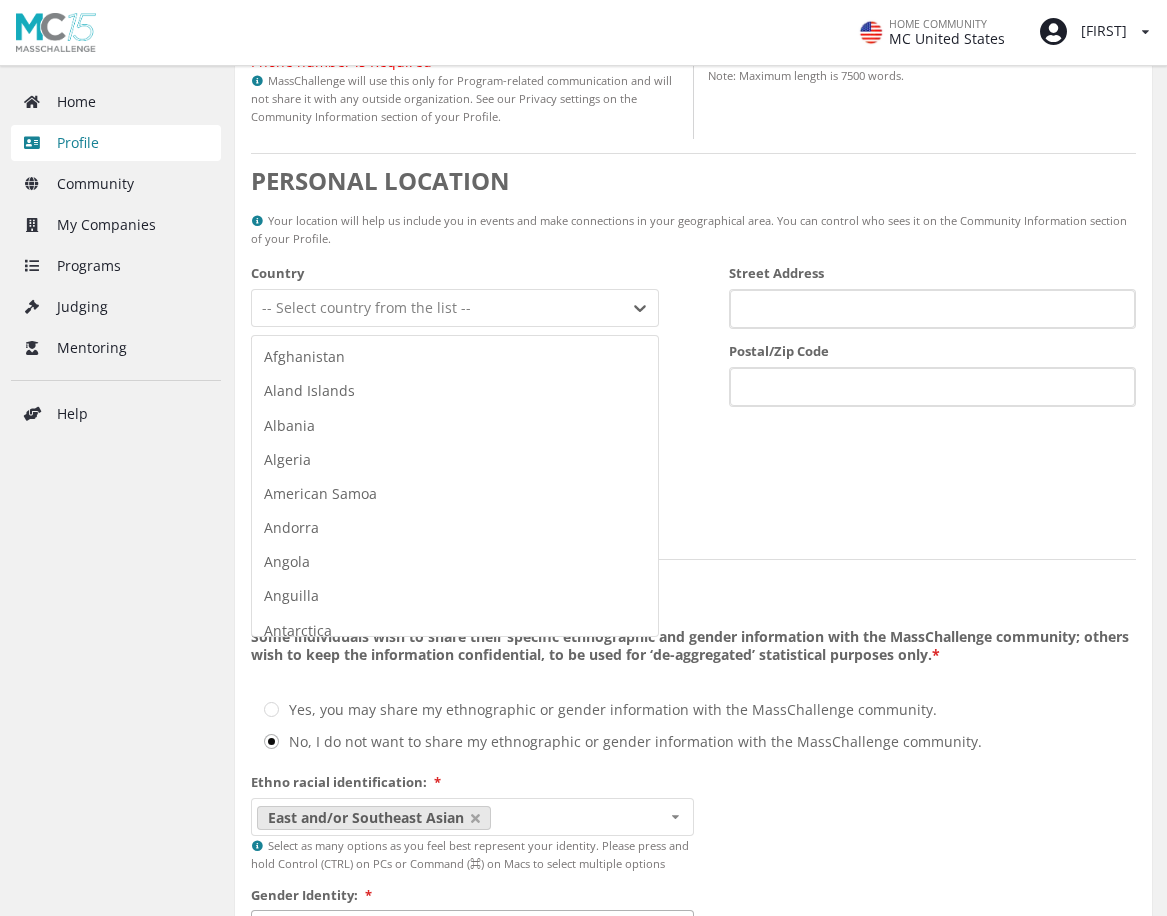 click at bounding box center (437, 308) 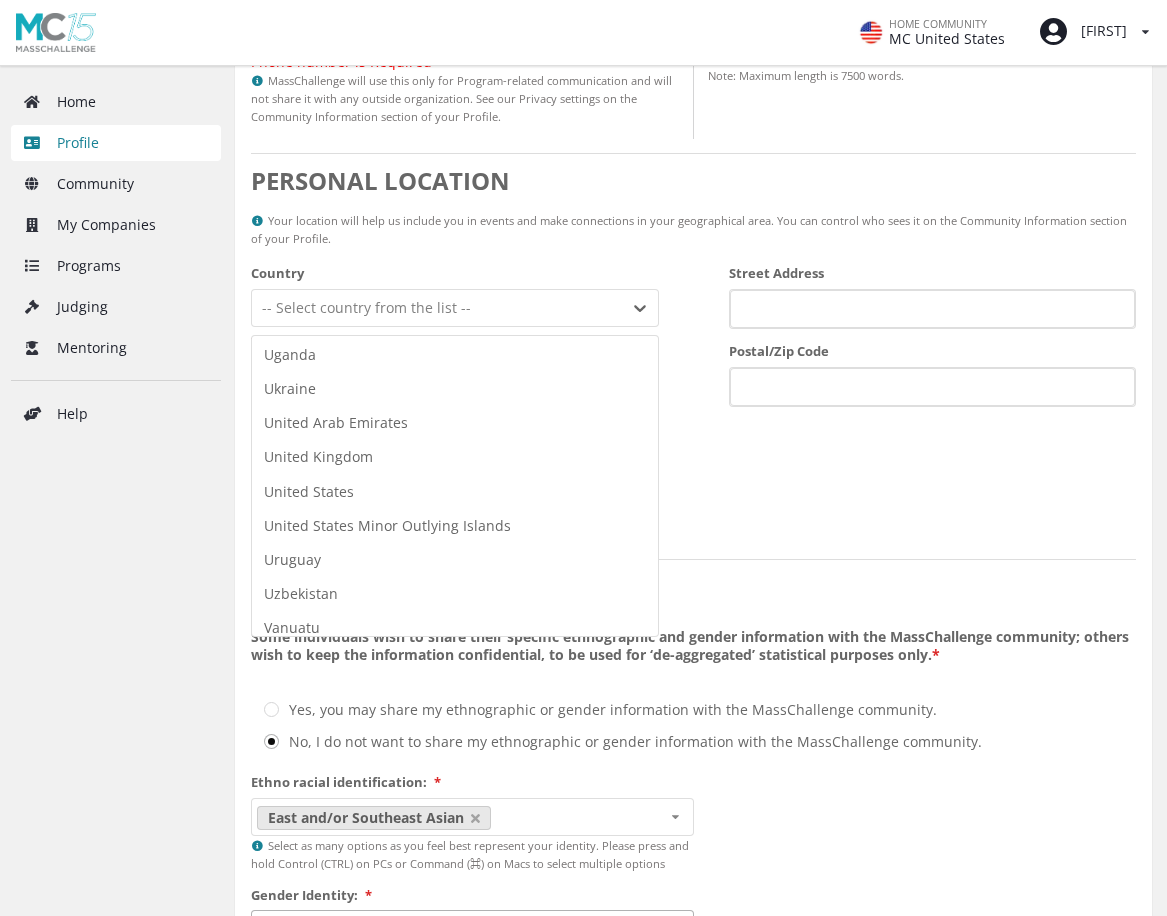 scroll, scrollTop: 7800, scrollLeft: 0, axis: vertical 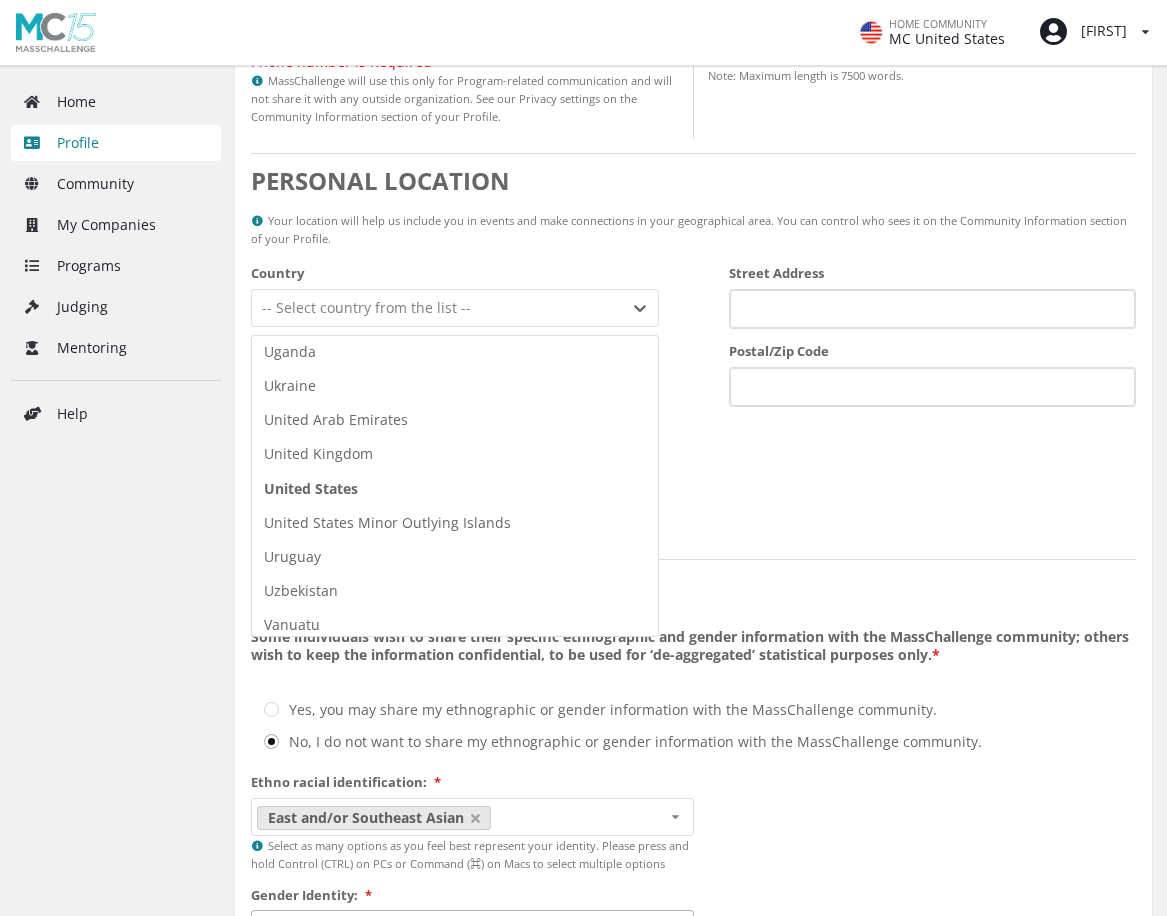 click on "United States" at bounding box center [455, 489] 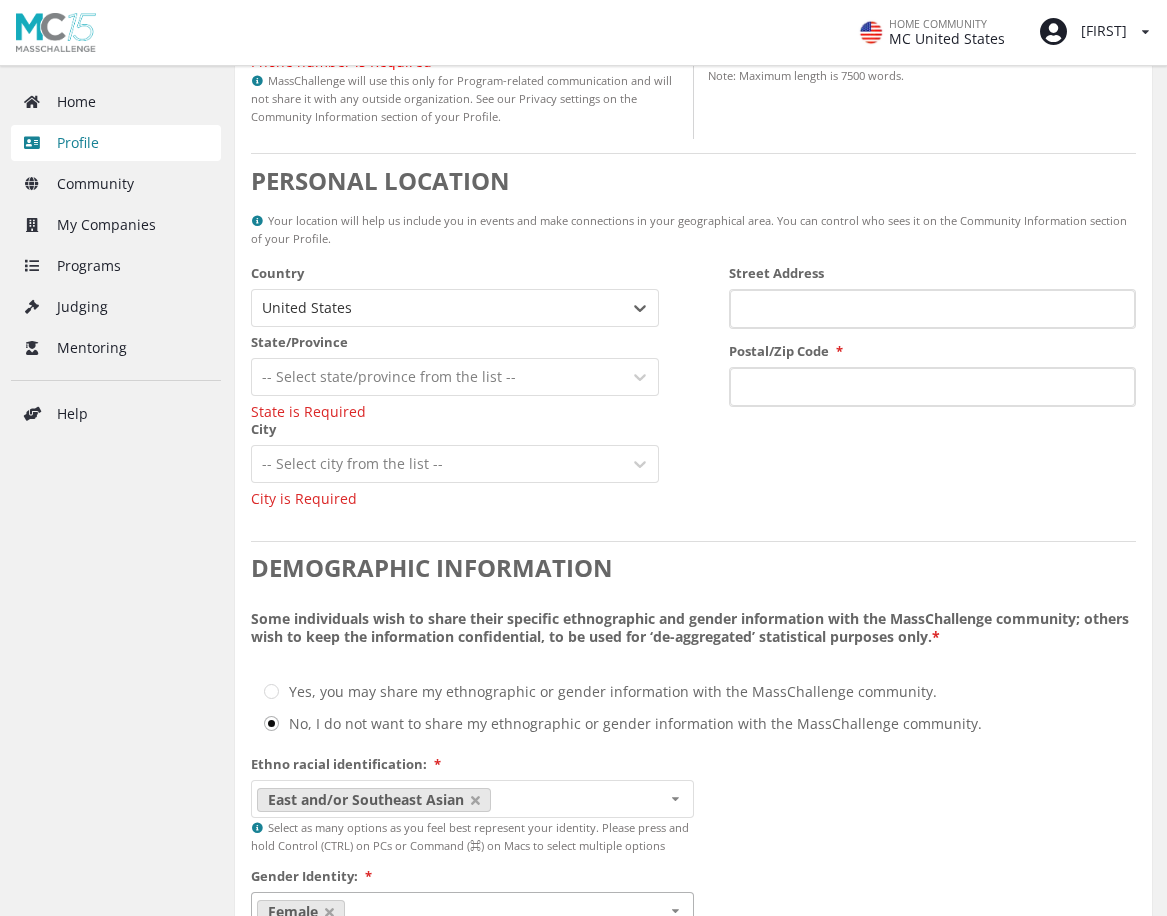 click at bounding box center [437, 464] 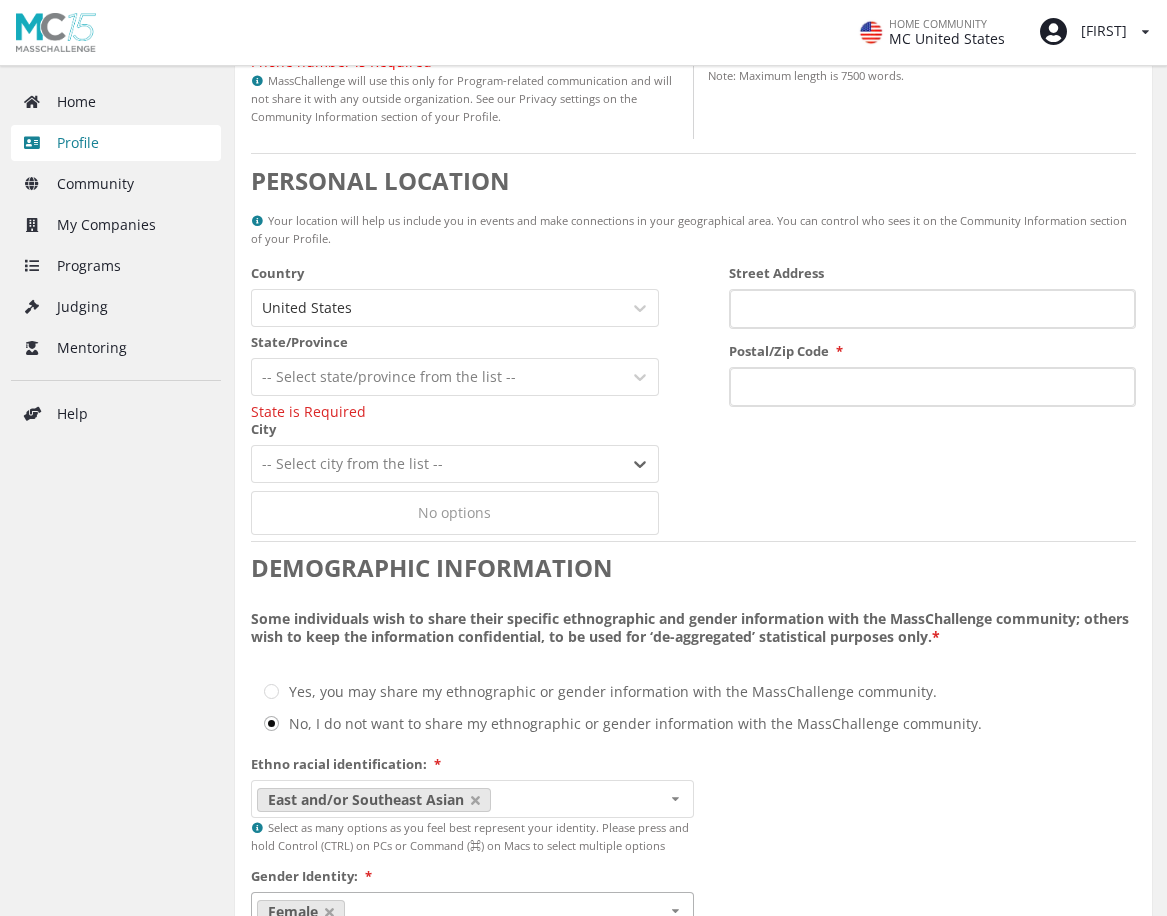 click at bounding box center [437, 464] 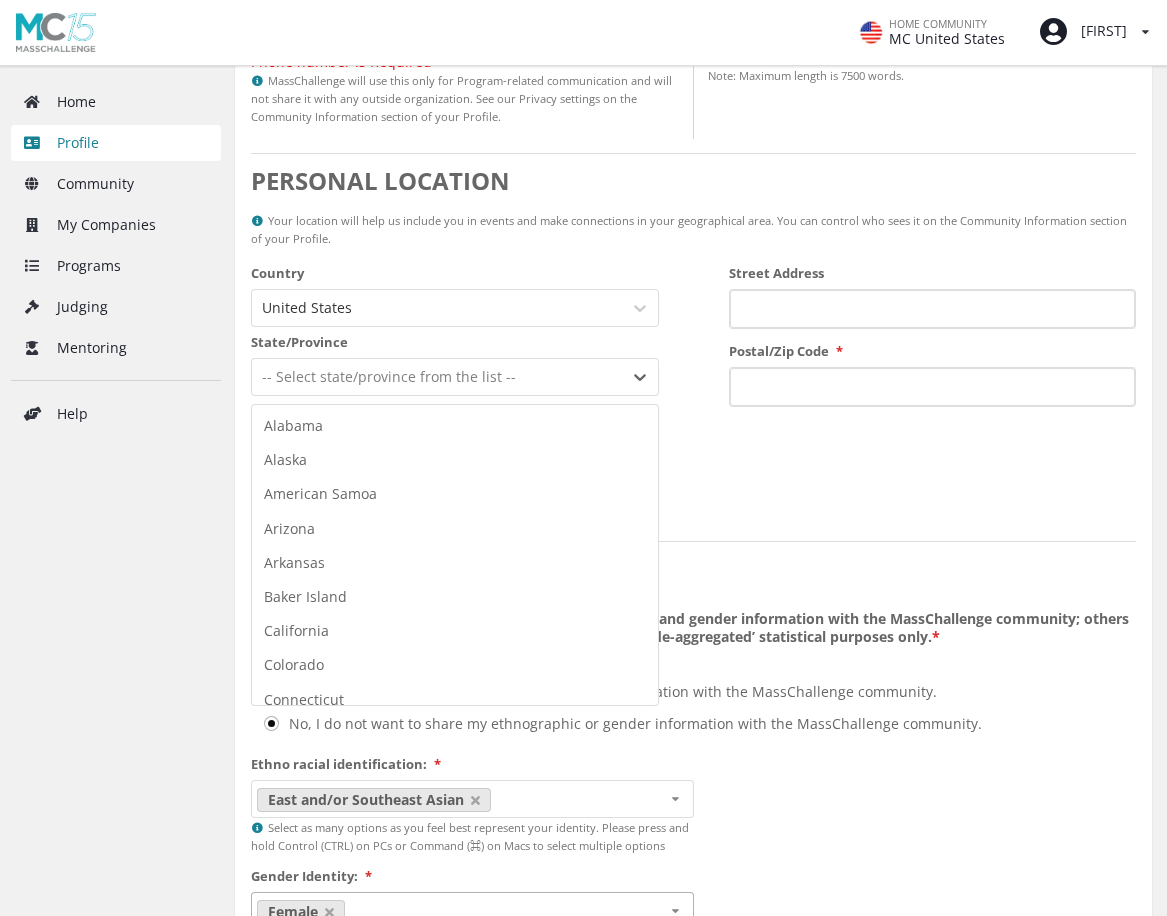 click at bounding box center [437, 377] 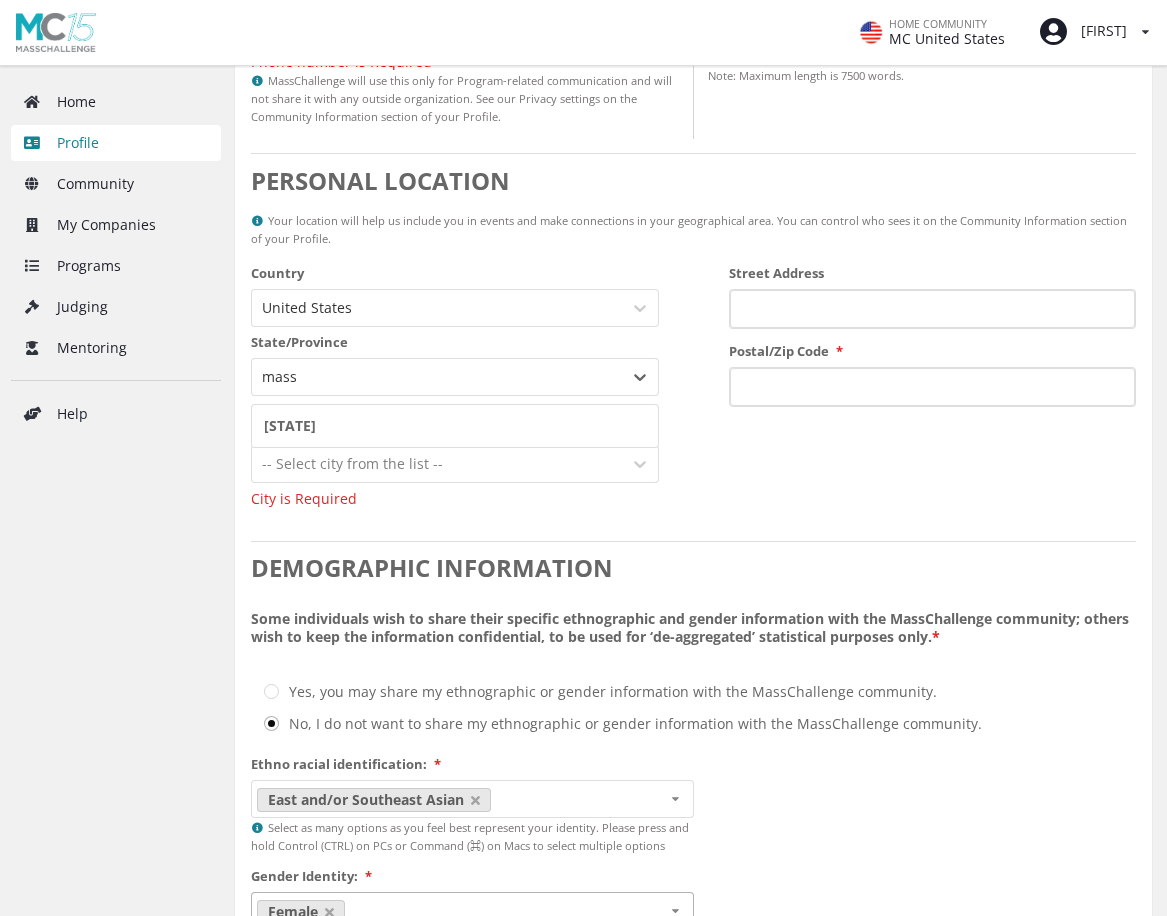click on "Massachusetts" at bounding box center (455, 426) 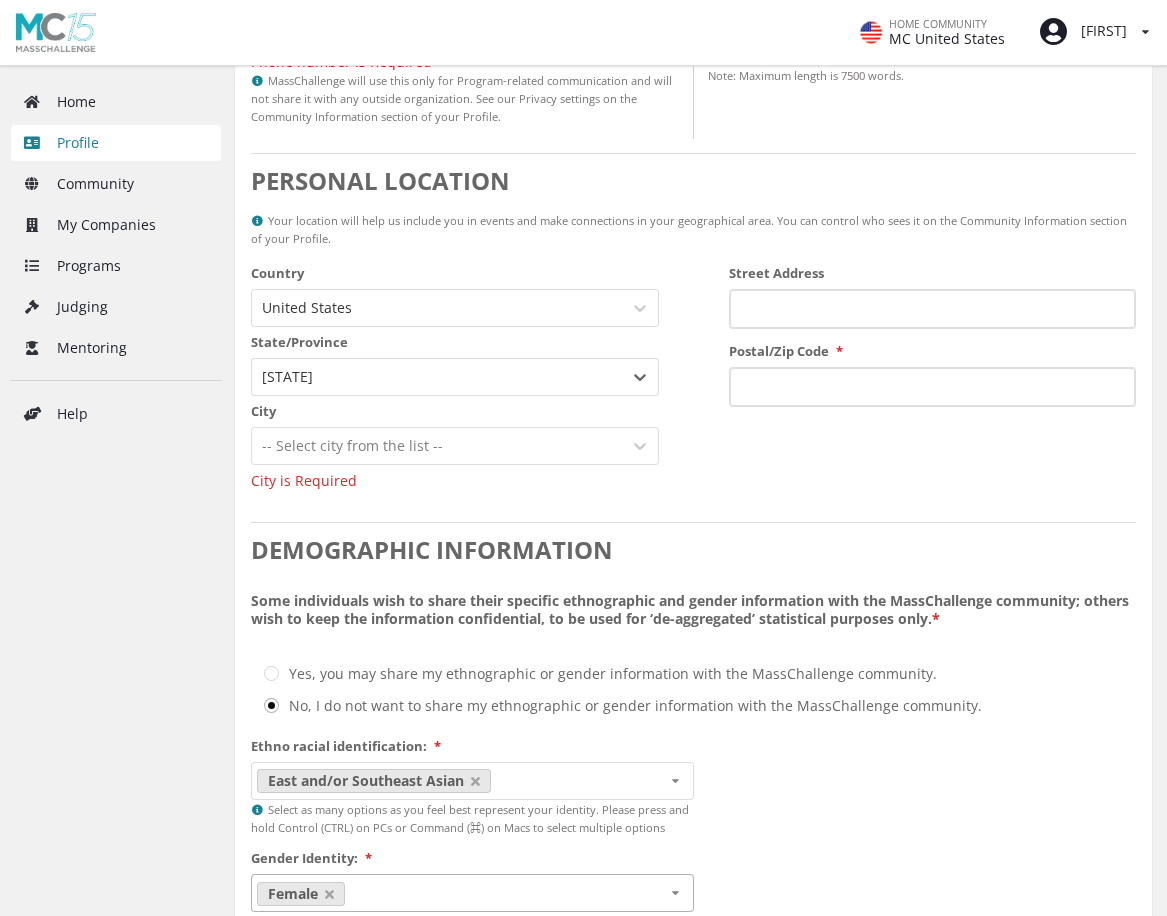 click on "City is Required" at bounding box center (455, 334) 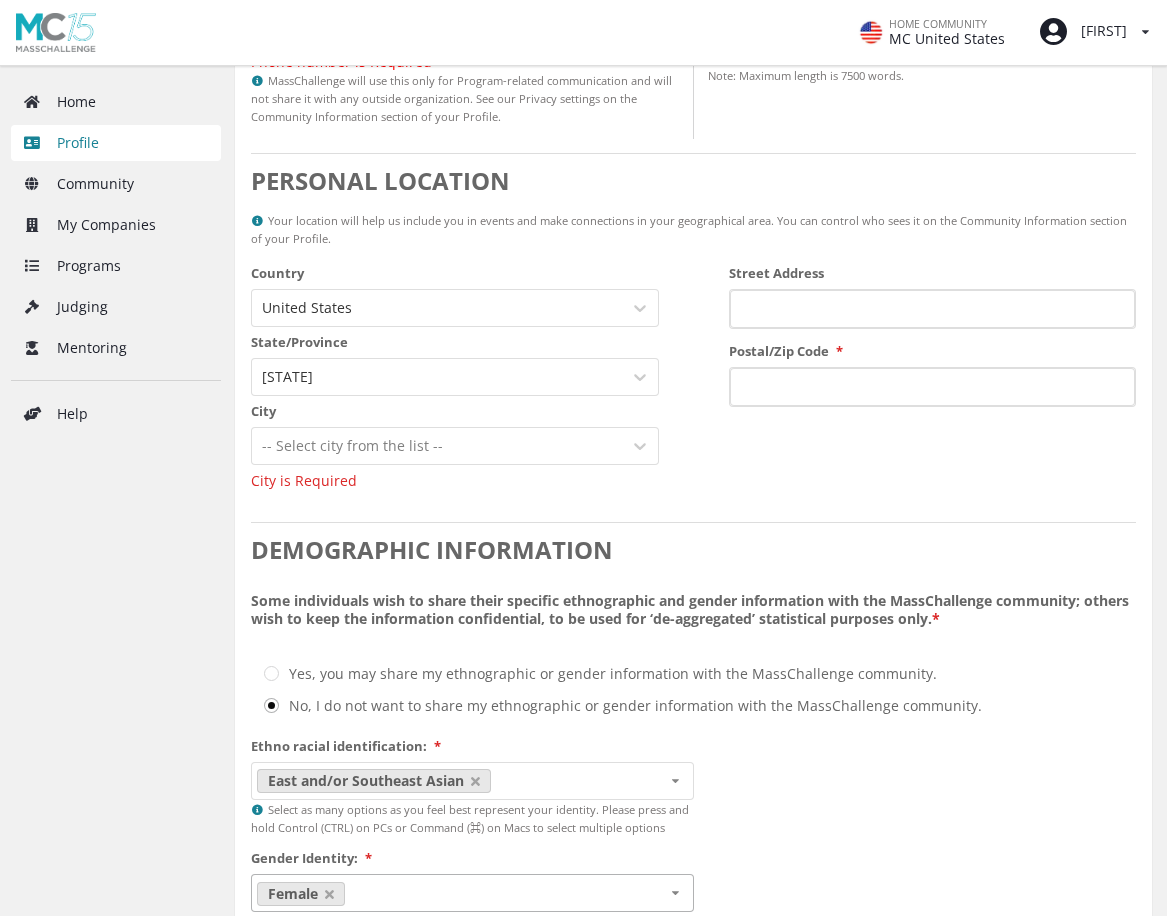 click at bounding box center [437, 446] 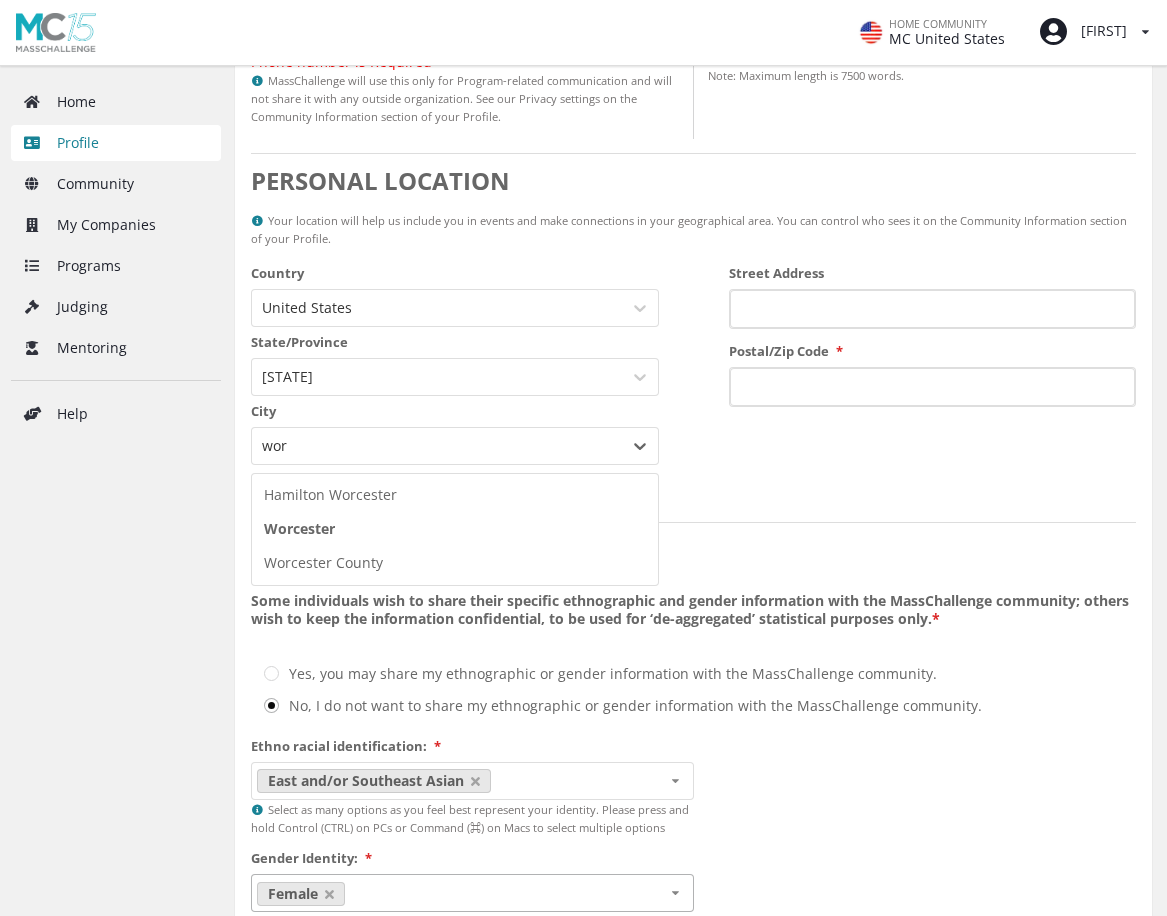 click on "Worcester" at bounding box center [455, 529] 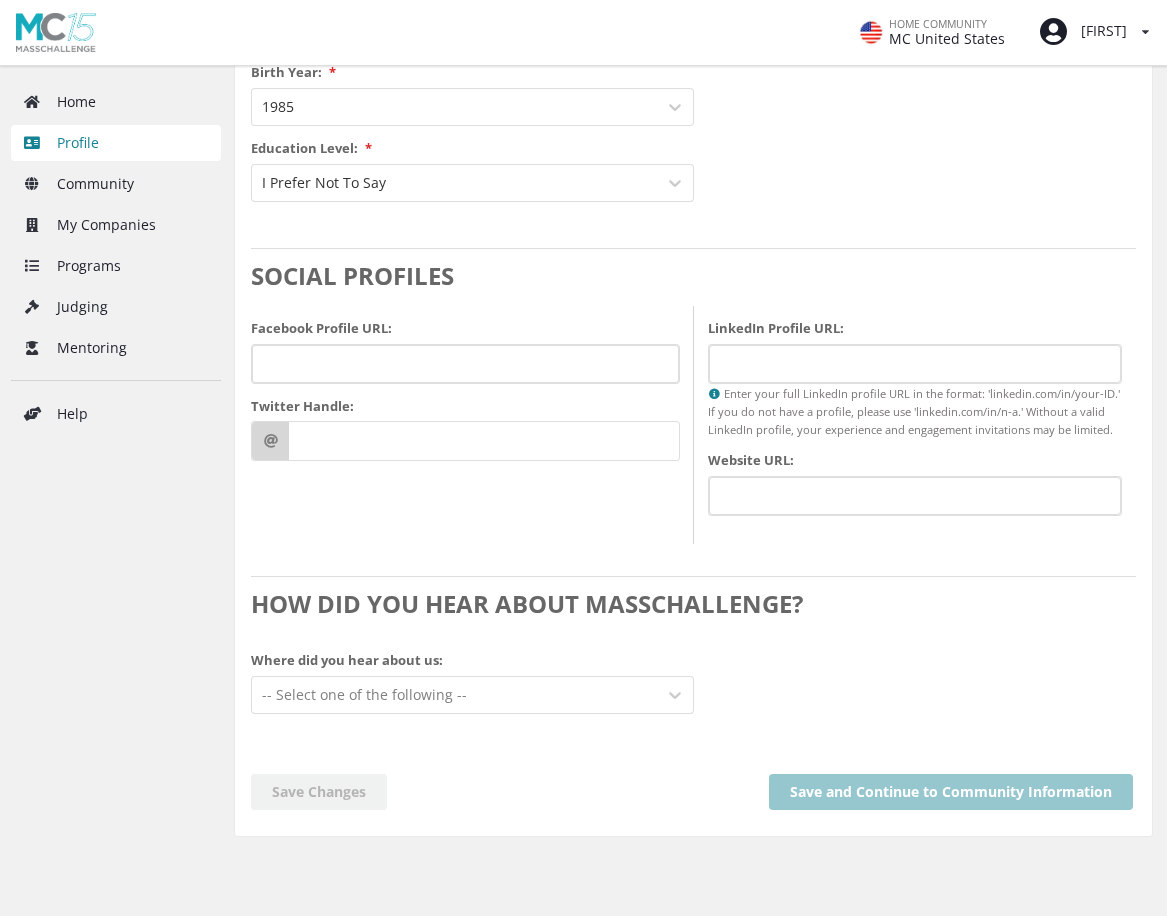 scroll, scrollTop: 1852, scrollLeft: 0, axis: vertical 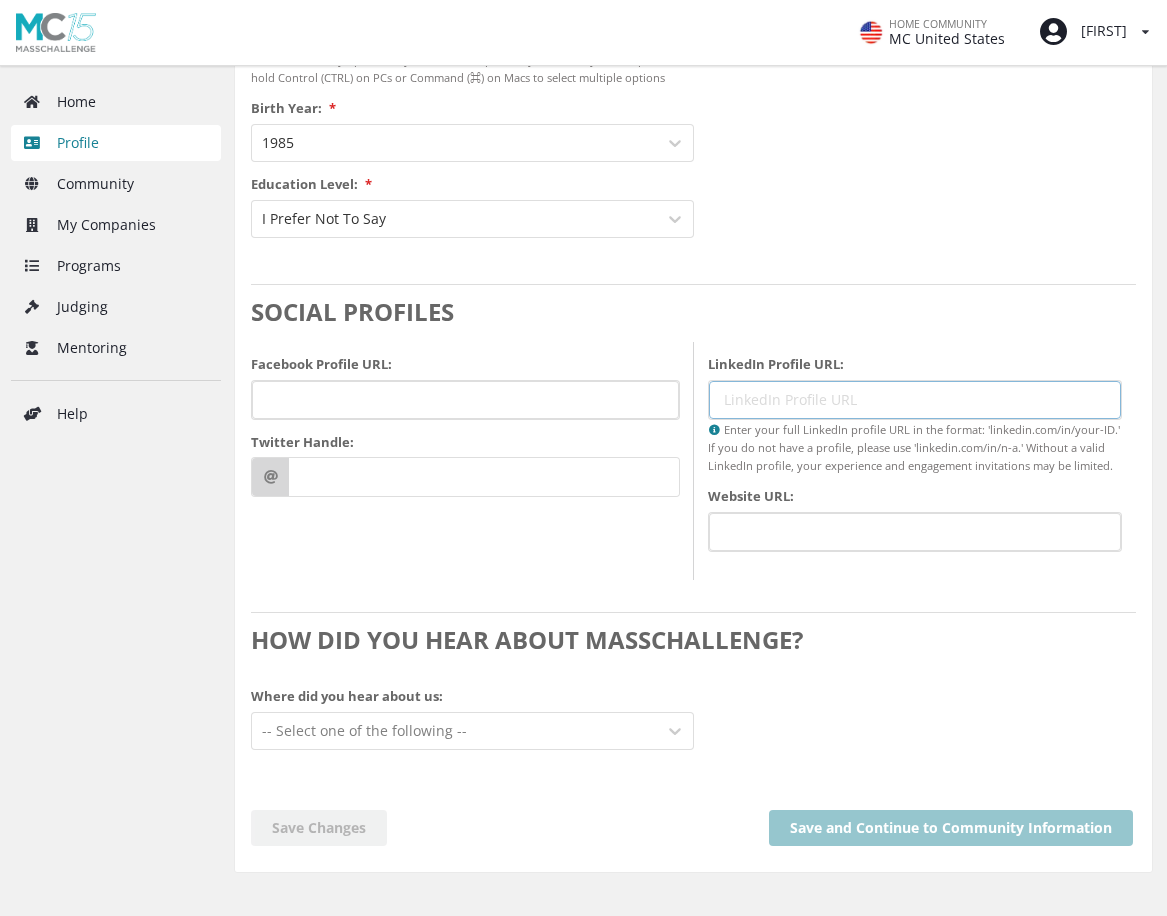 click on "LinkedIn Profile URL:" at bounding box center (915, 400) 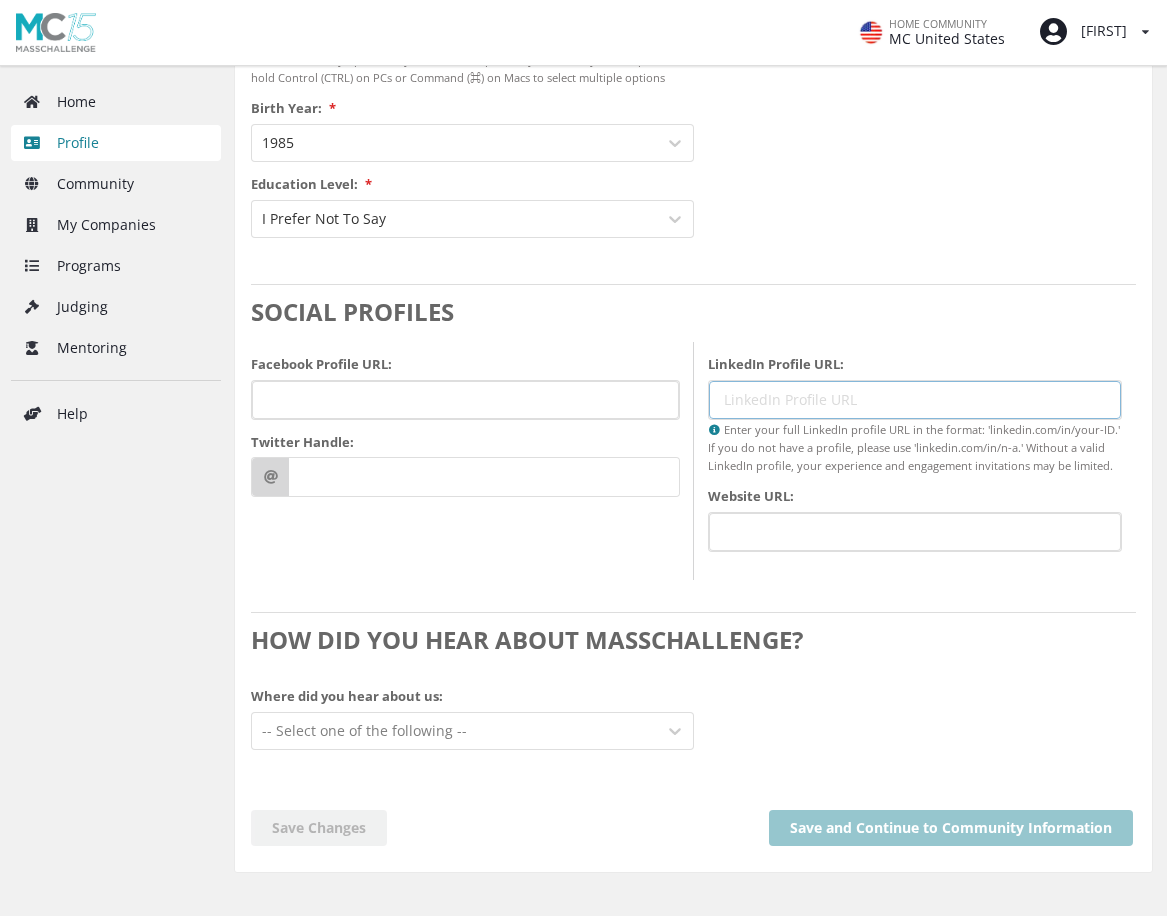 paste on "https://www.linkedin.com/in/meelie/" 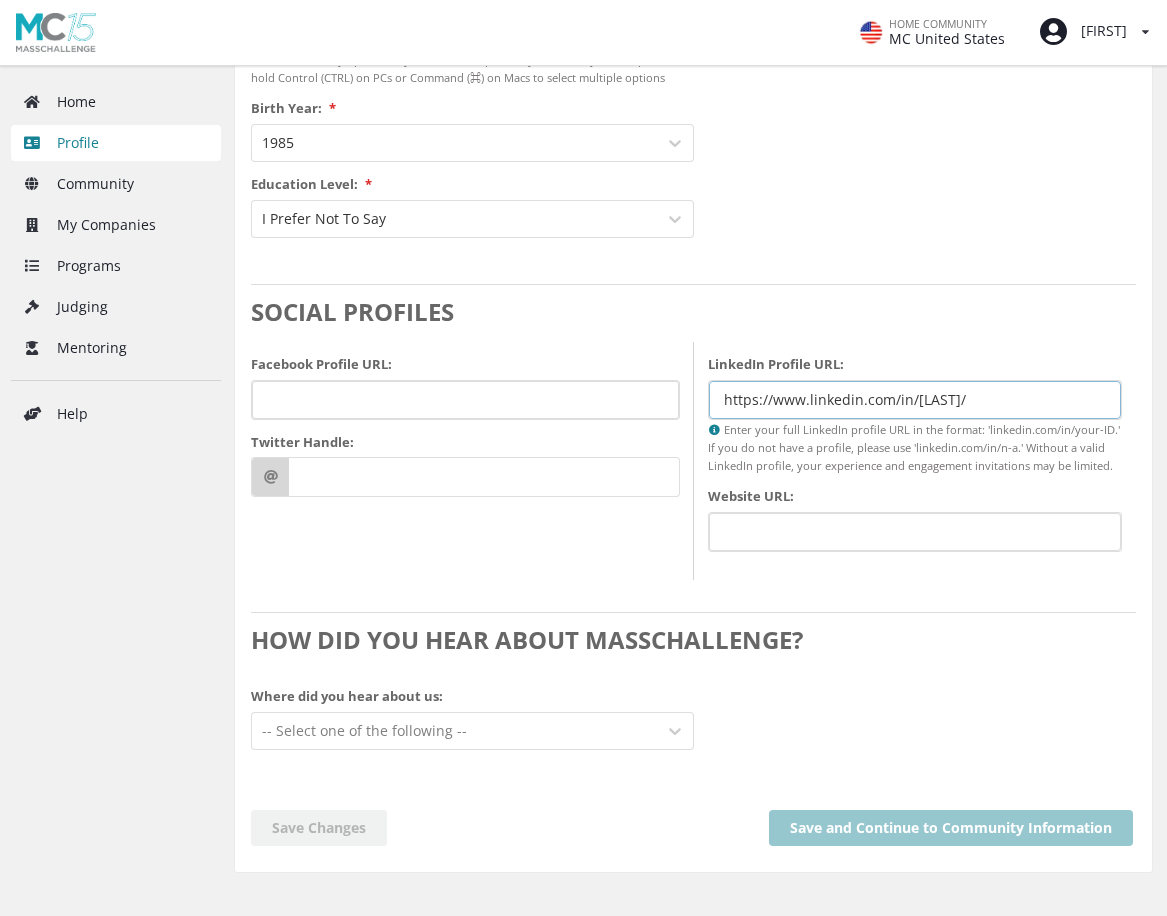 type on "https://www.linkedin.com/in/meelie/" 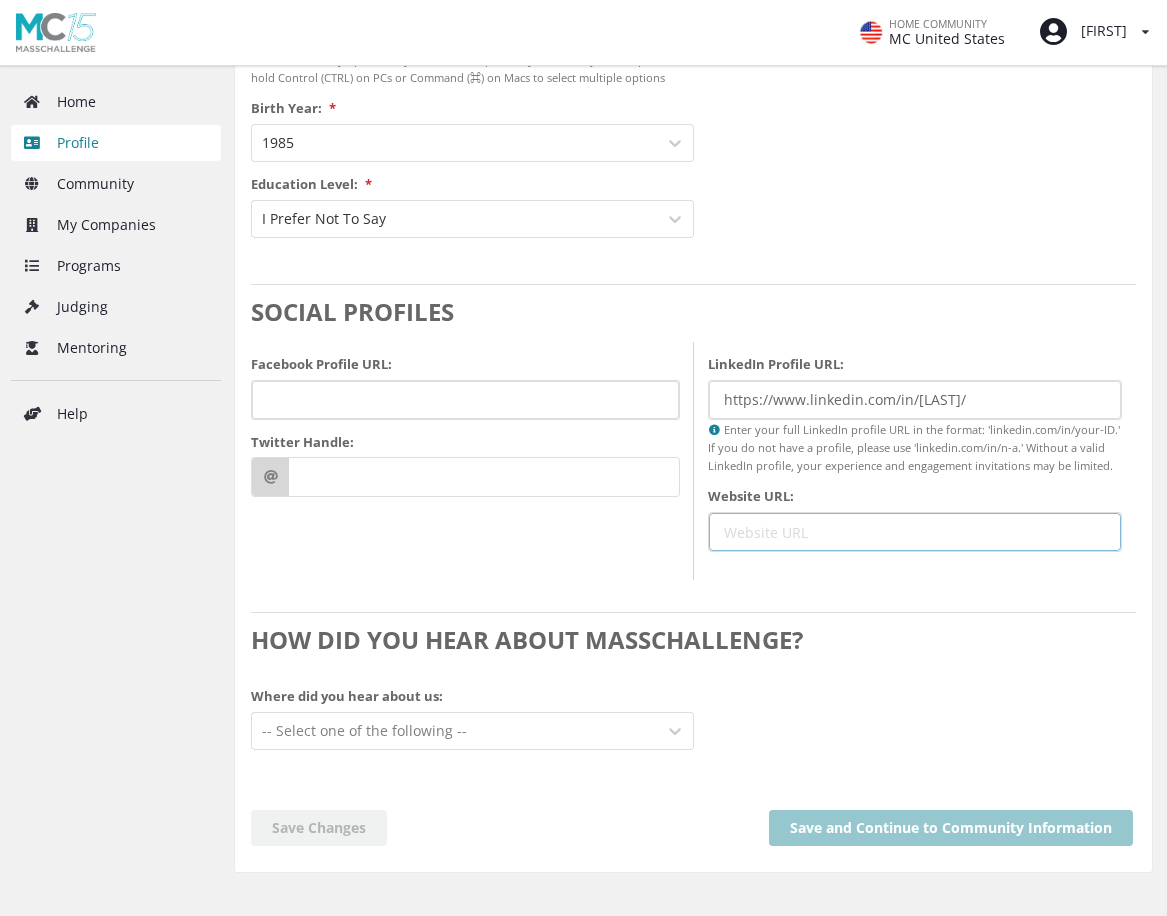click on "Website URL:" at bounding box center [915, 532] 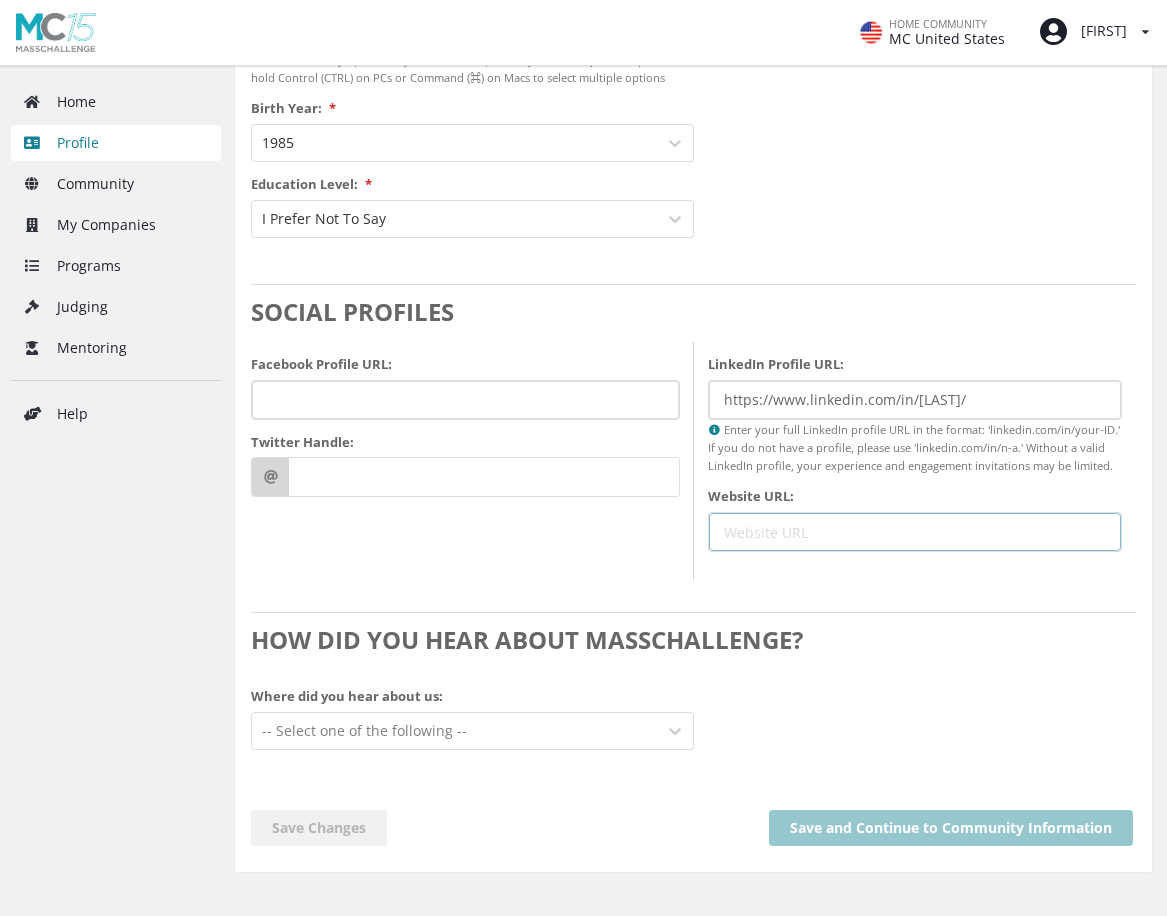 paste on "https://travisasm.com/" 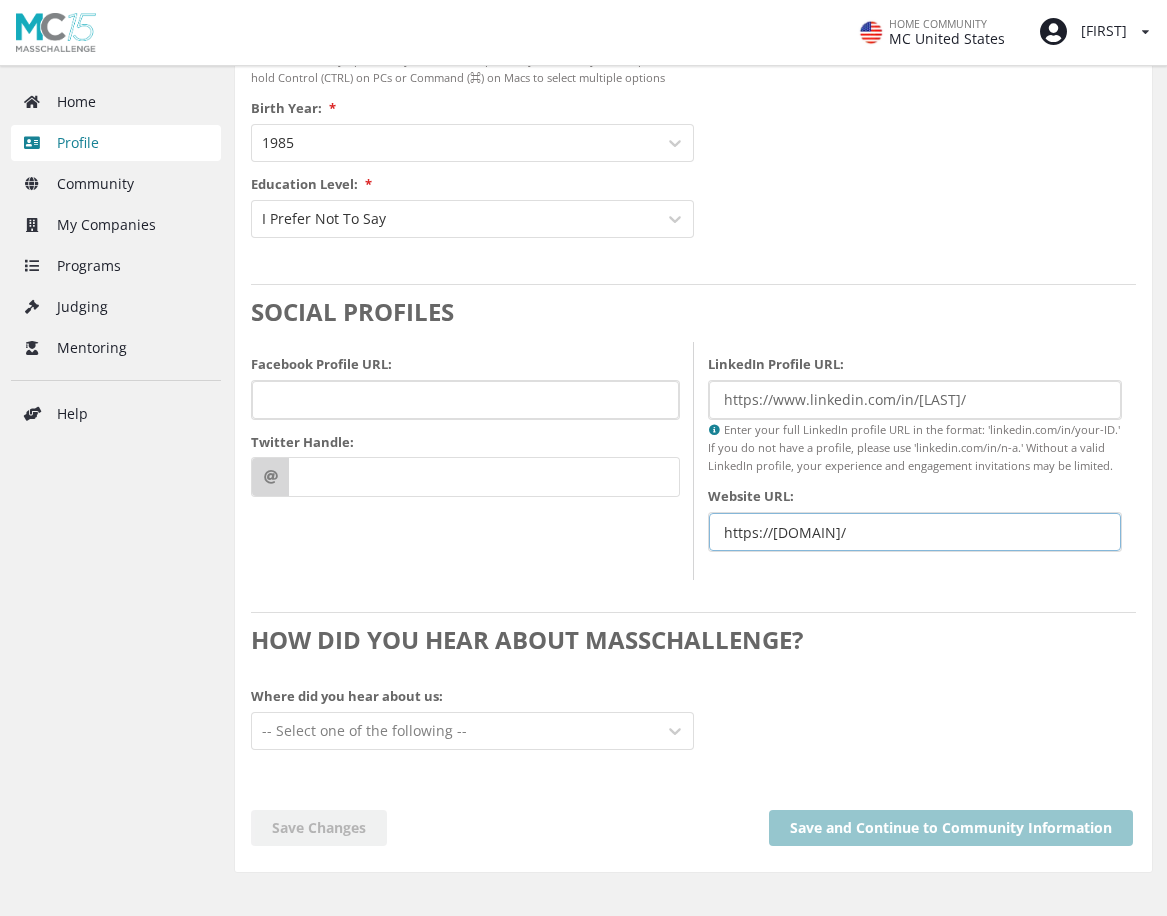 type on "https://travisasm.com/" 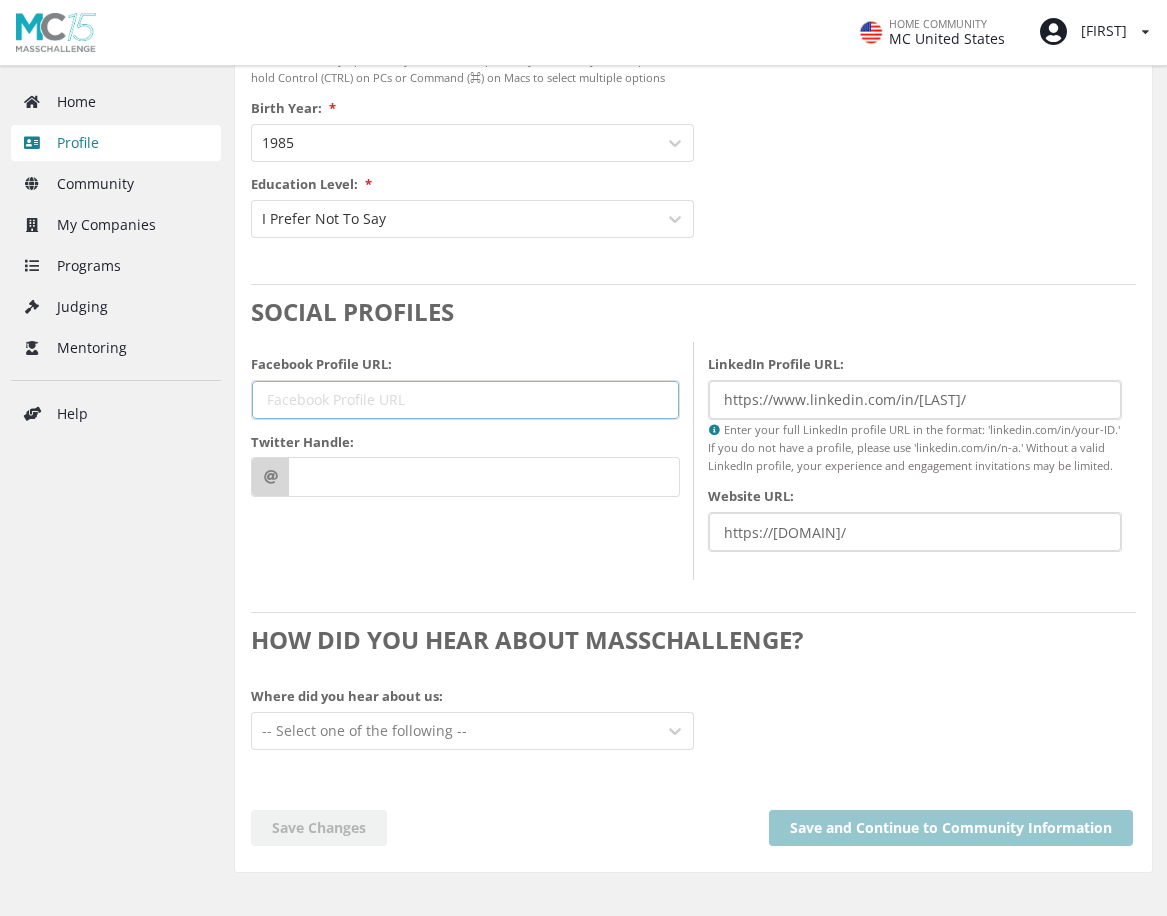 click on "Facebook Profile URL:" at bounding box center (465, 400) 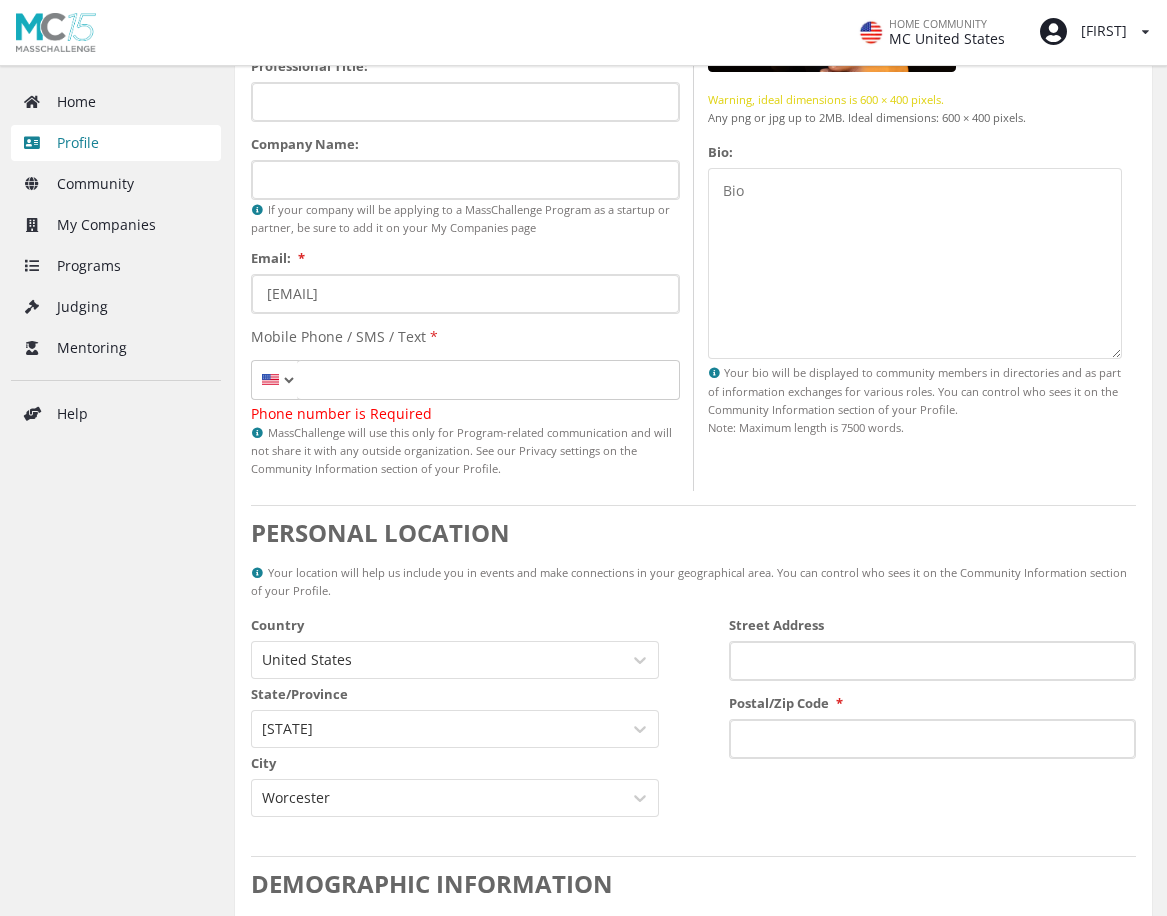scroll, scrollTop: 552, scrollLeft: 0, axis: vertical 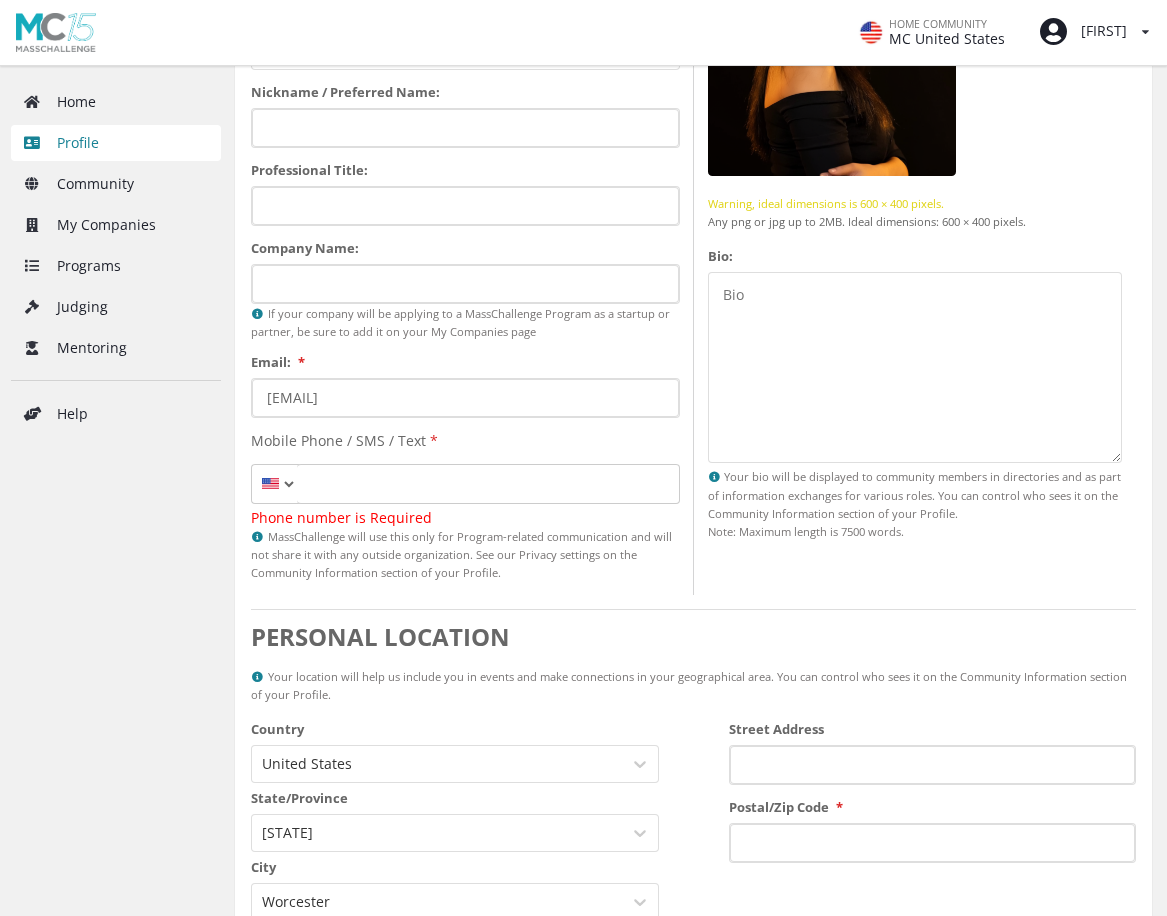 click on "Phone Number" at bounding box center (488, 484) 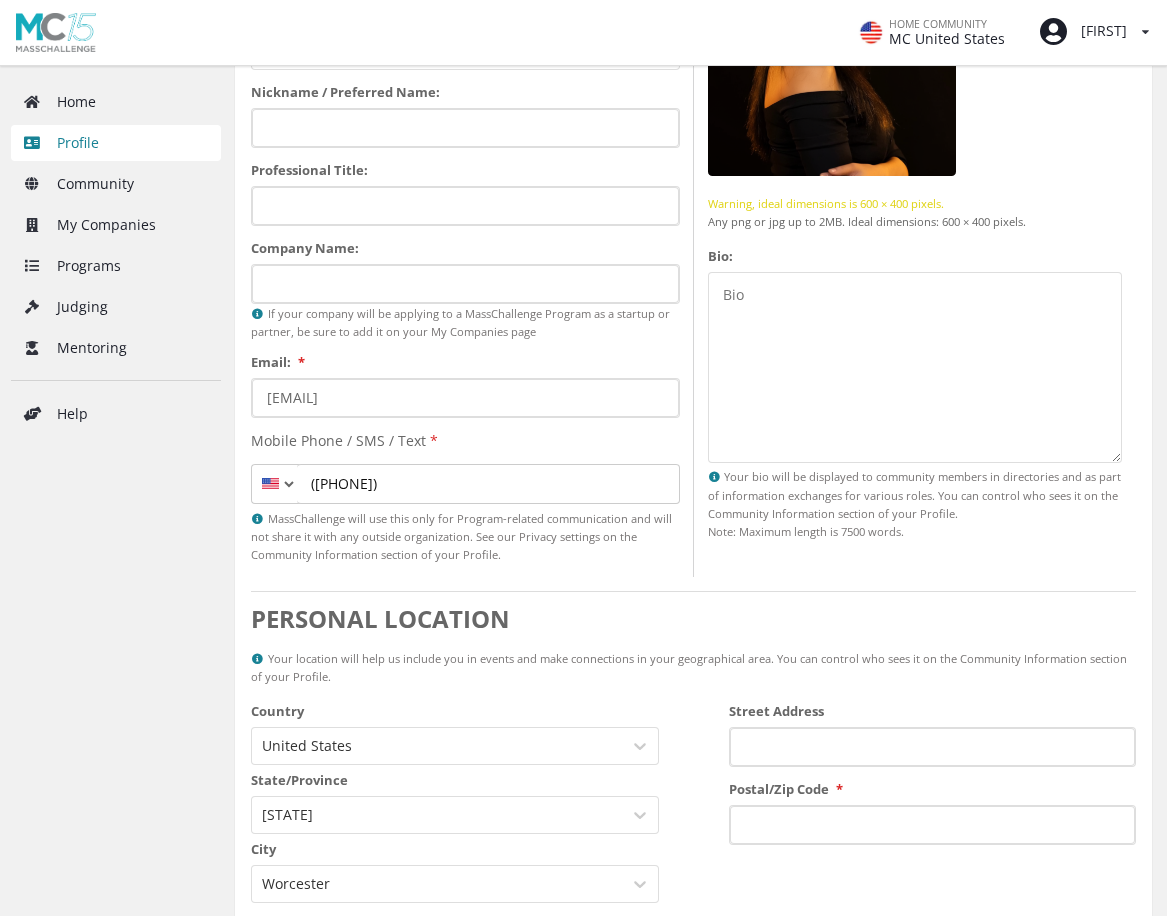type on "(617) 420-5908" 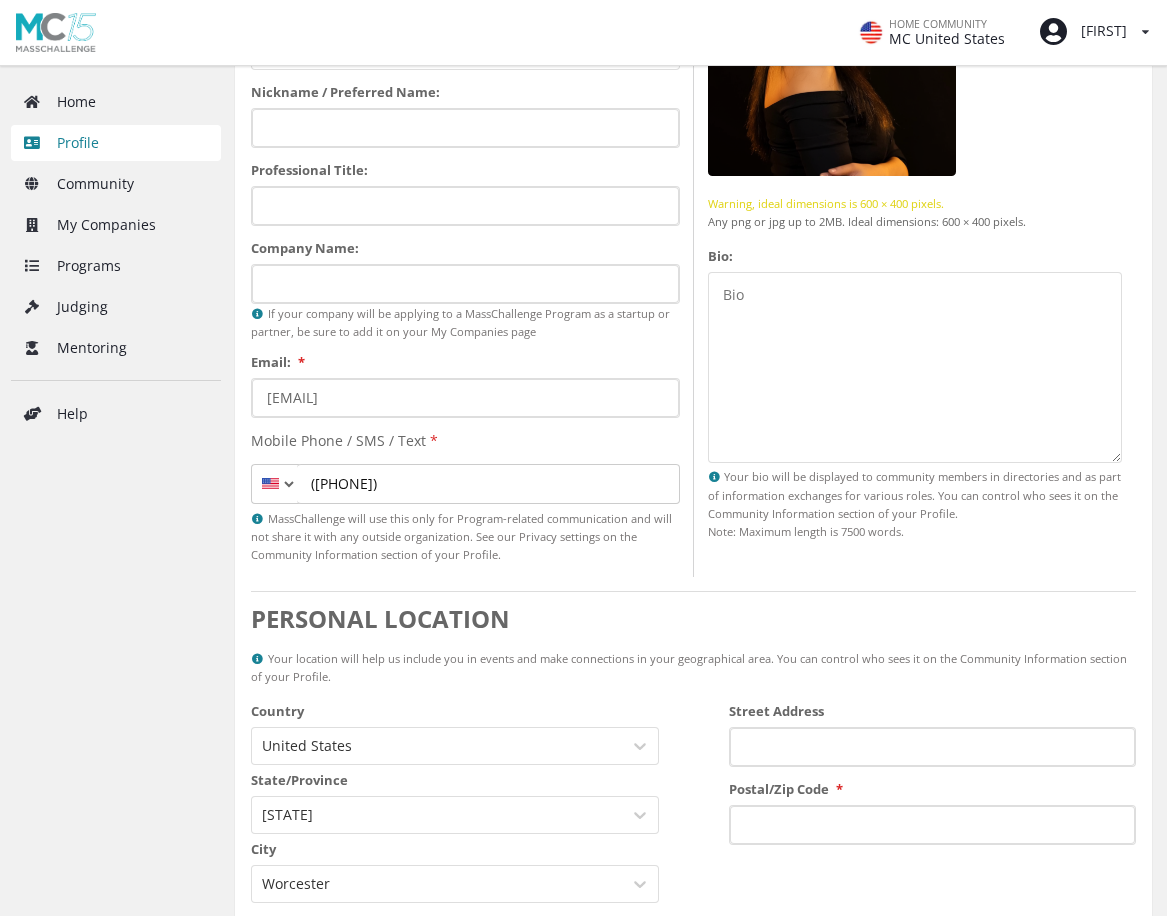 click on "(617) 420-5908" at bounding box center [488, 484] 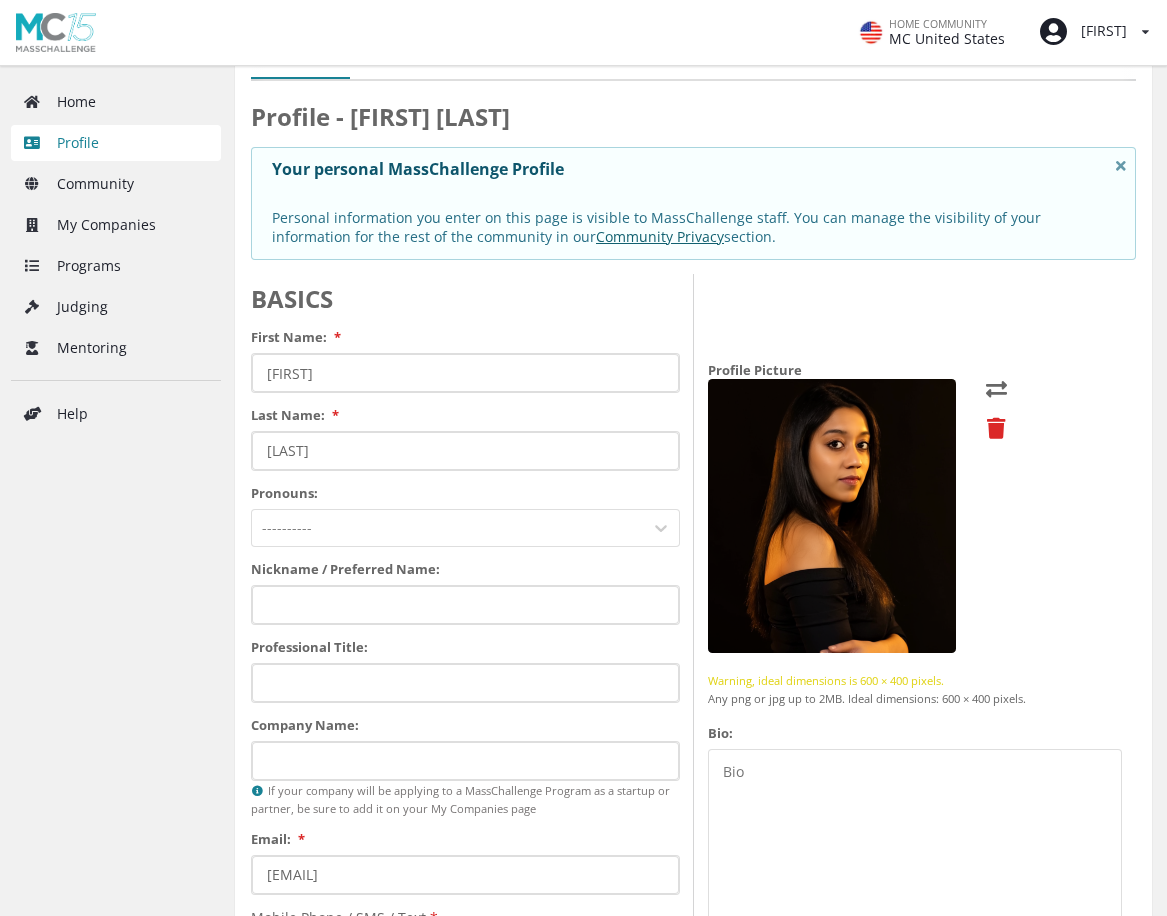 scroll, scrollTop: 0, scrollLeft: 0, axis: both 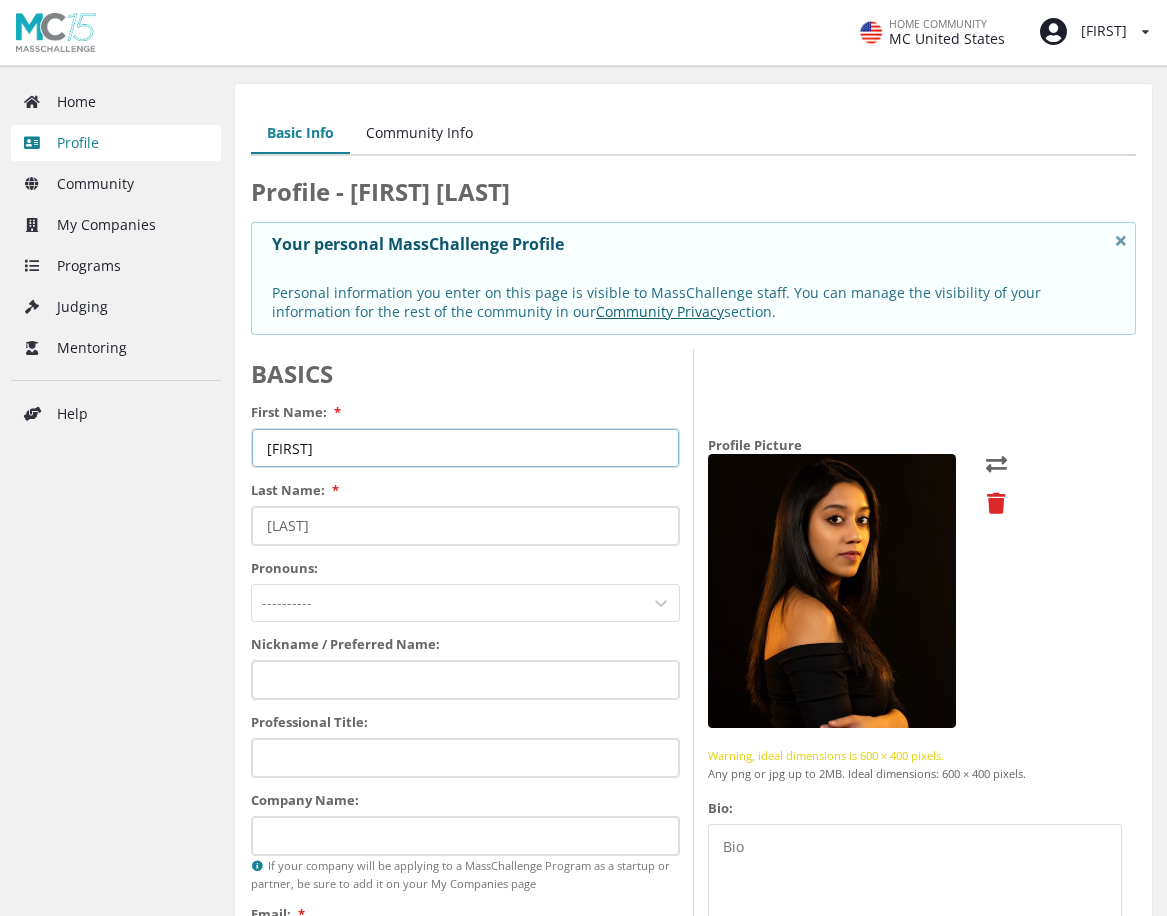 click on "[FIRST]" at bounding box center (465, 448) 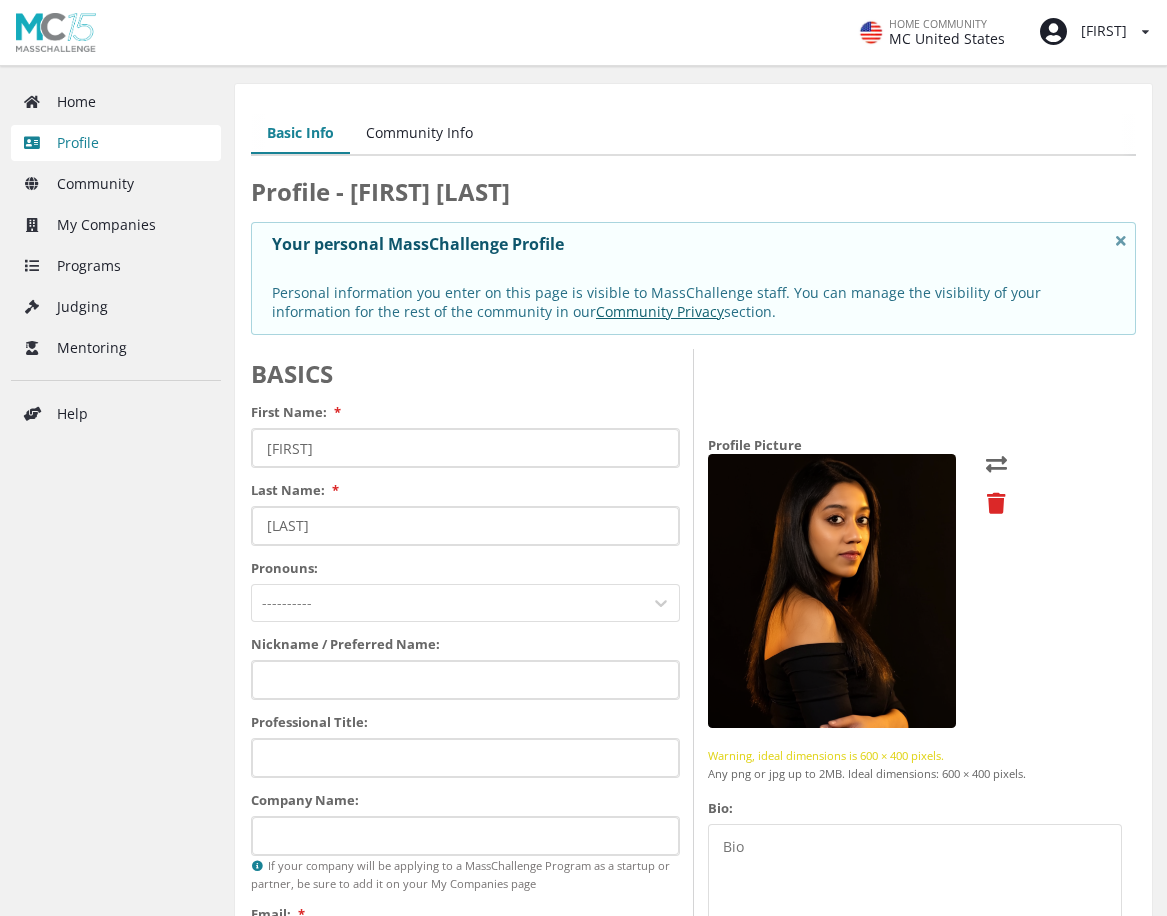 click on "First Name:  *" at bounding box center (465, 412) 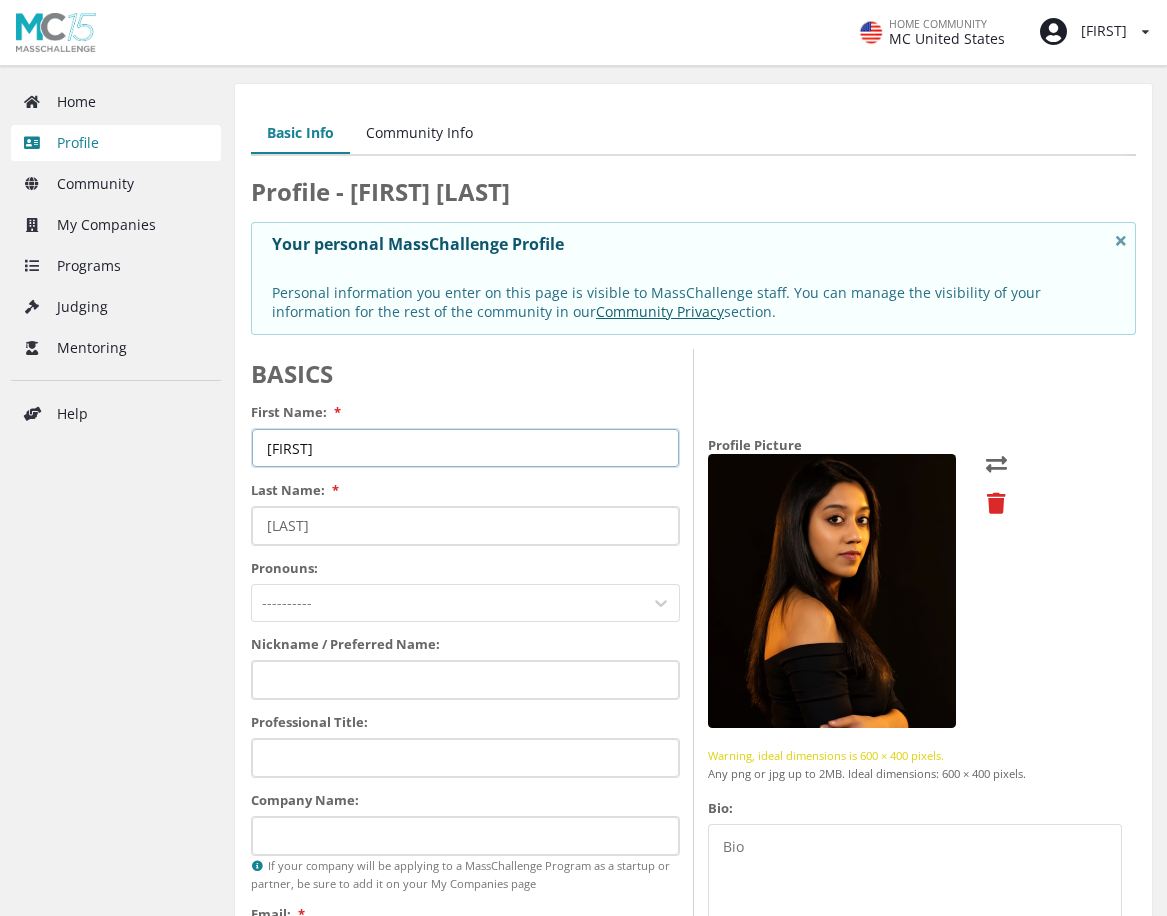 click on "[FIRST]" at bounding box center [465, 448] 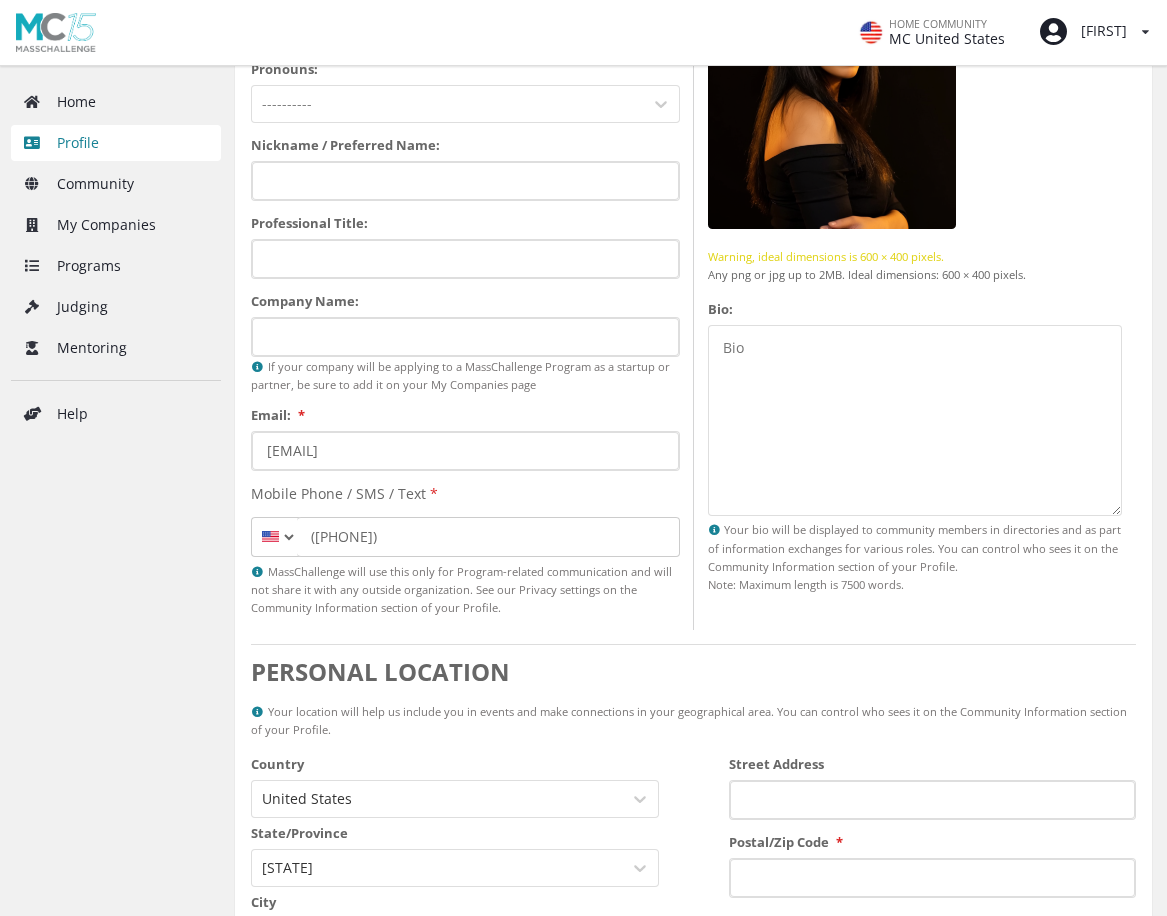 scroll, scrollTop: 500, scrollLeft: 0, axis: vertical 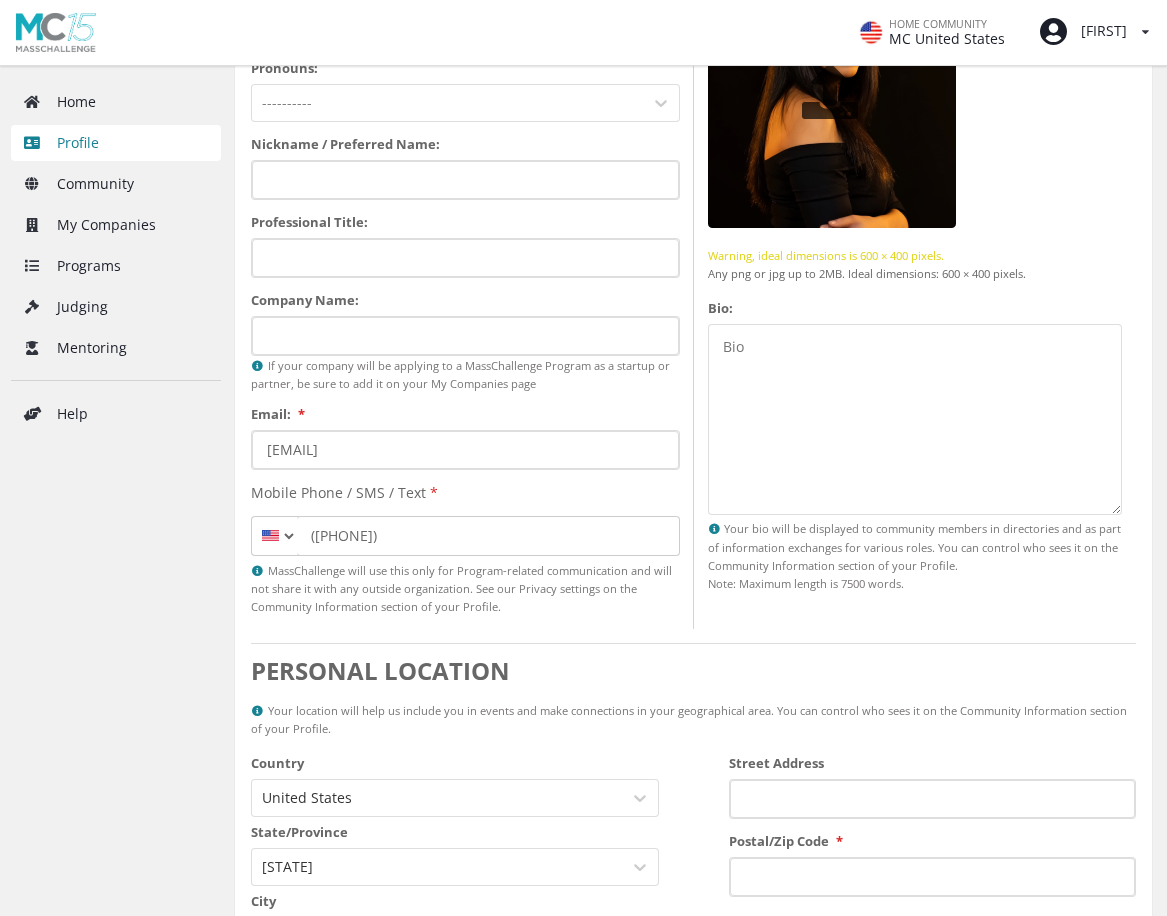 click at bounding box center [832, 91] 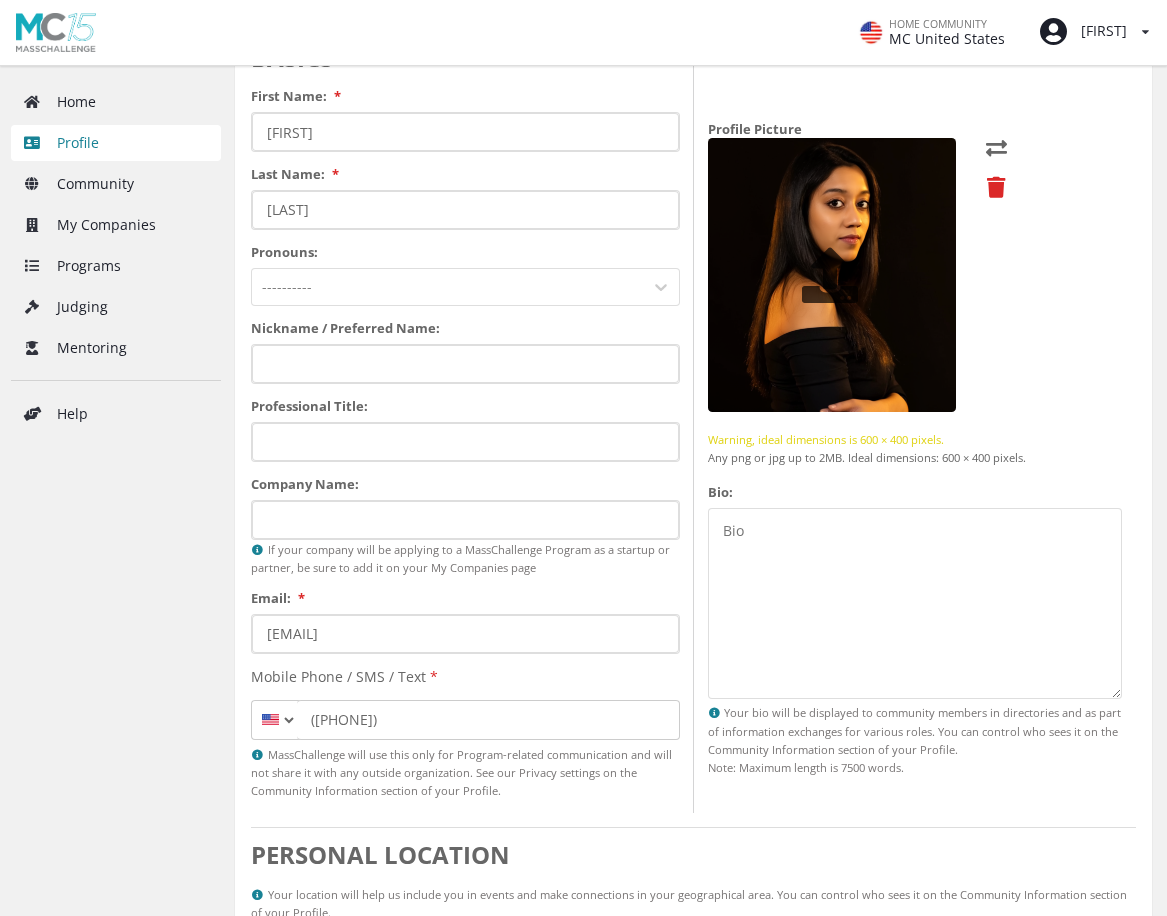 scroll, scrollTop: 300, scrollLeft: 0, axis: vertical 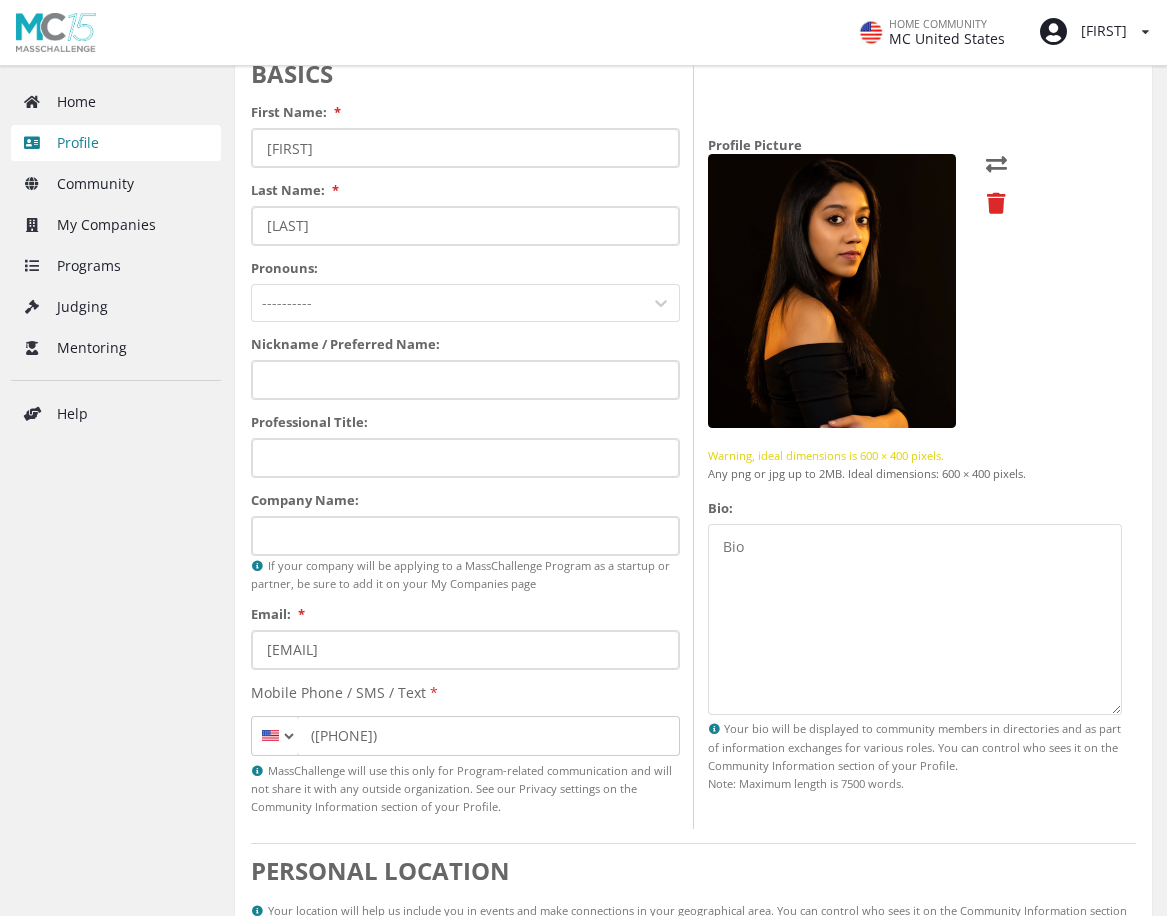click at bounding box center [996, 203] 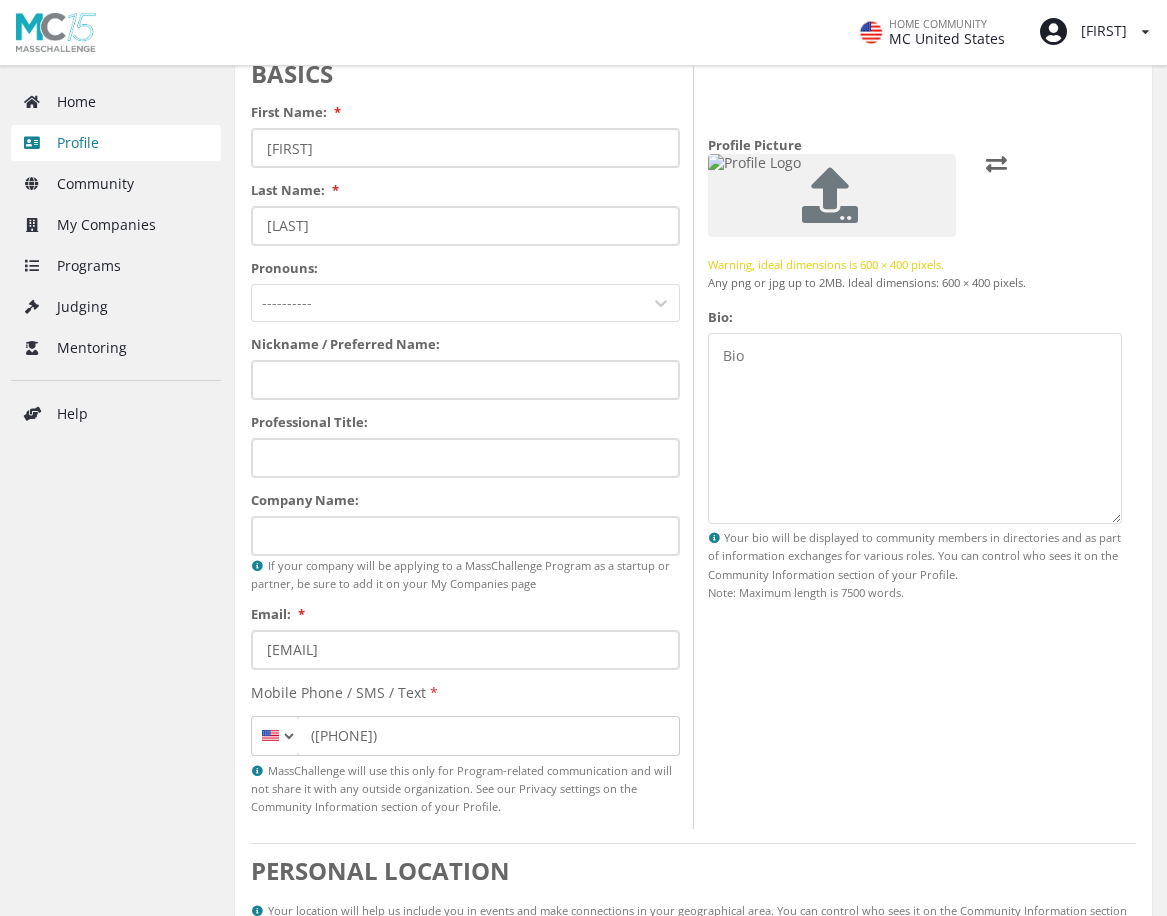 click at bounding box center [830, 195] 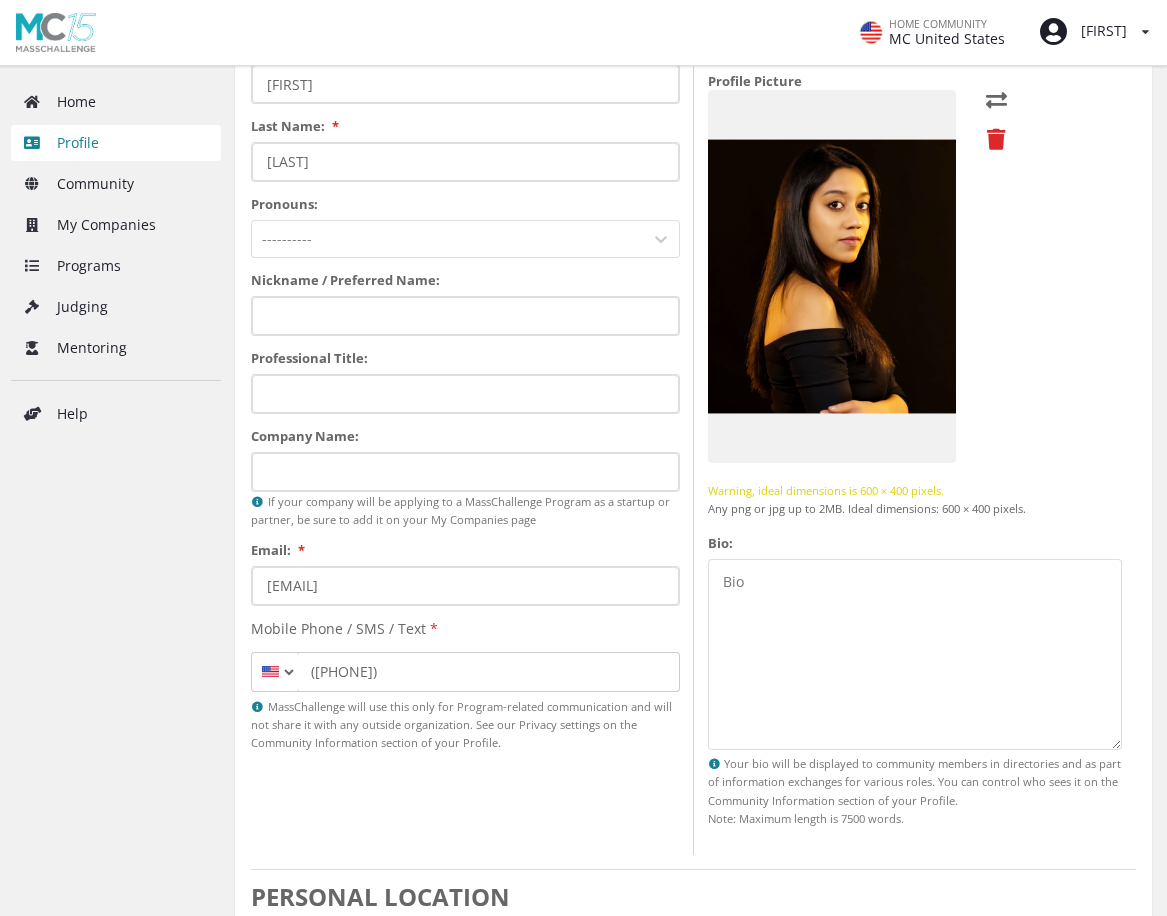 scroll, scrollTop: 400, scrollLeft: 0, axis: vertical 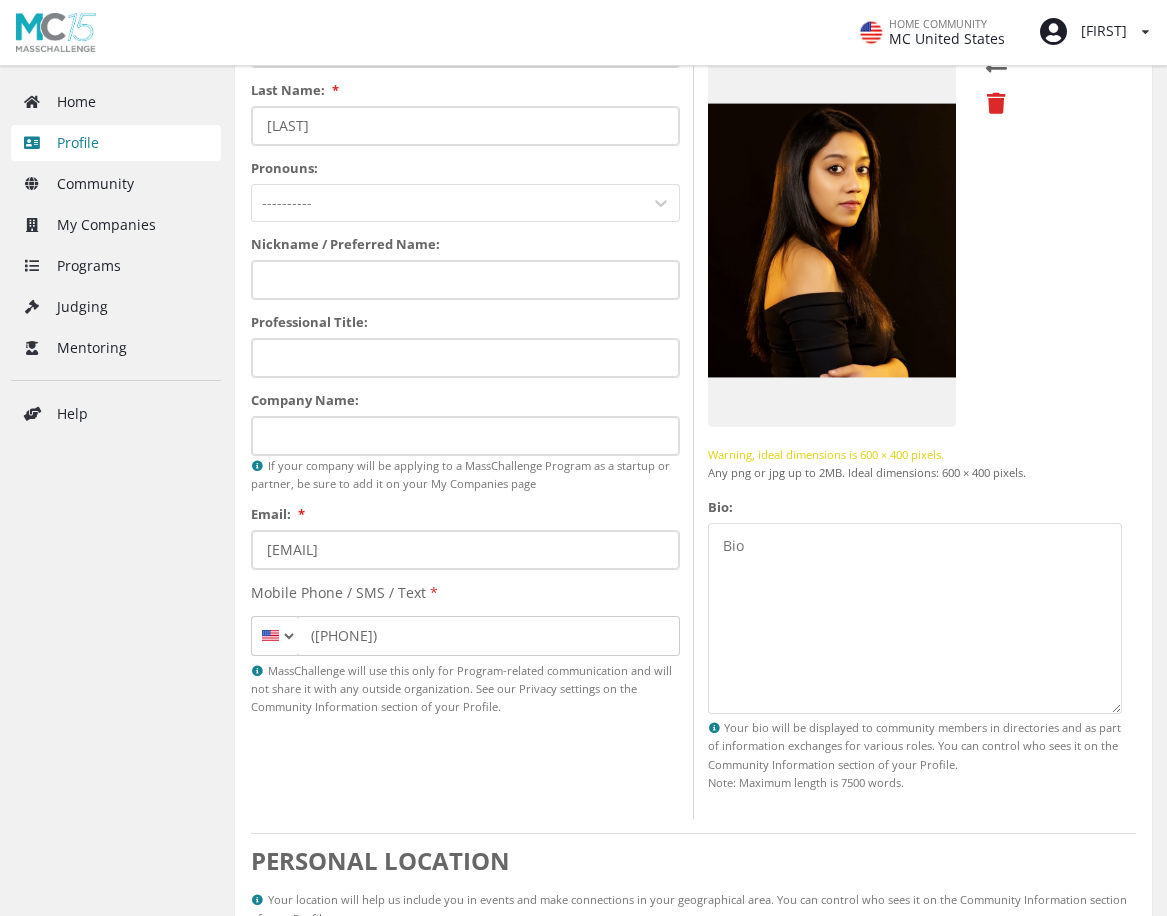 click on "Any png or jpg up to 2MB. Ideal dimensions: 600 × 400 pixels." at bounding box center [867, 472] 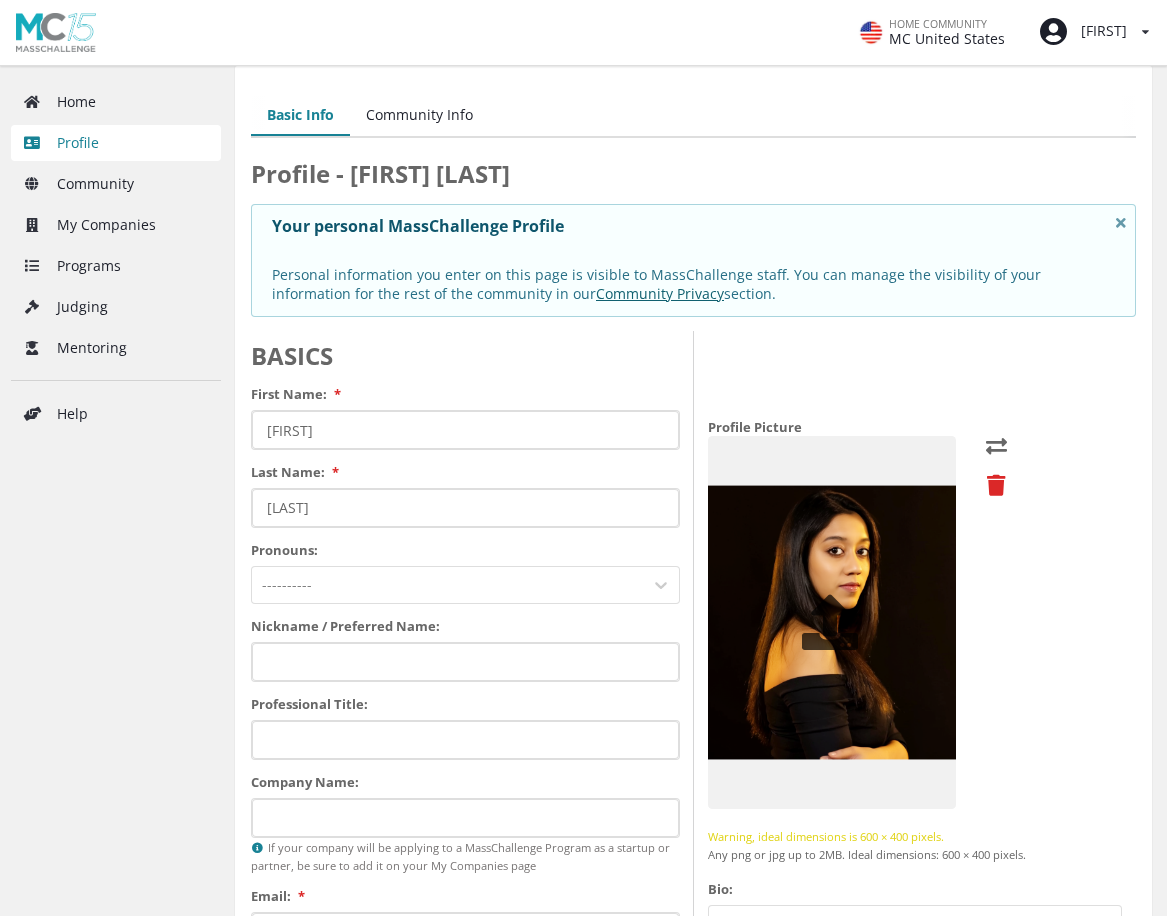 scroll, scrollTop: 0, scrollLeft: 0, axis: both 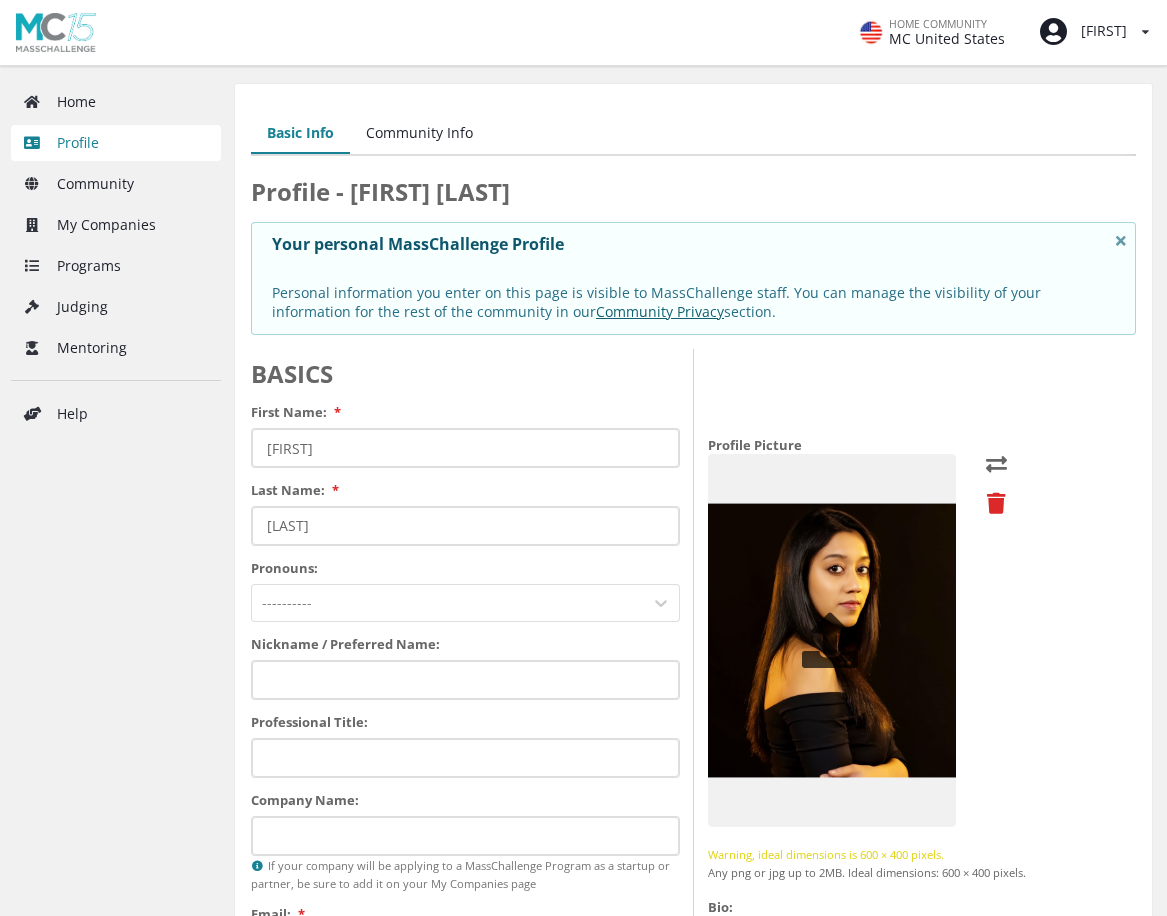 click at bounding box center (832, 640) 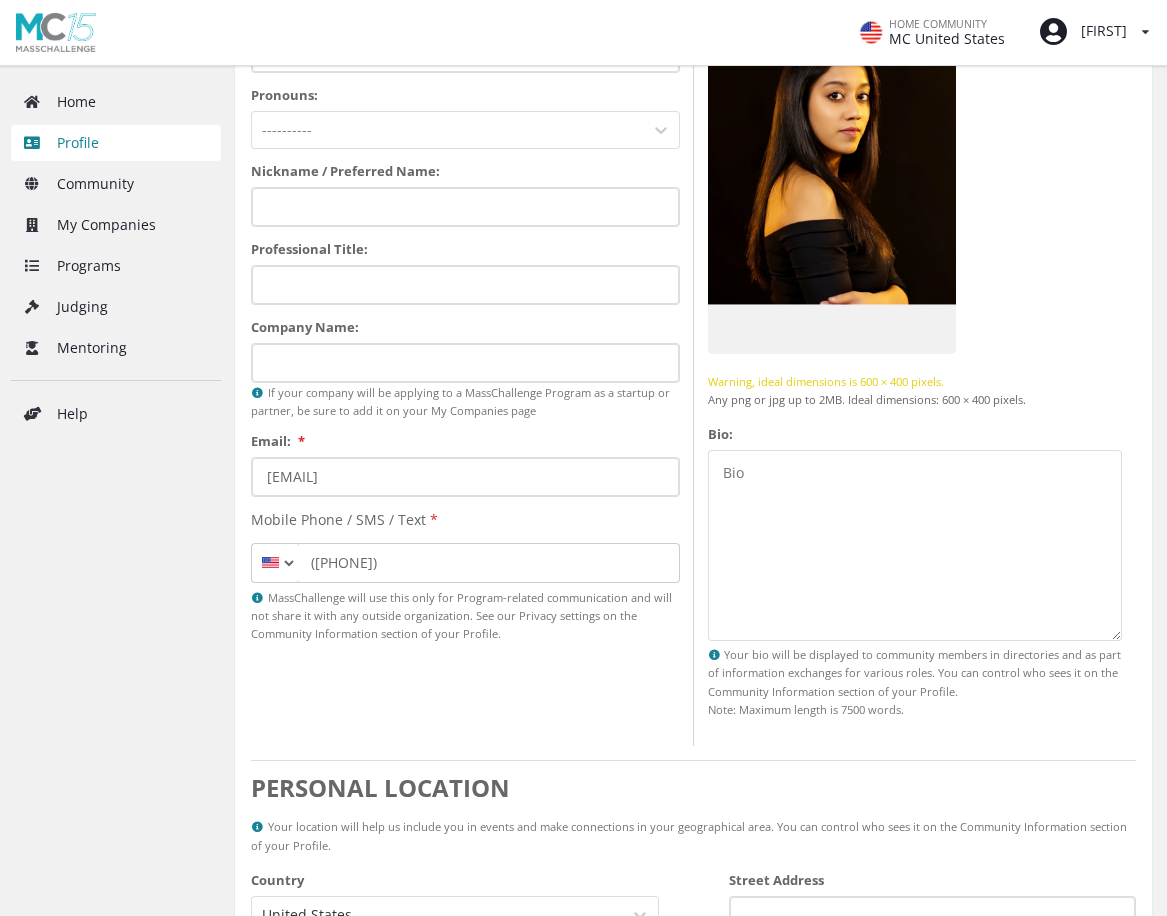scroll, scrollTop: 600, scrollLeft: 0, axis: vertical 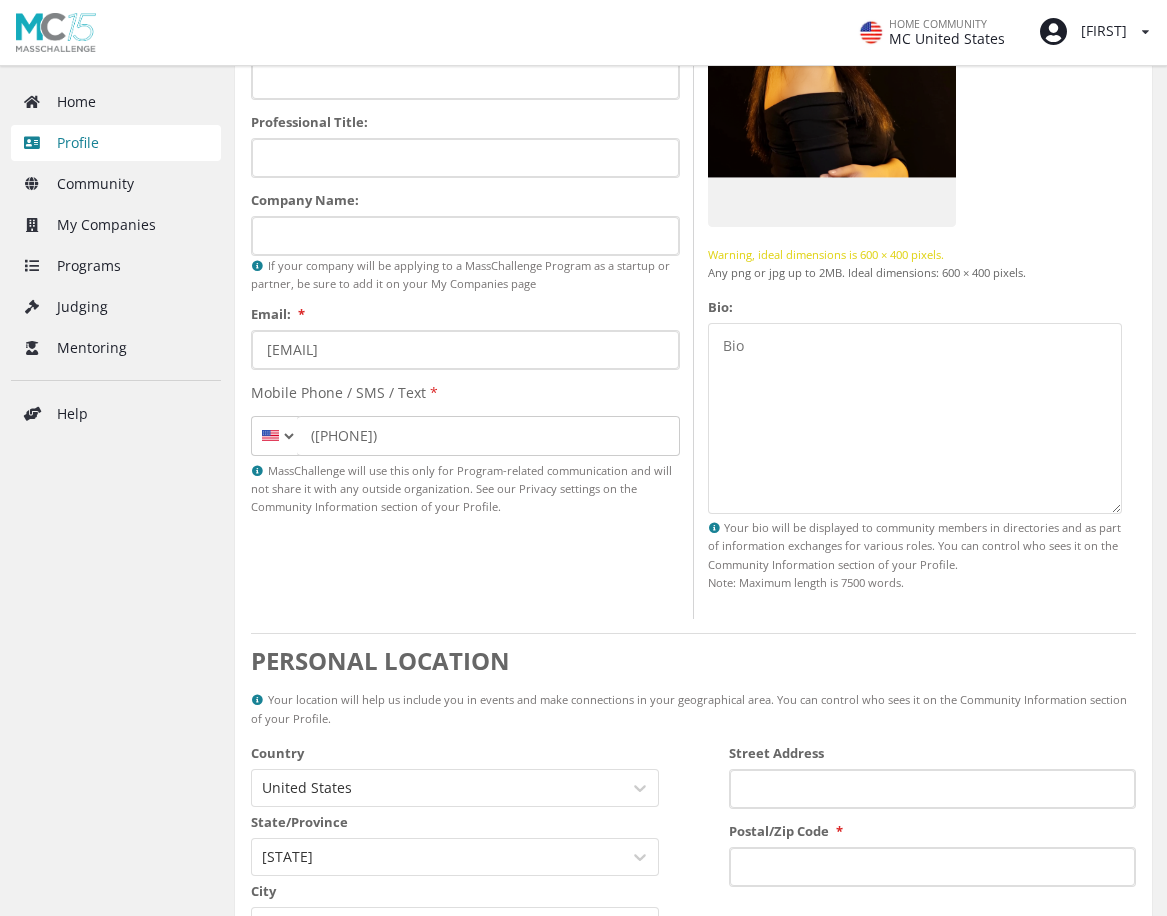 click on "Any png or jpg up to 2MB. Ideal dimensions: 600 × 400 pixels." at bounding box center [867, 272] 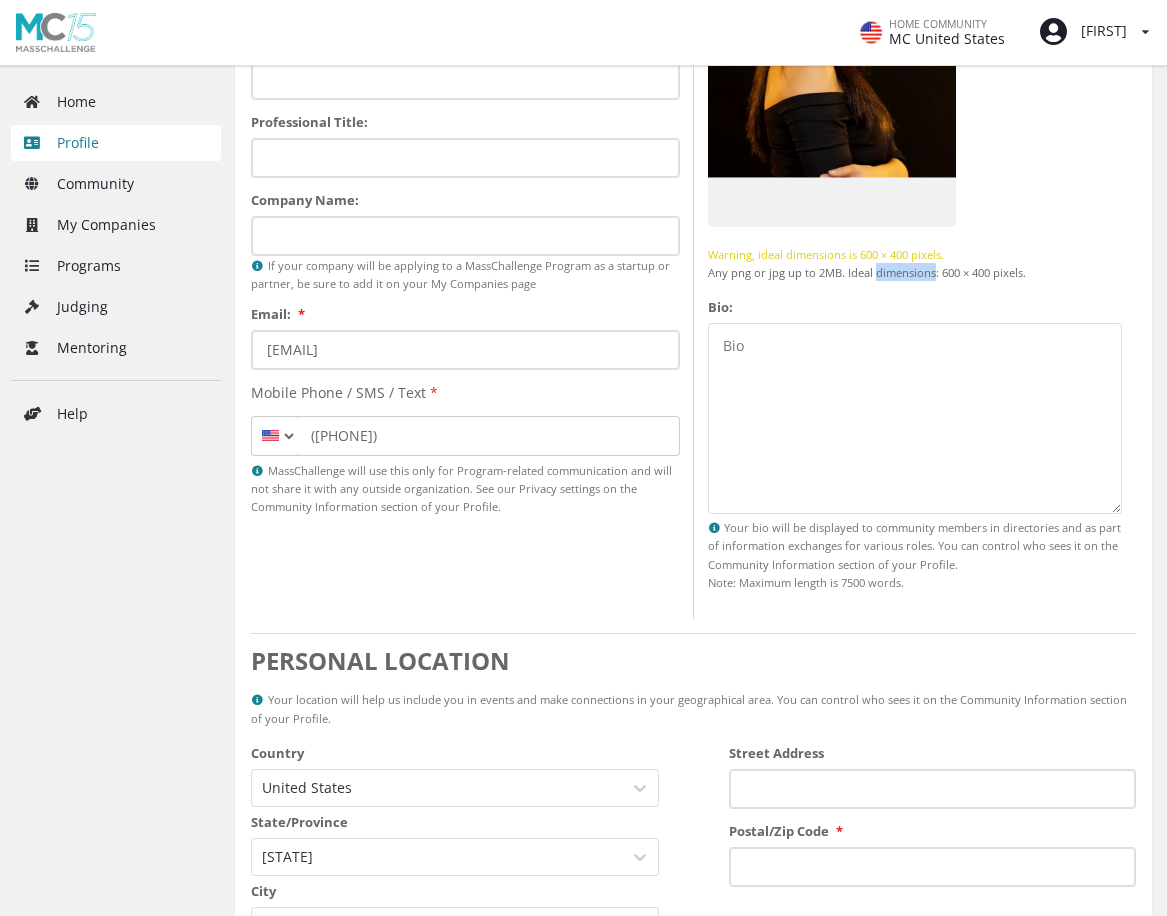 click on "Any png or jpg up to 2MB. Ideal dimensions: 600 × 400 pixels." at bounding box center [867, 272] 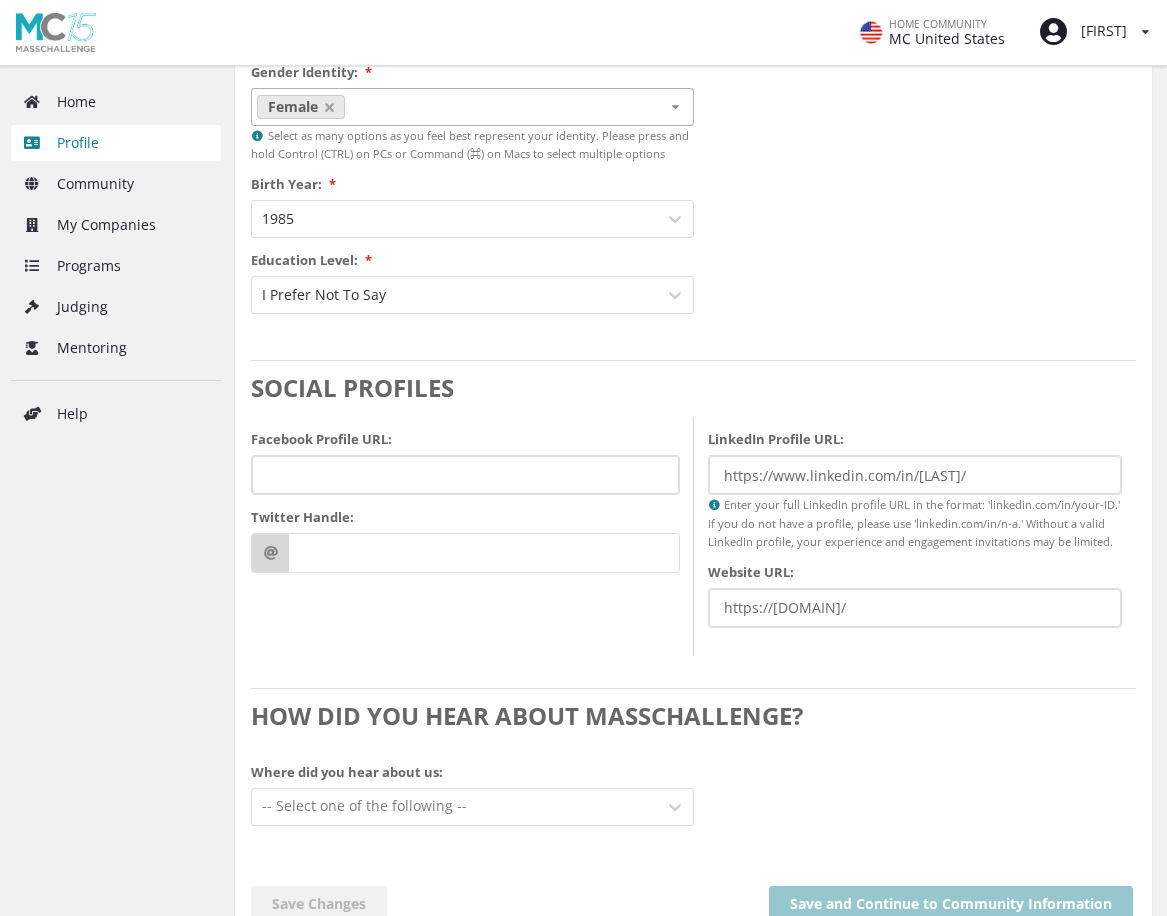 scroll, scrollTop: 2000, scrollLeft: 0, axis: vertical 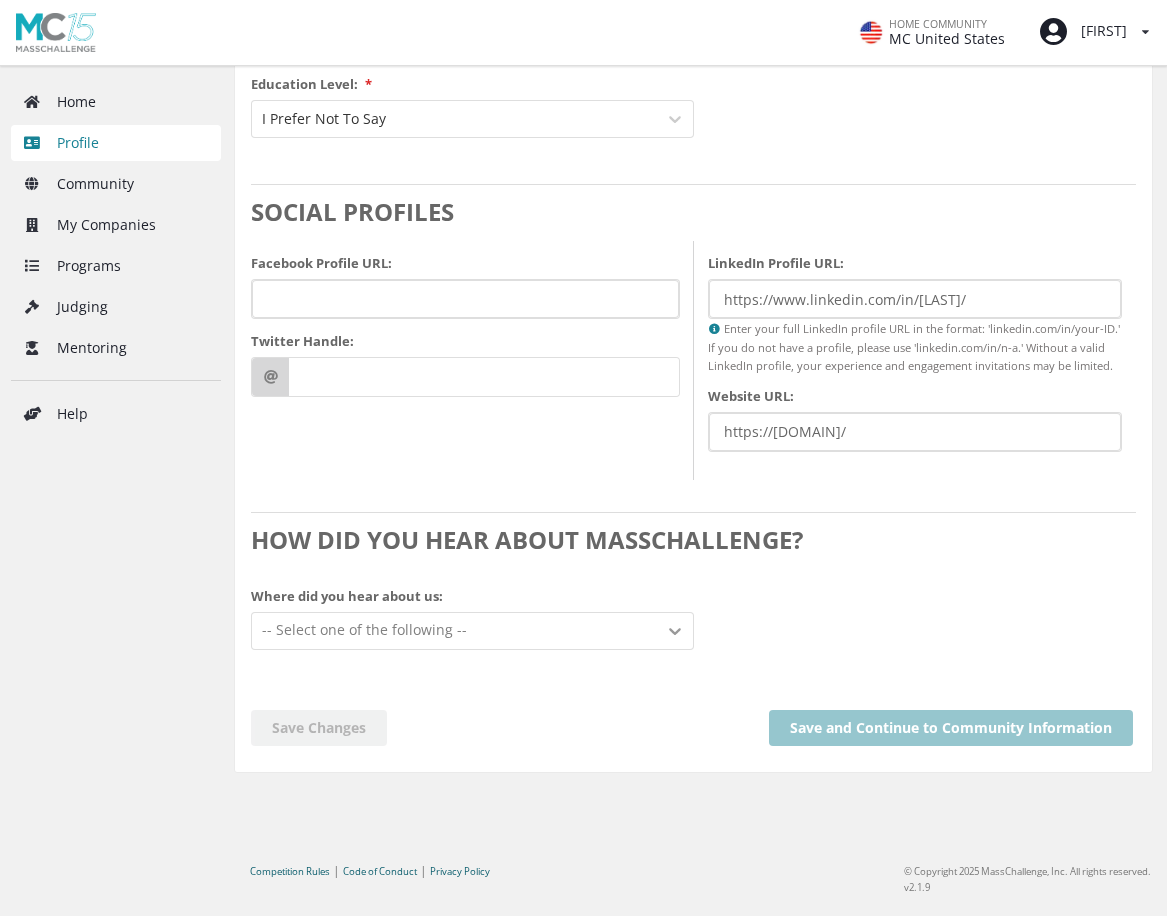 click at bounding box center (675, 631) 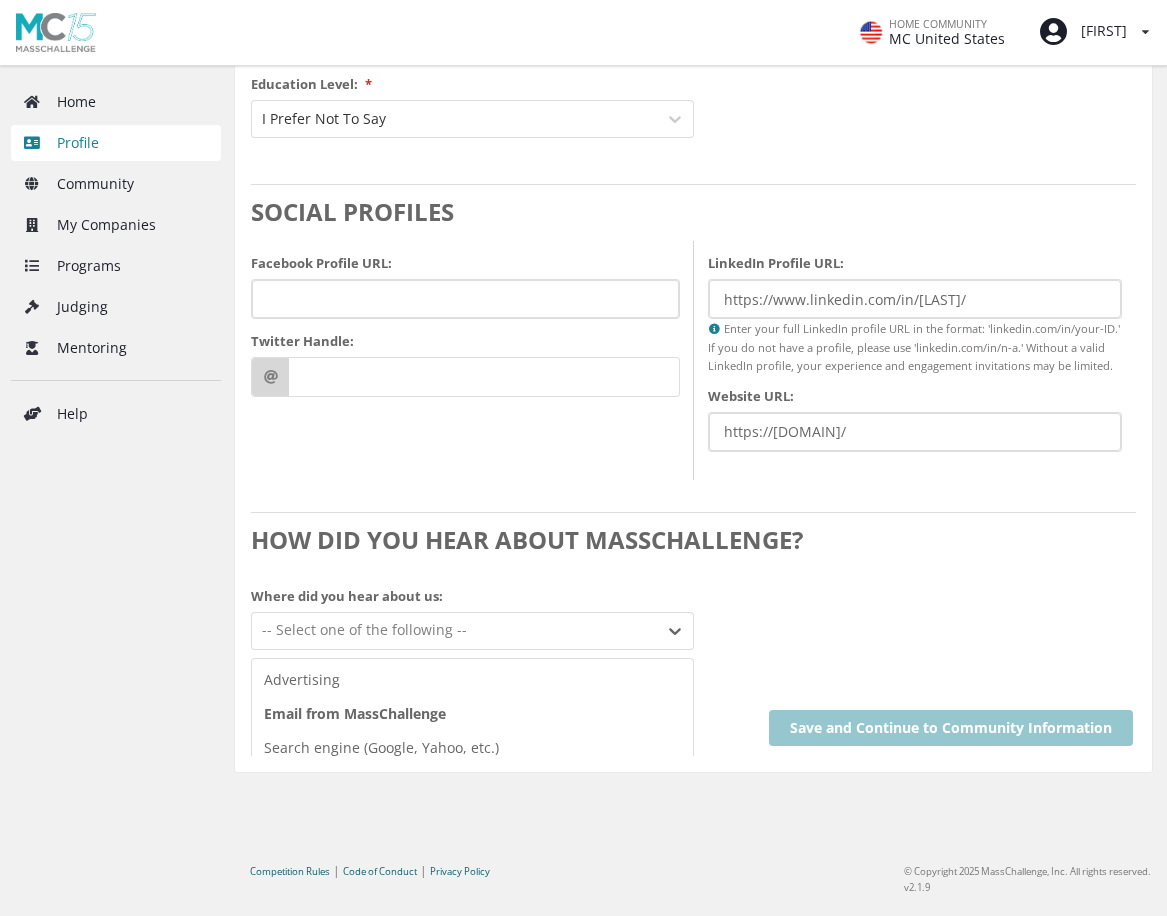 click on "Email from MassChallenge" at bounding box center (472, 714) 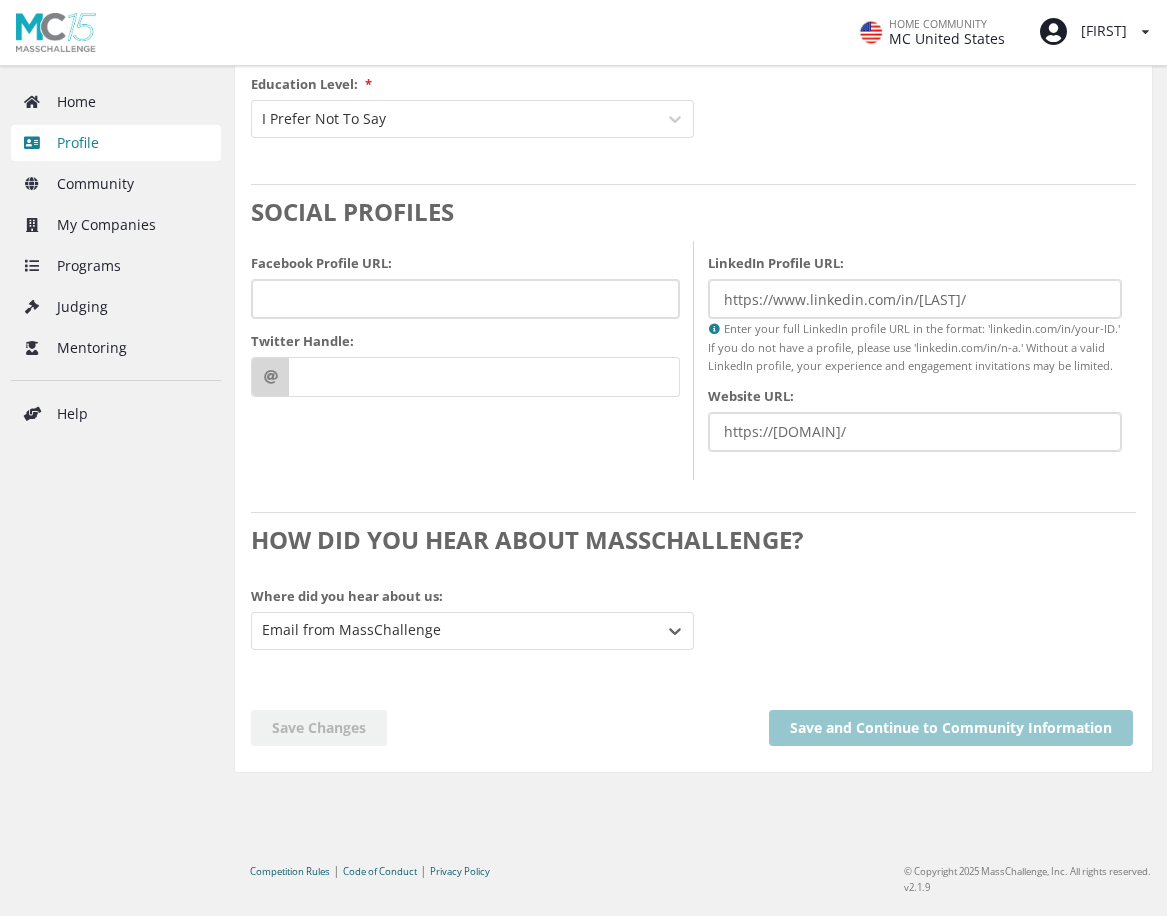 click on "Save Changes Save and Continue to Community Information" at bounding box center (693, 728) 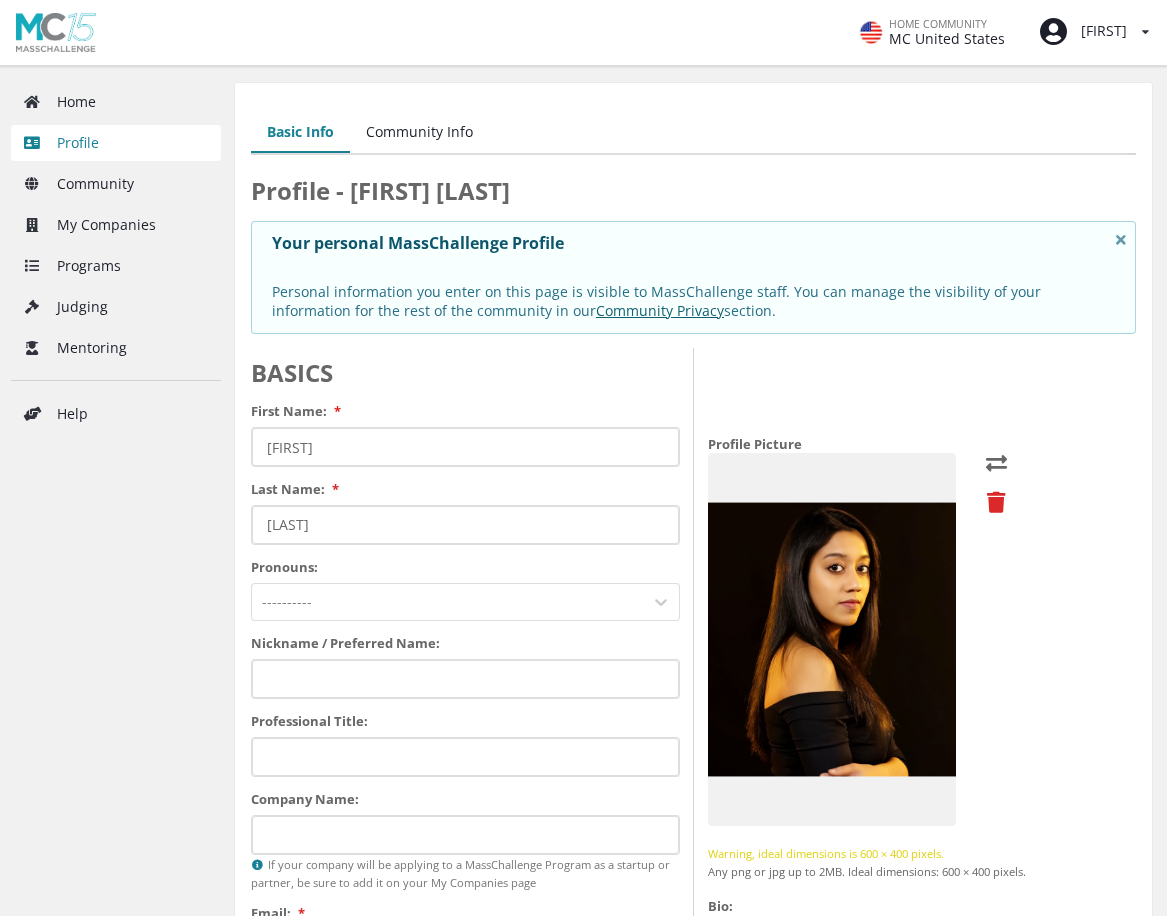 scroll, scrollTop: 0, scrollLeft: 0, axis: both 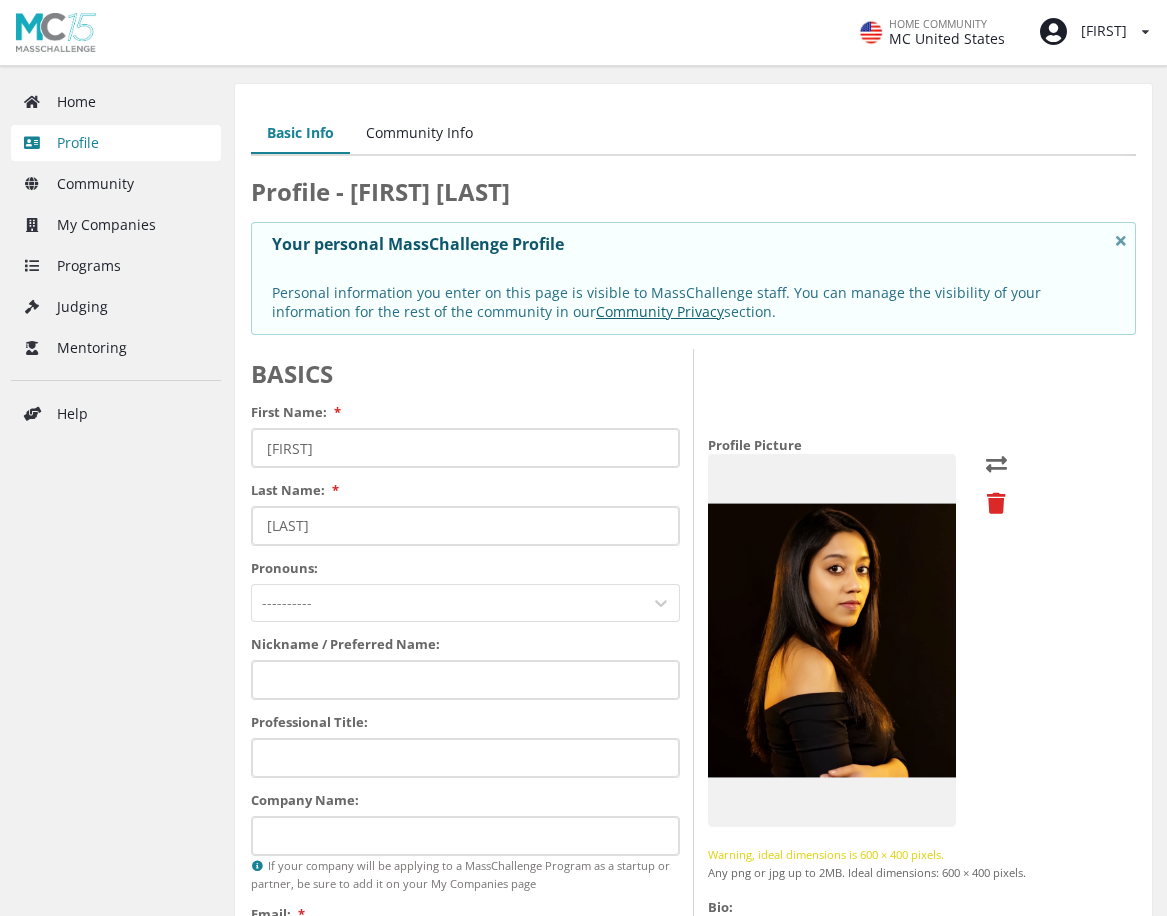 click at bounding box center [996, 464] 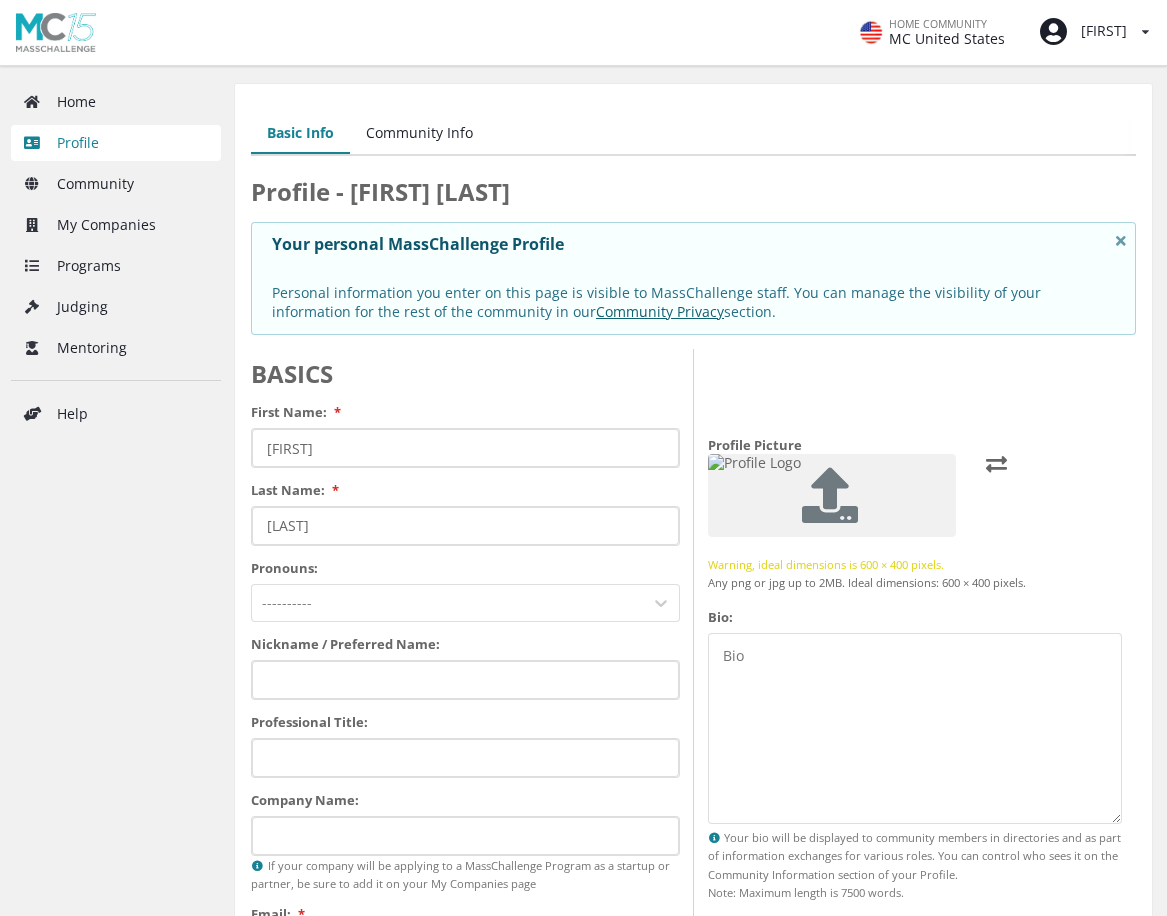 click at bounding box center (830, 495) 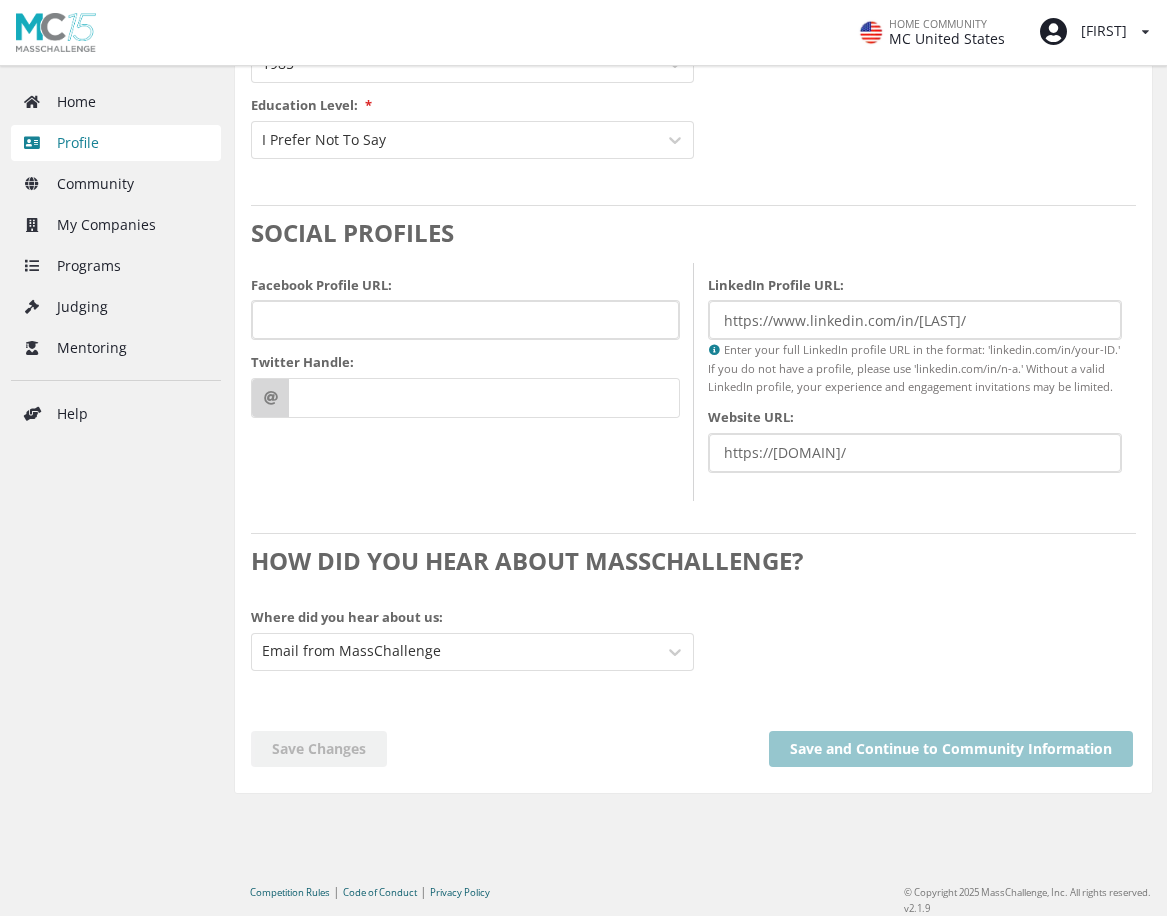 scroll, scrollTop: 1934, scrollLeft: 0, axis: vertical 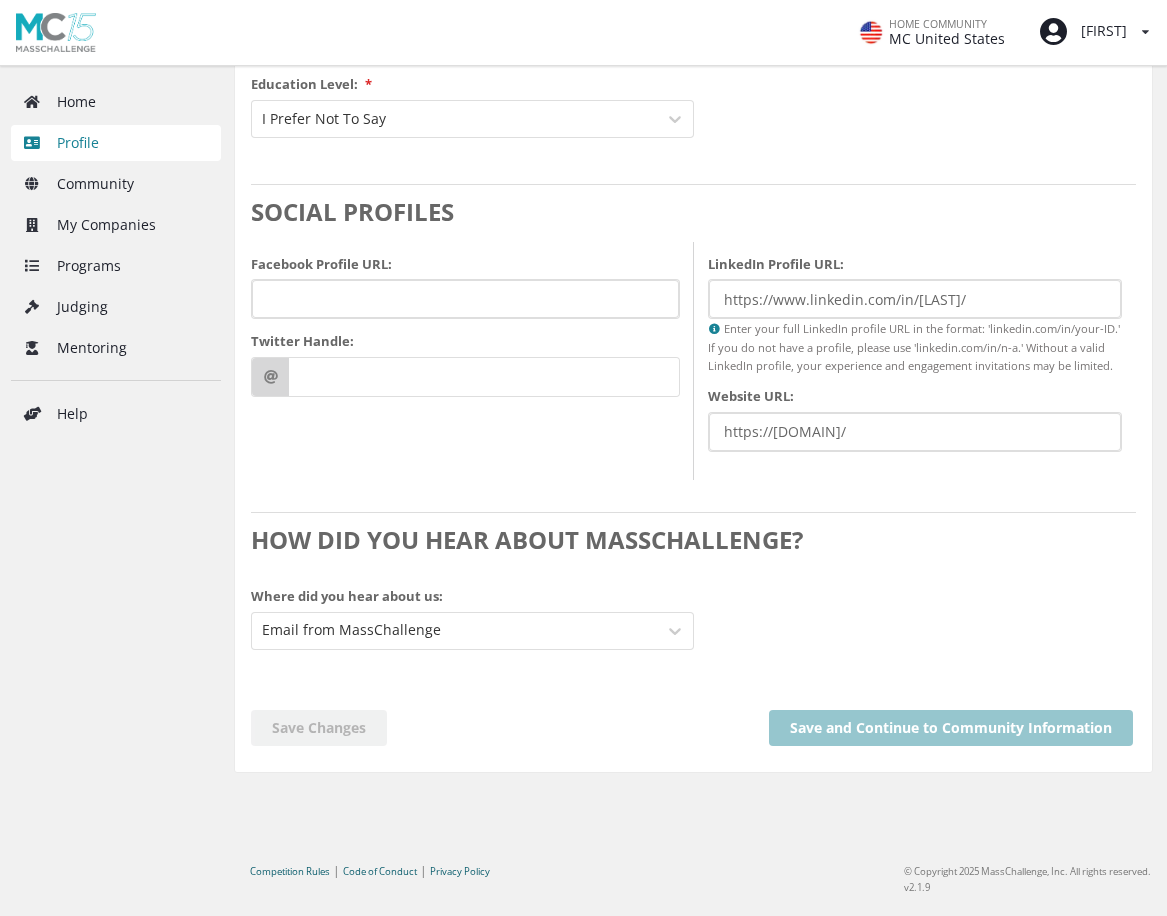 click at bounding box center (454, 630) 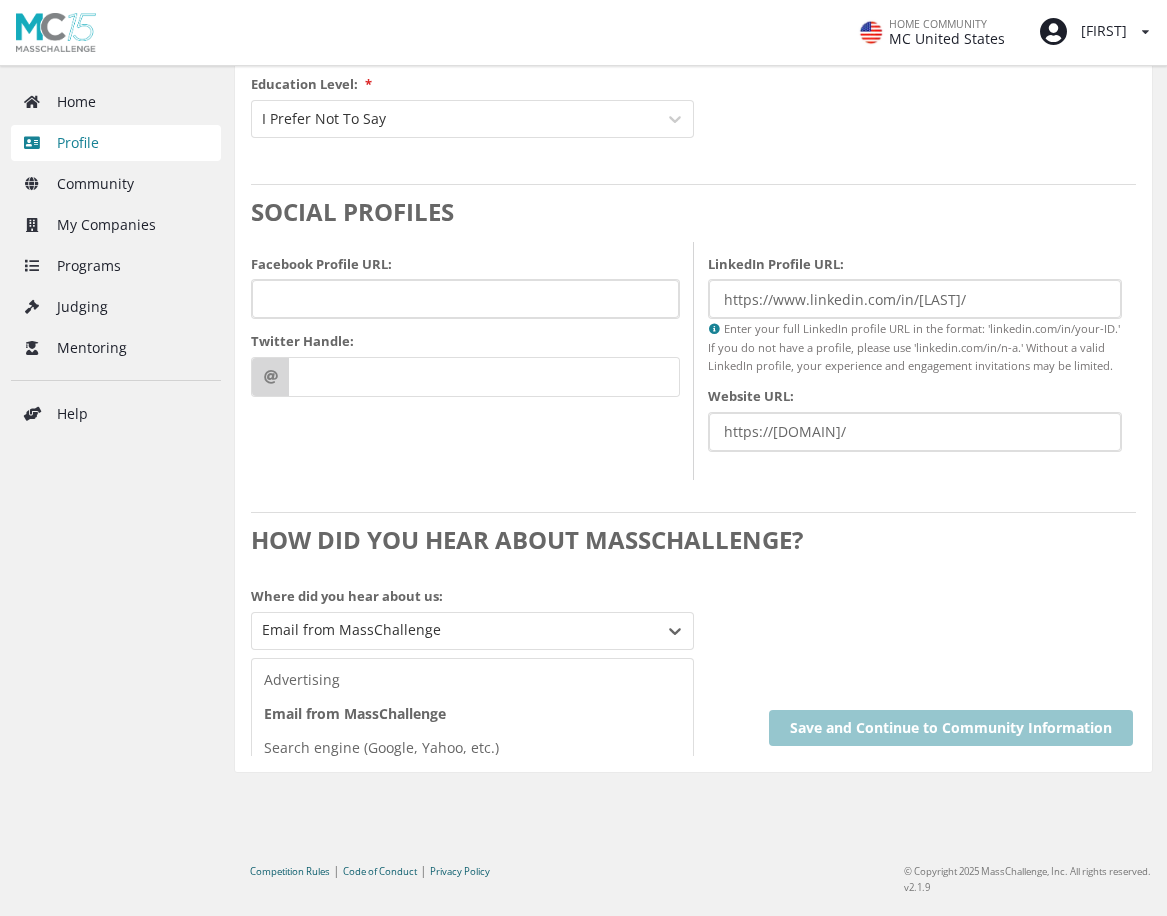 click at bounding box center (454, 630) 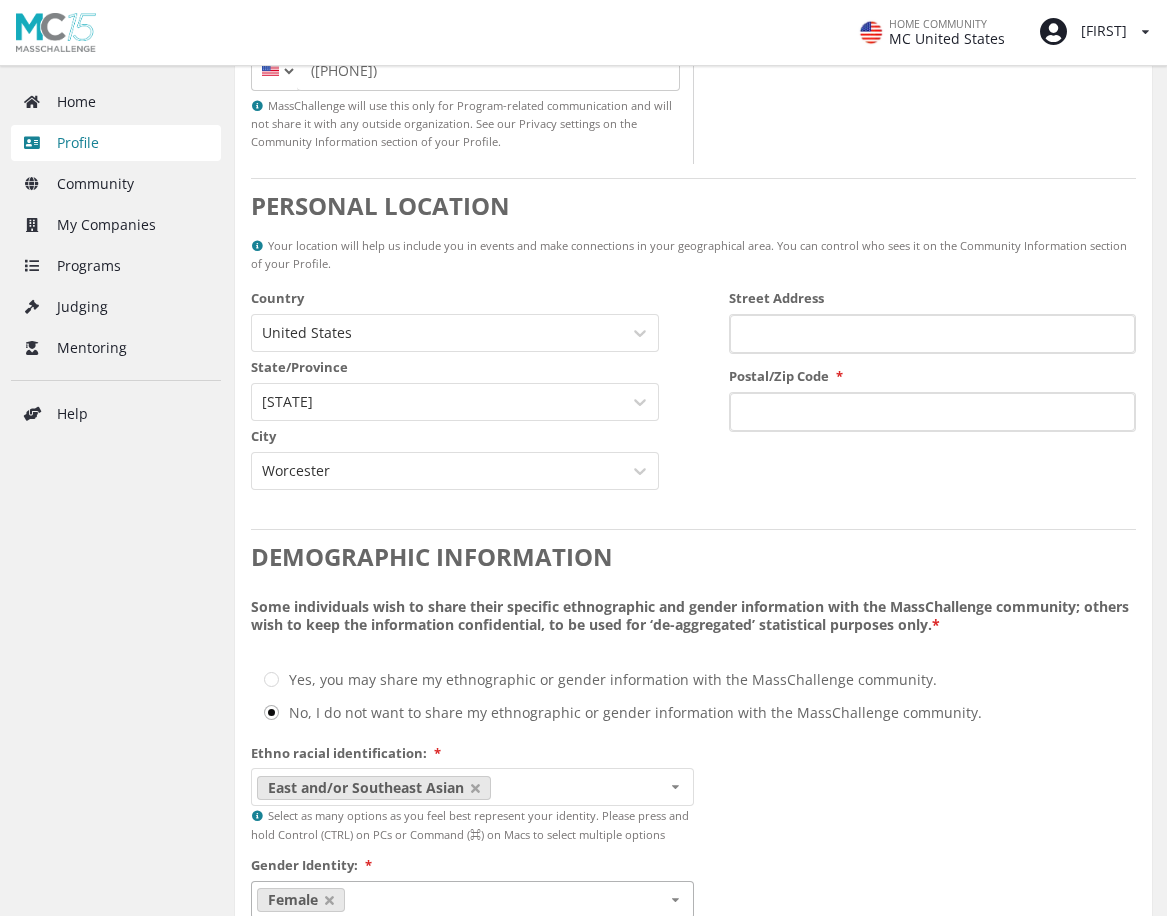 scroll, scrollTop: 934, scrollLeft: 0, axis: vertical 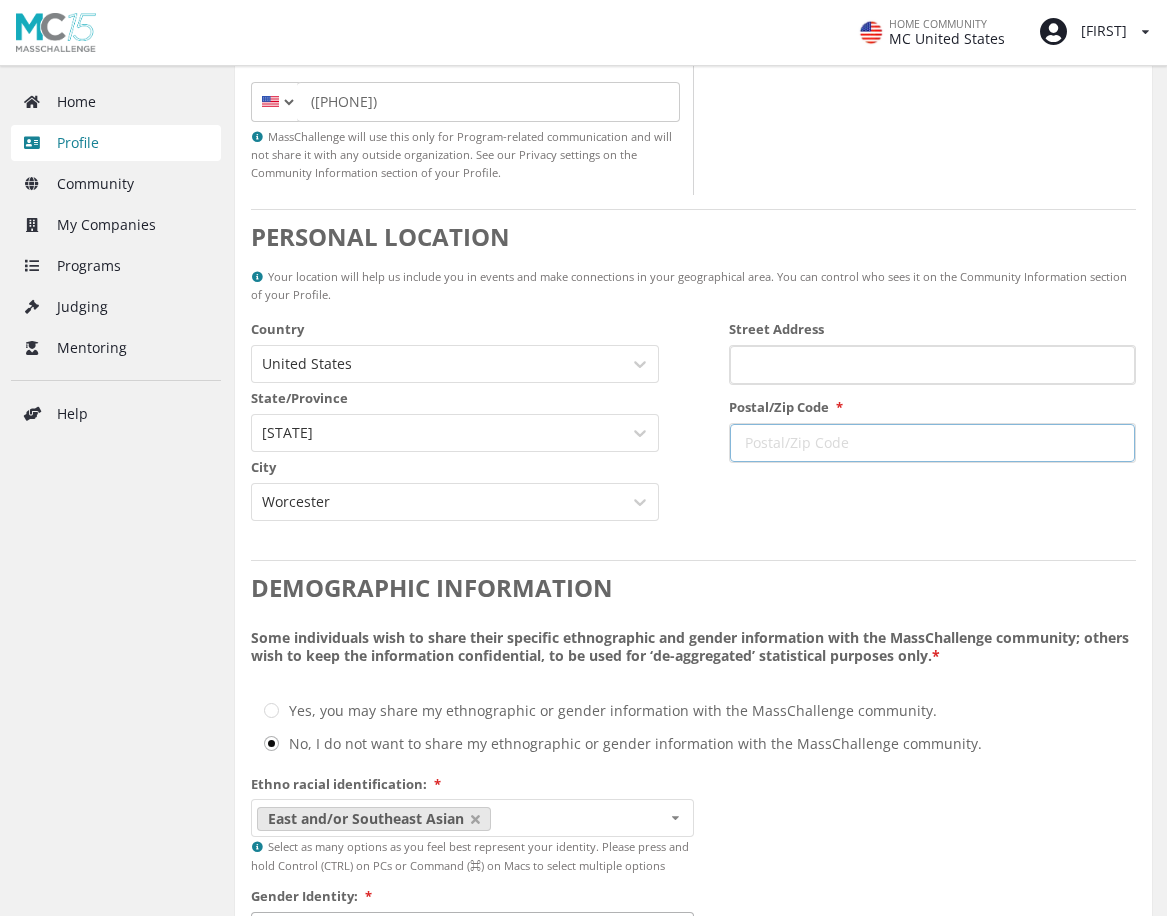 click on "Postal/Zip Code *" at bounding box center (933, 443) 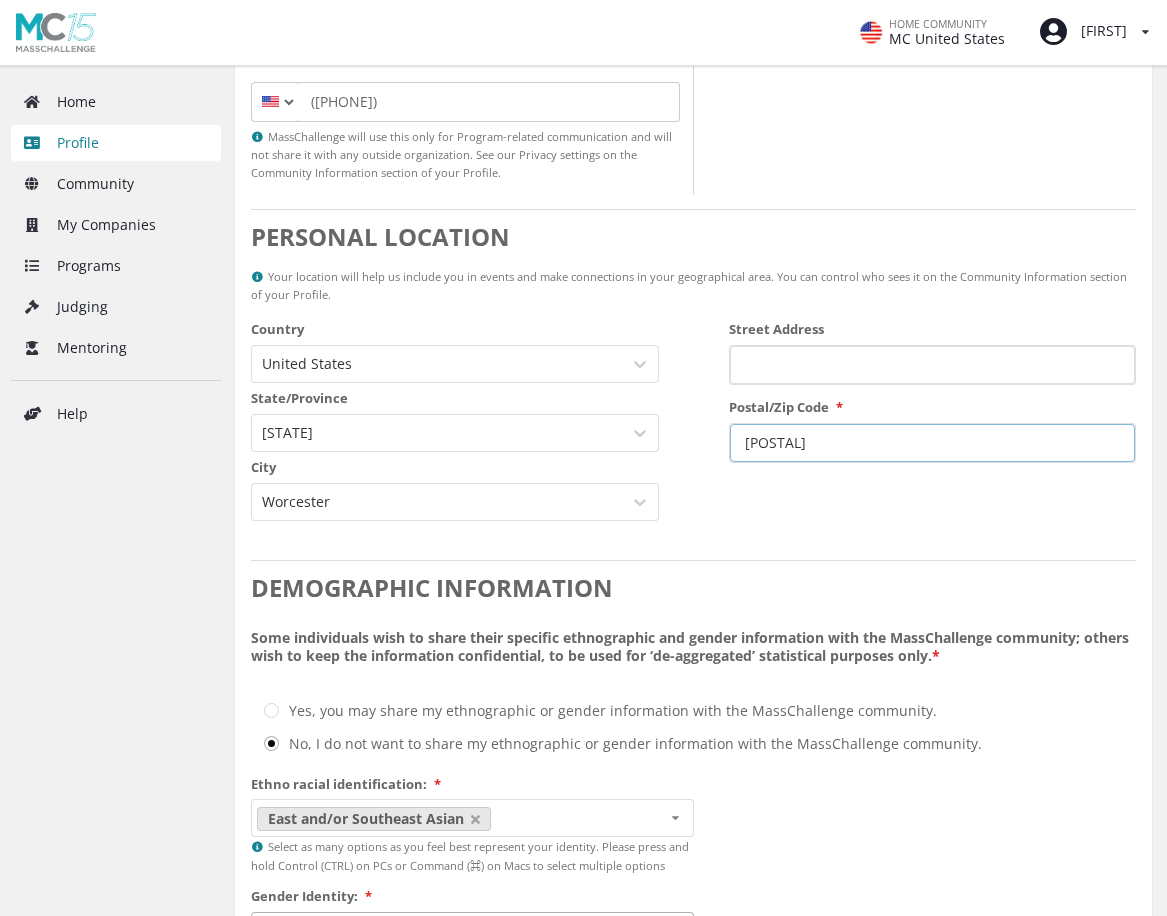 type on "01609" 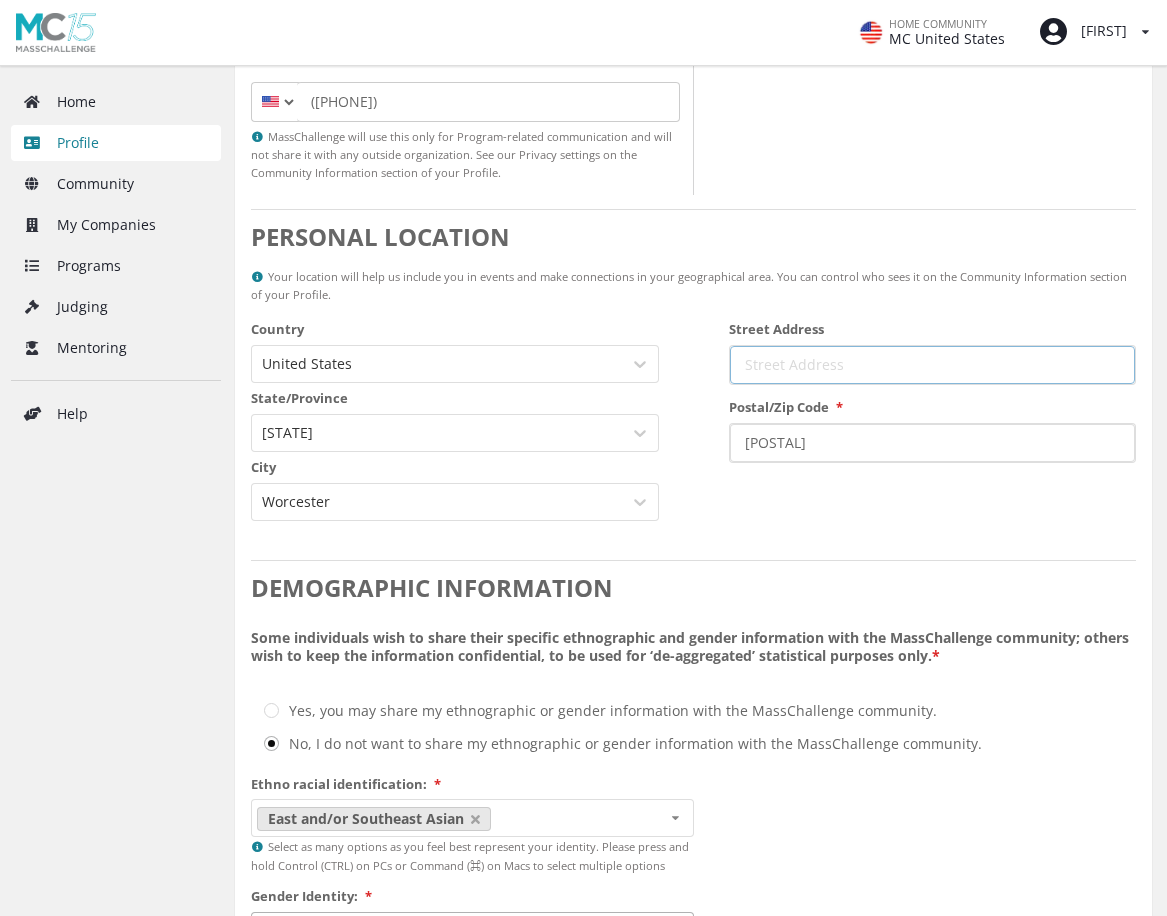 click on "Street Address" at bounding box center [933, 365] 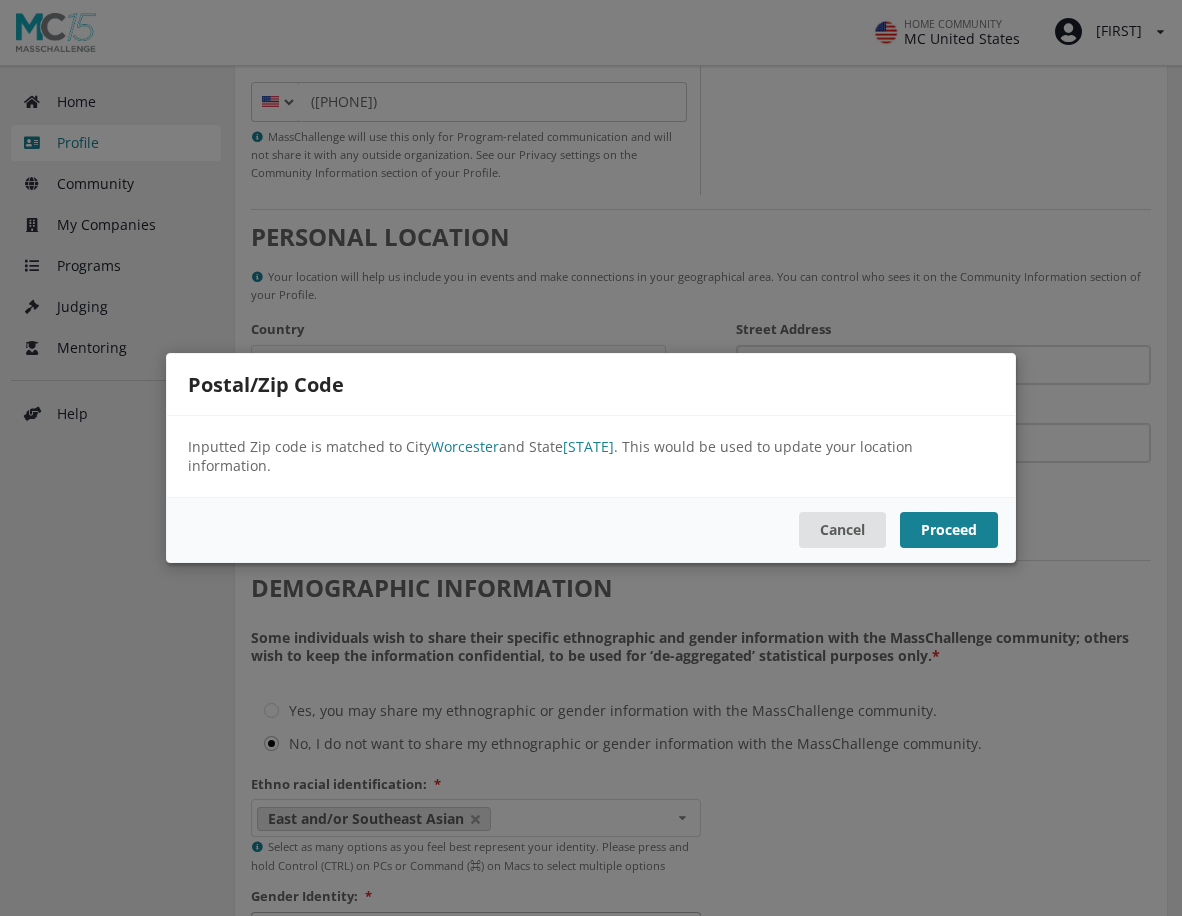 click on "Inputted Zip code is matched to City  Worcester  and State  Massachusetts . This would be used to update your location information." at bounding box center [591, 456] 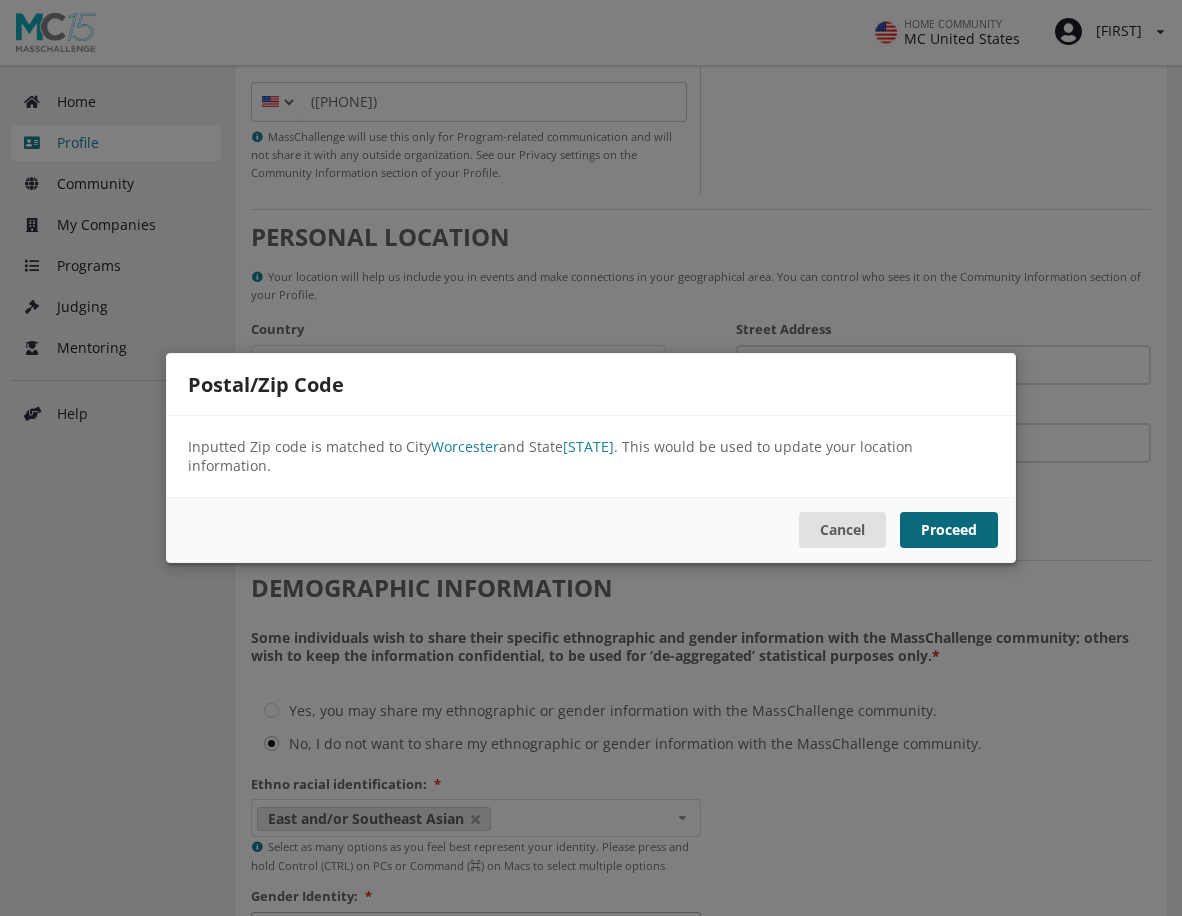 click on "Proceed" at bounding box center (949, 530) 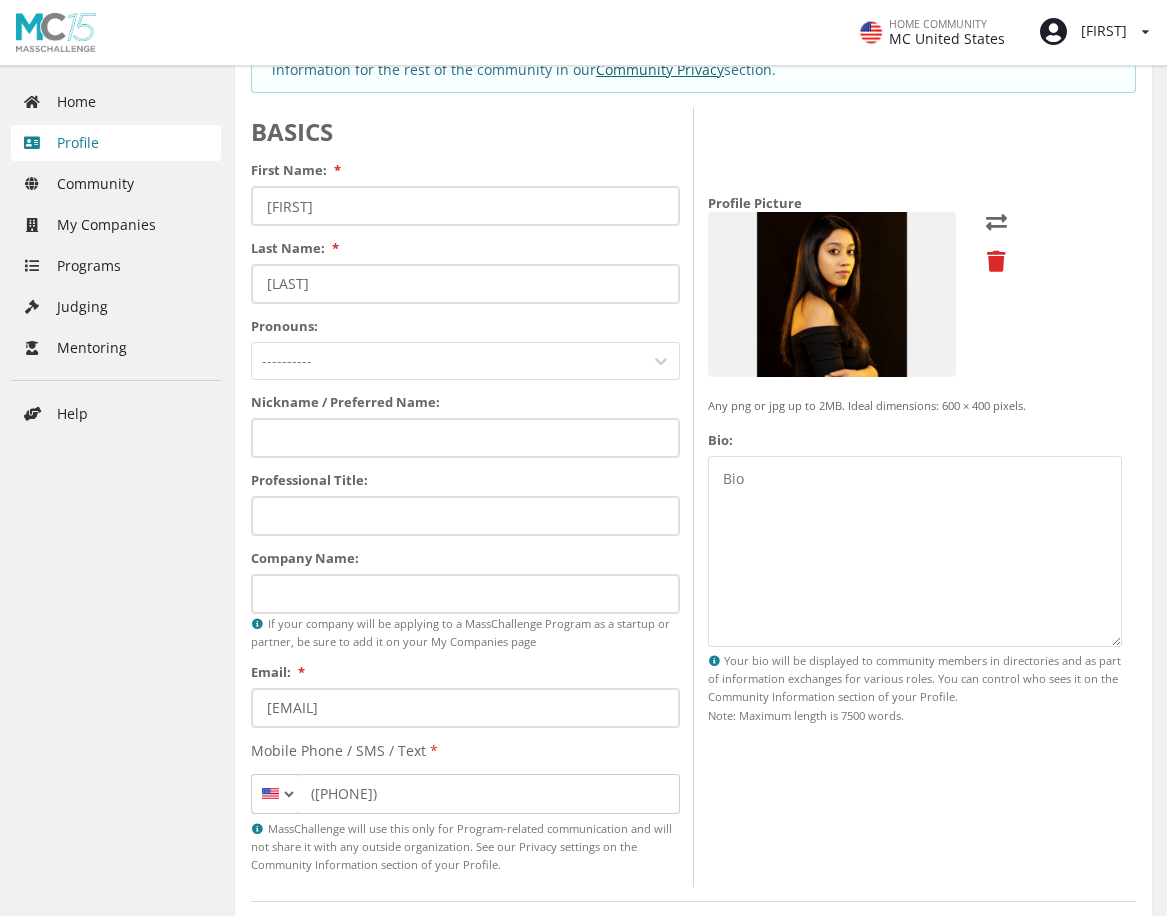 scroll, scrollTop: 234, scrollLeft: 0, axis: vertical 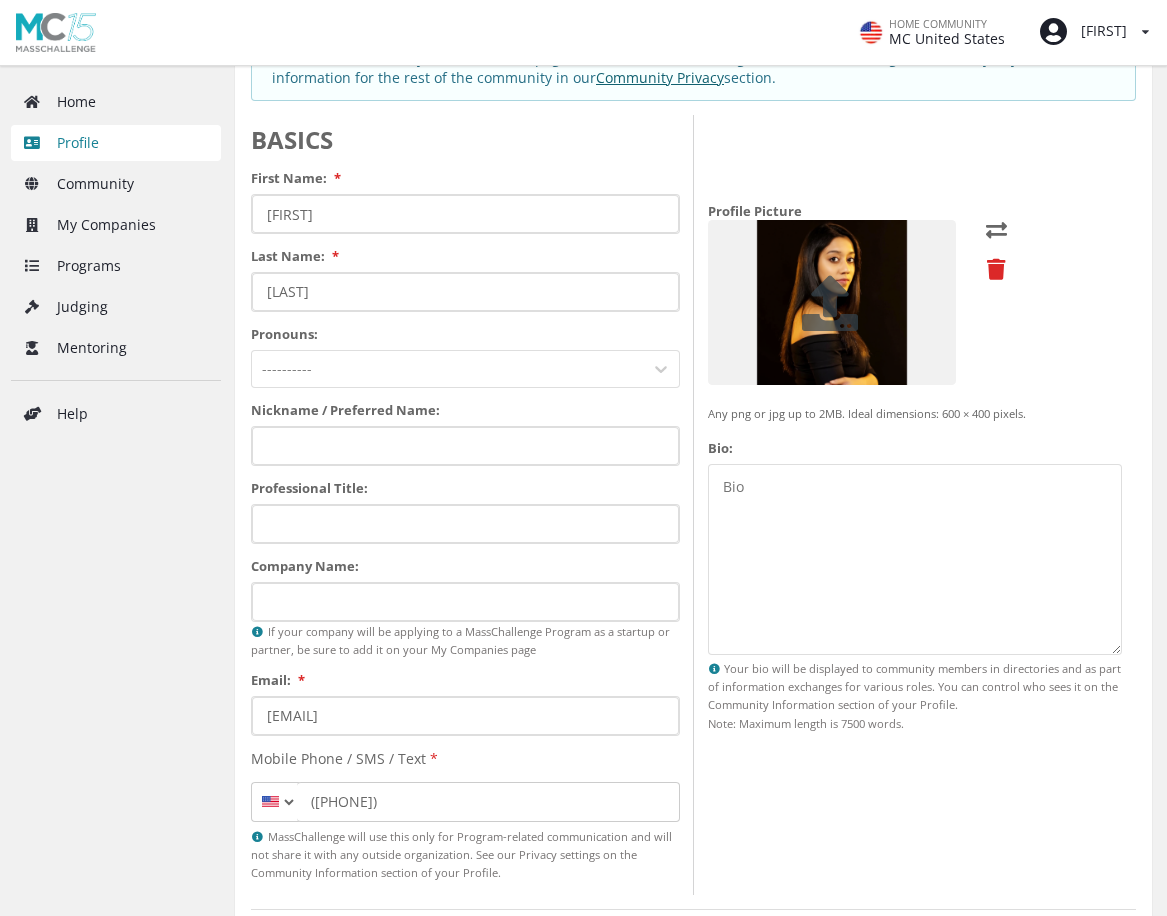 click at bounding box center [830, 303] 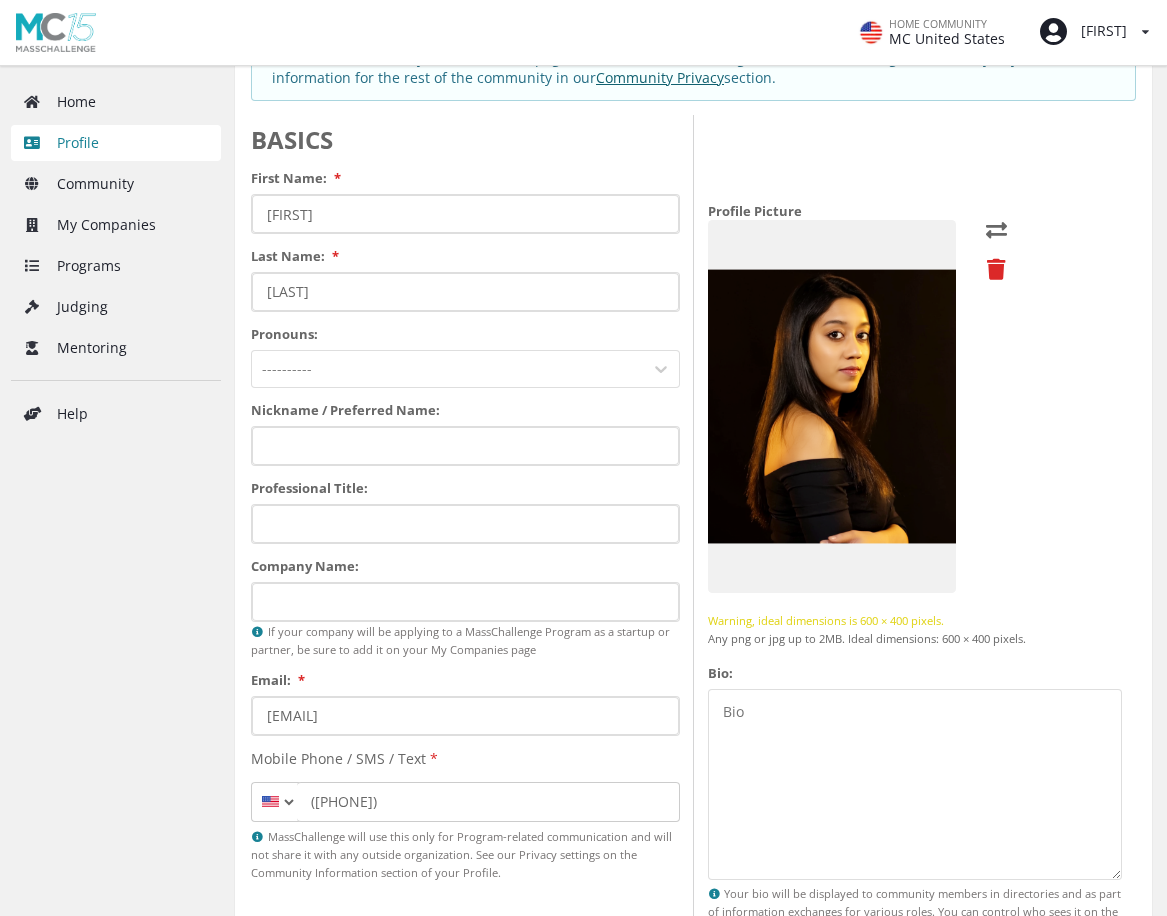 click at bounding box center (996, 269) 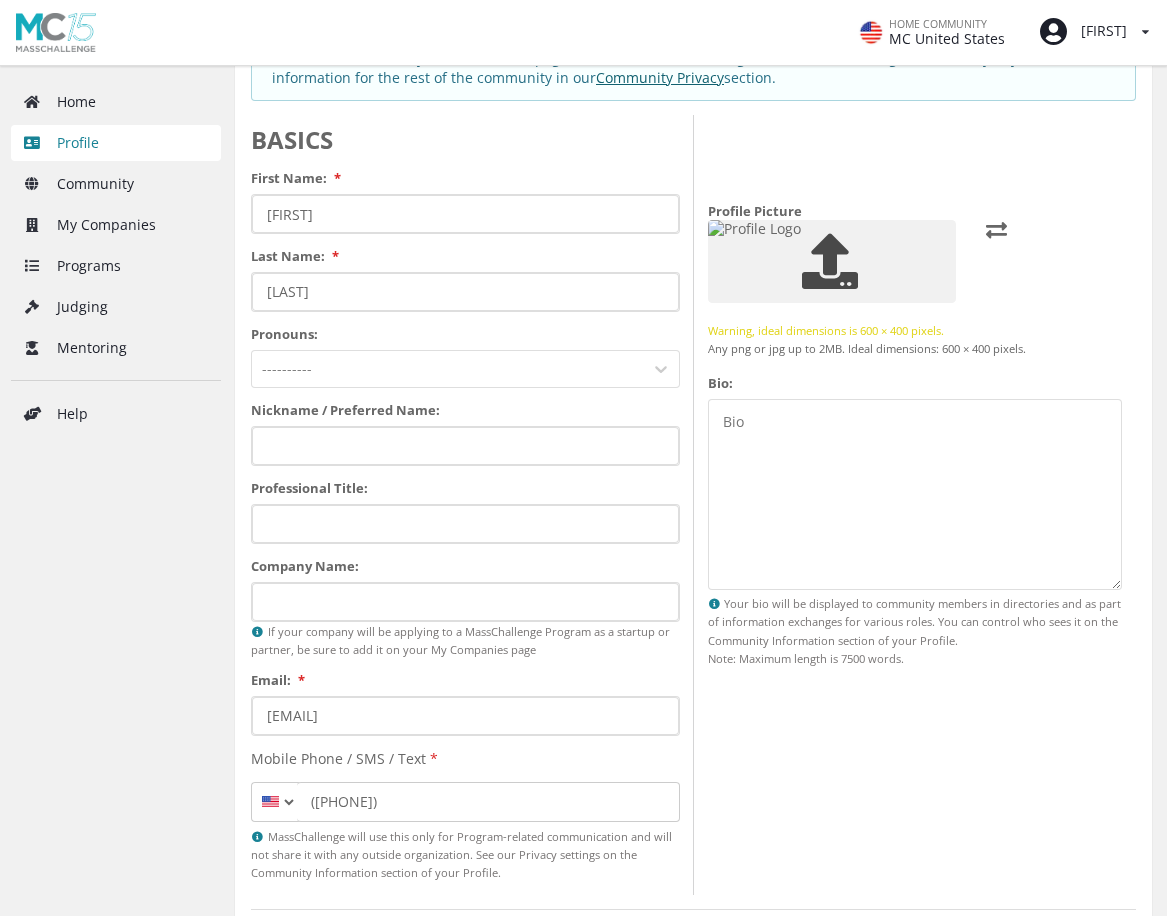 click at bounding box center (832, 261) 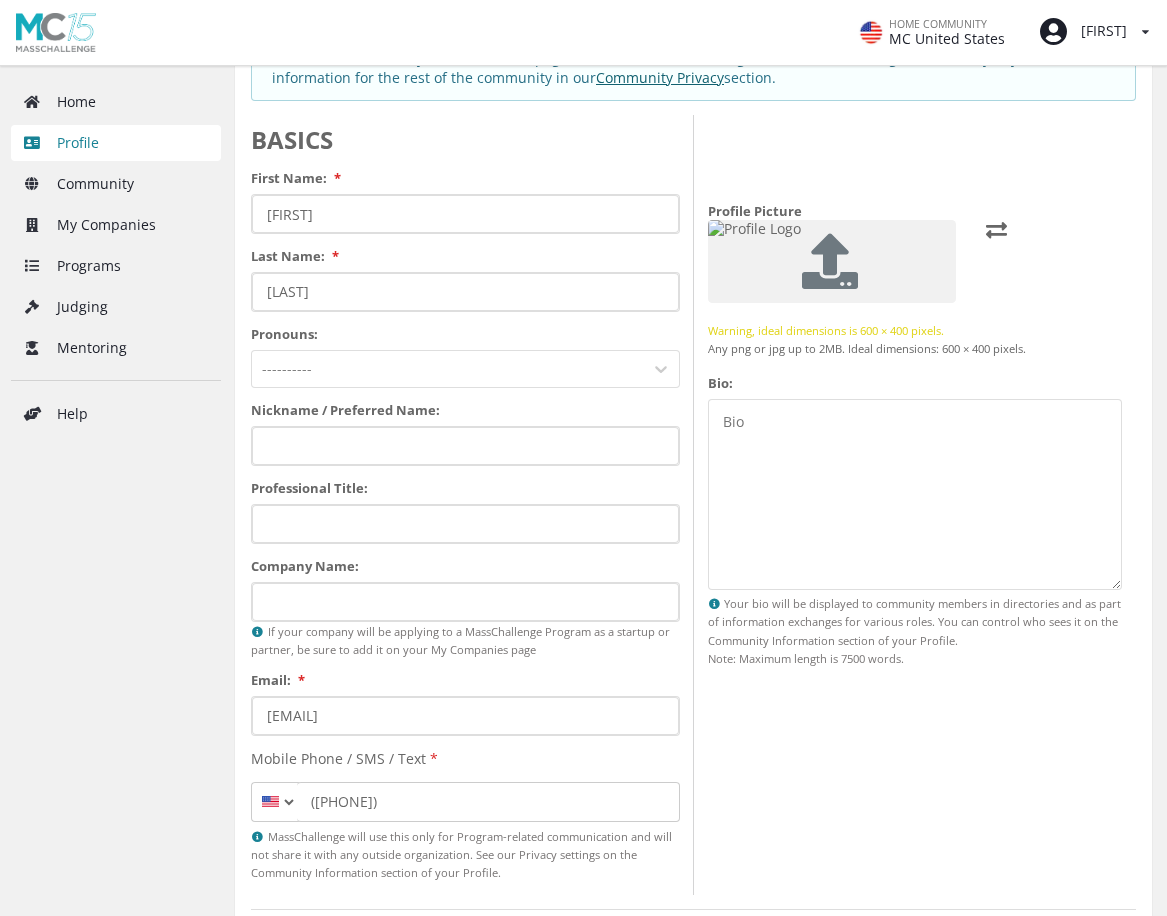 click at bounding box center (830, 261) 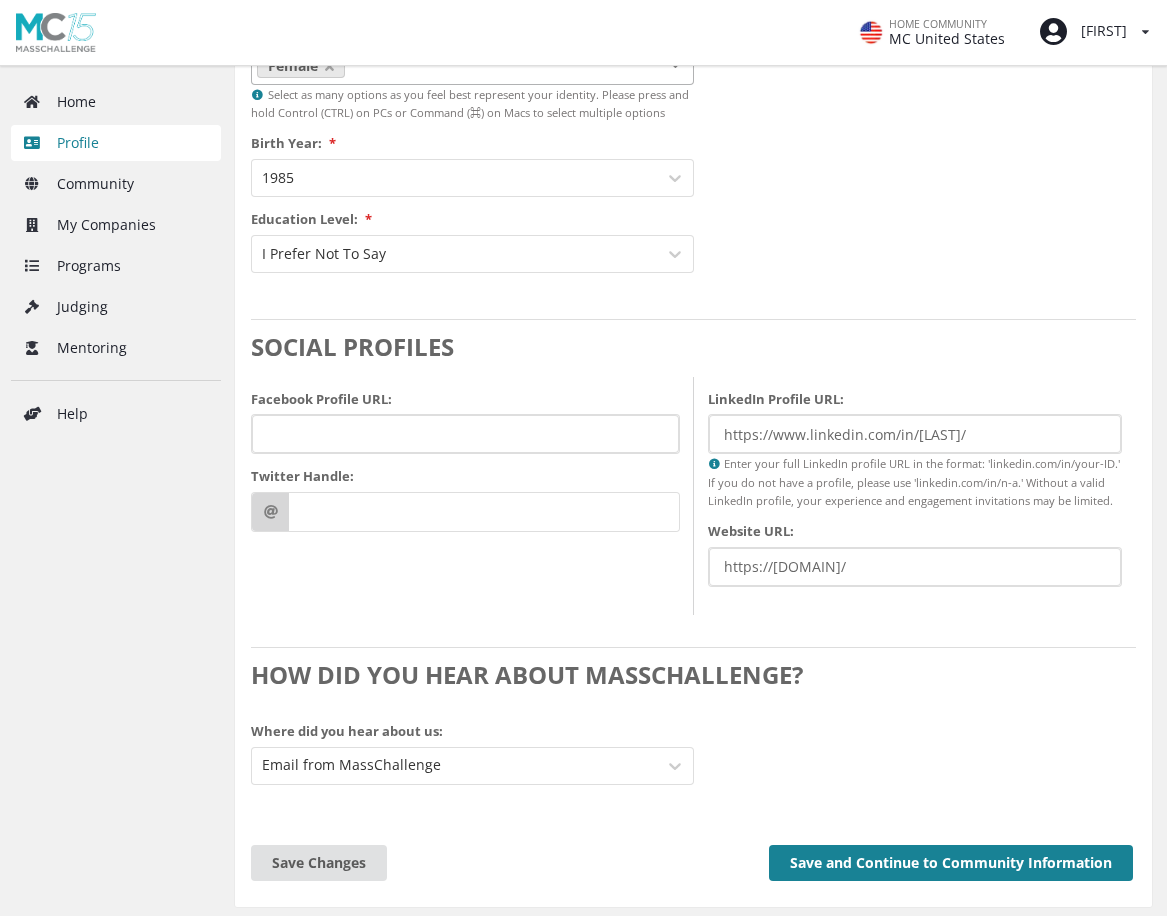 scroll, scrollTop: 1934, scrollLeft: 0, axis: vertical 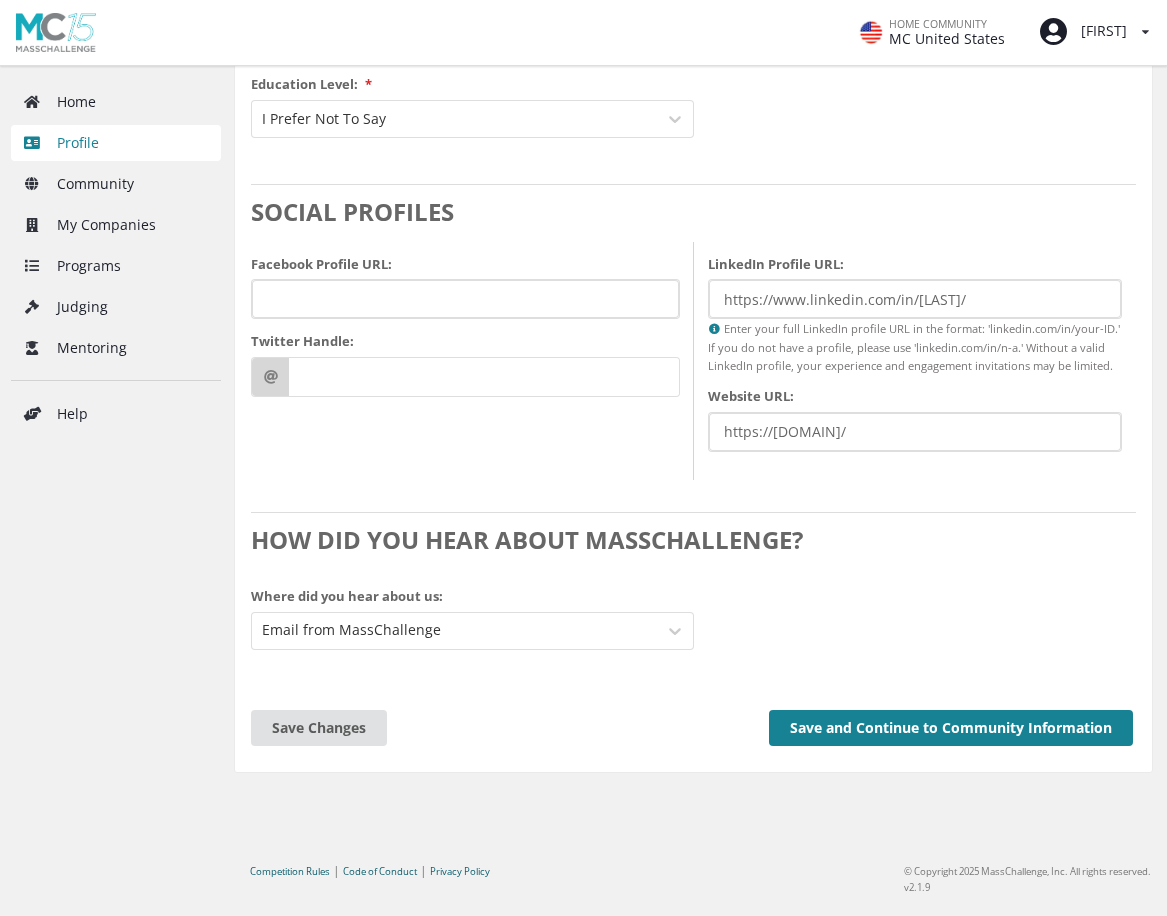 click on "Save and Continue to Community Information" at bounding box center [951, 728] 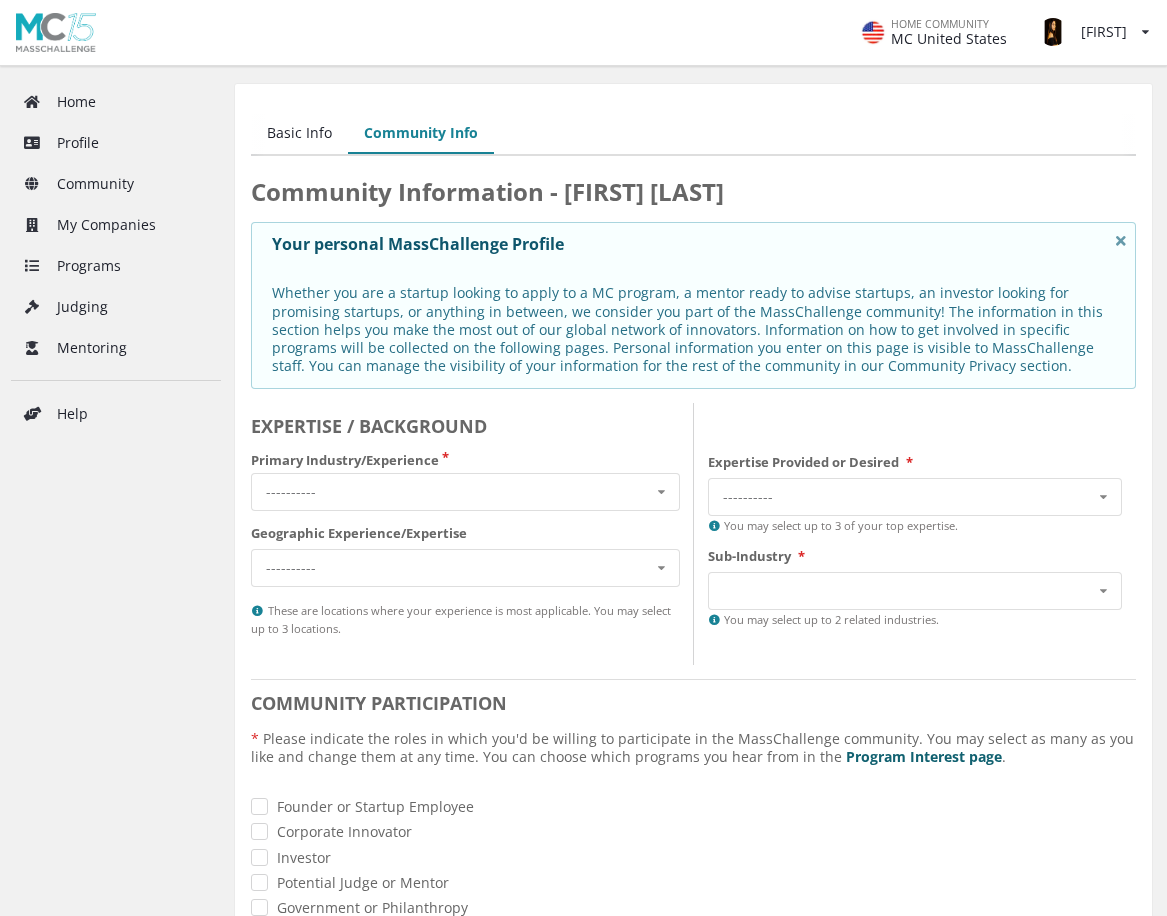 scroll, scrollTop: 0, scrollLeft: 0, axis: both 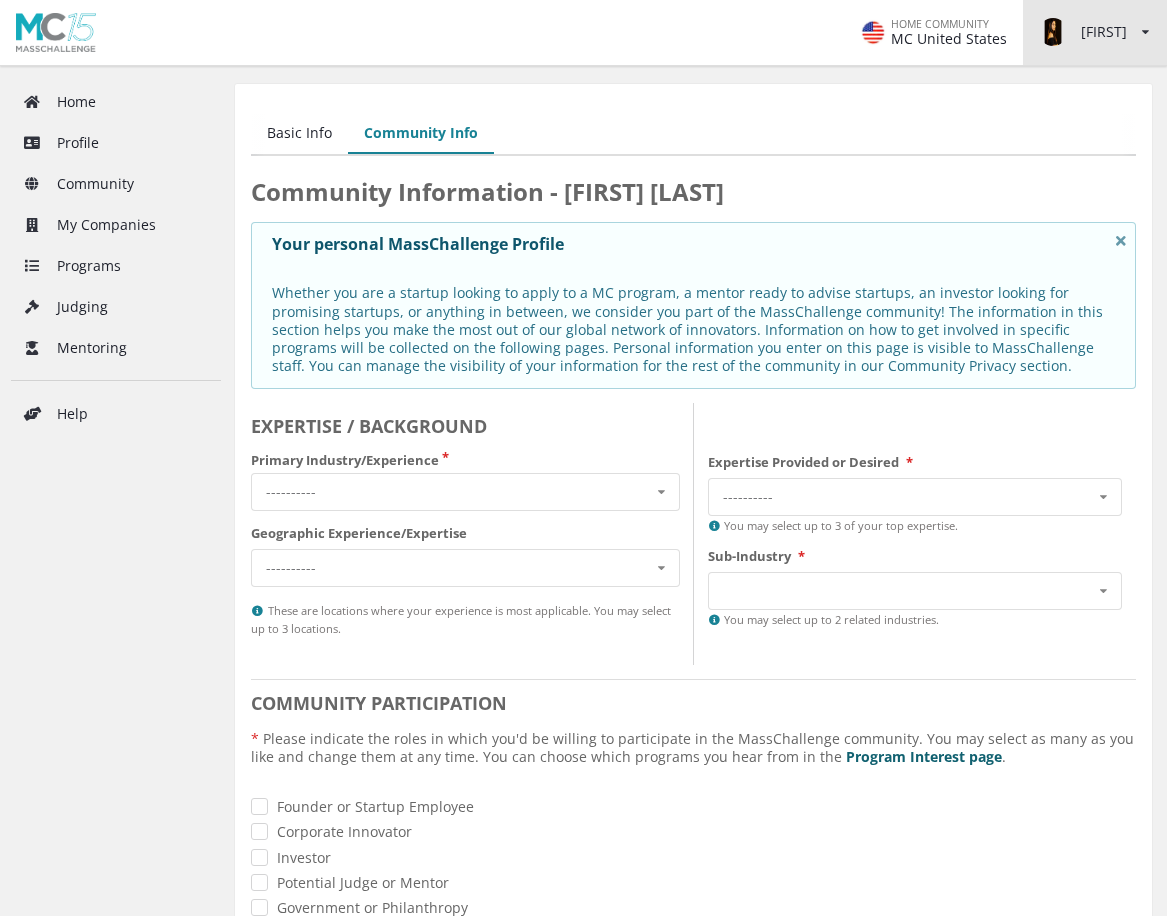 click at bounding box center (1053, 32) 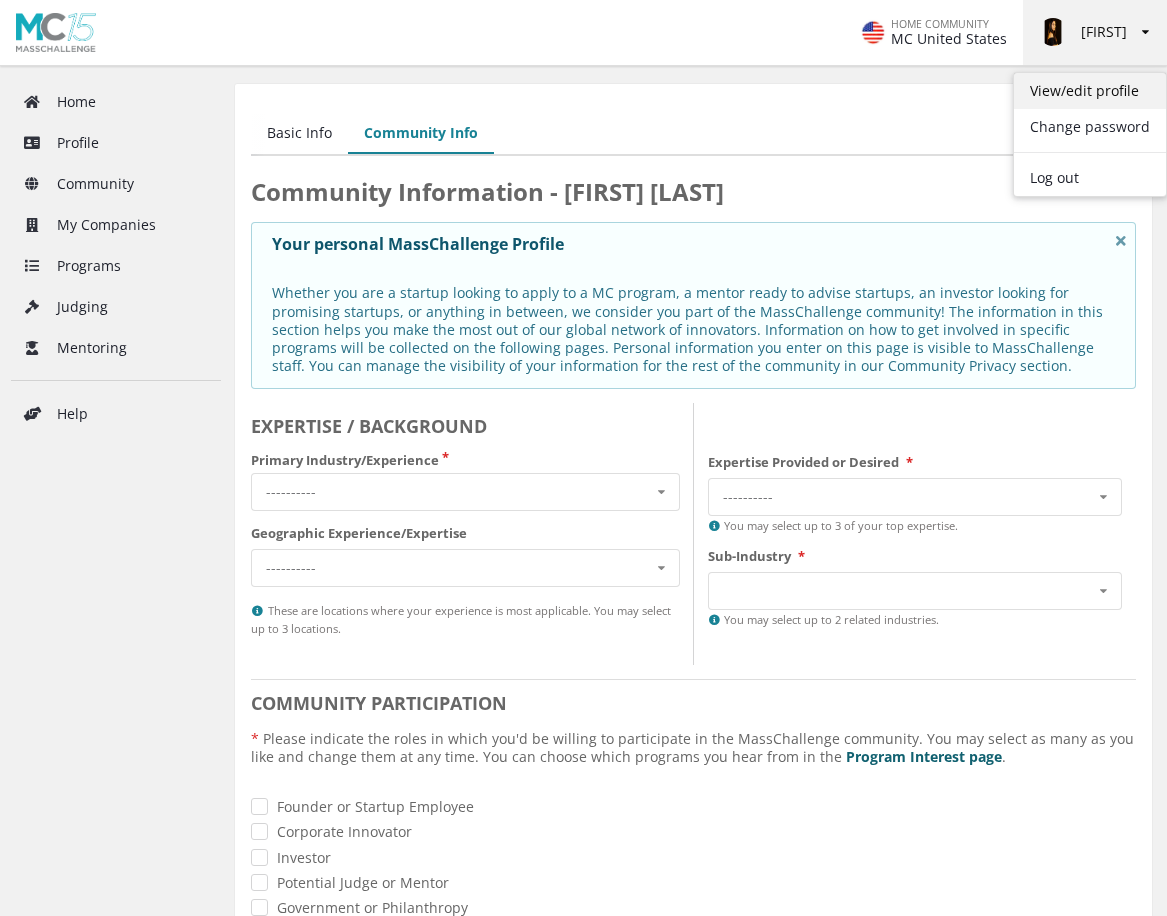 click on "View/edit profile" at bounding box center (1090, 91) 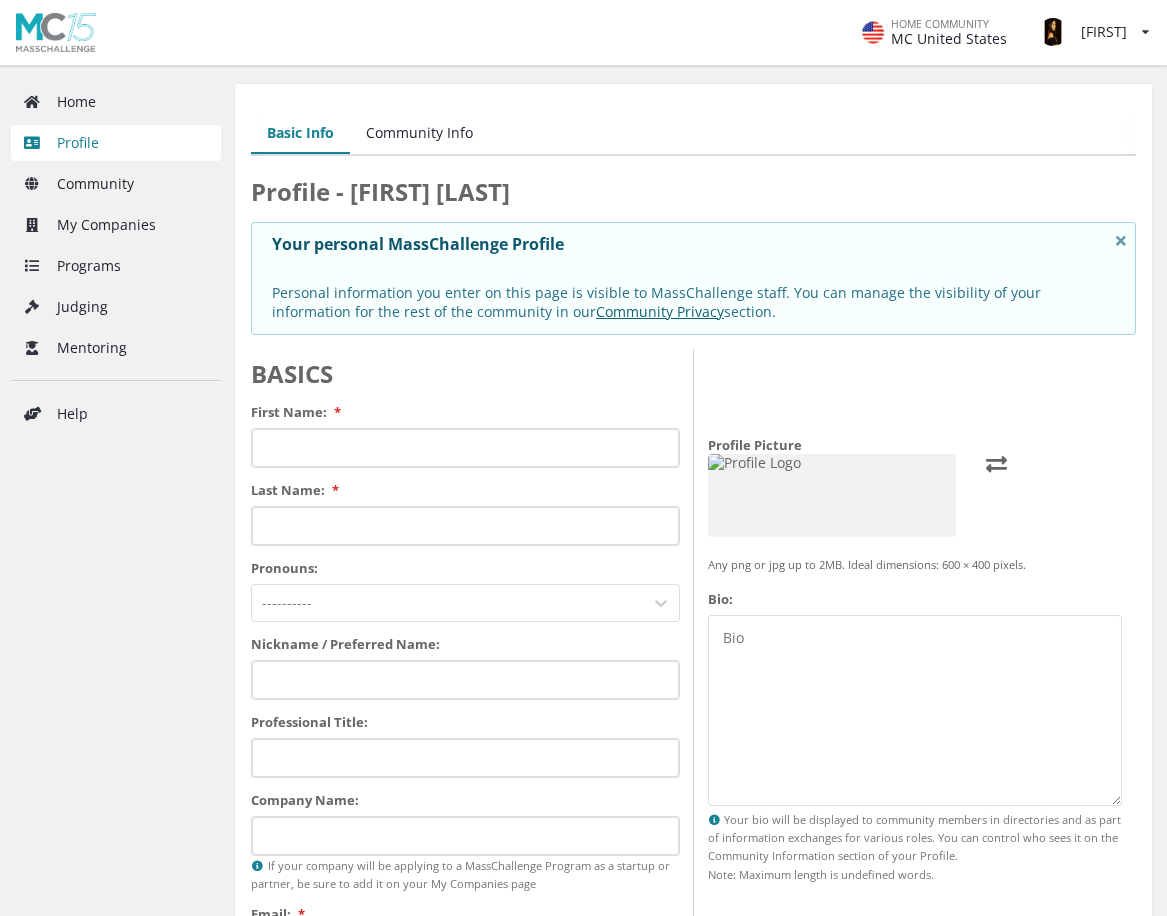 scroll, scrollTop: 0, scrollLeft: 0, axis: both 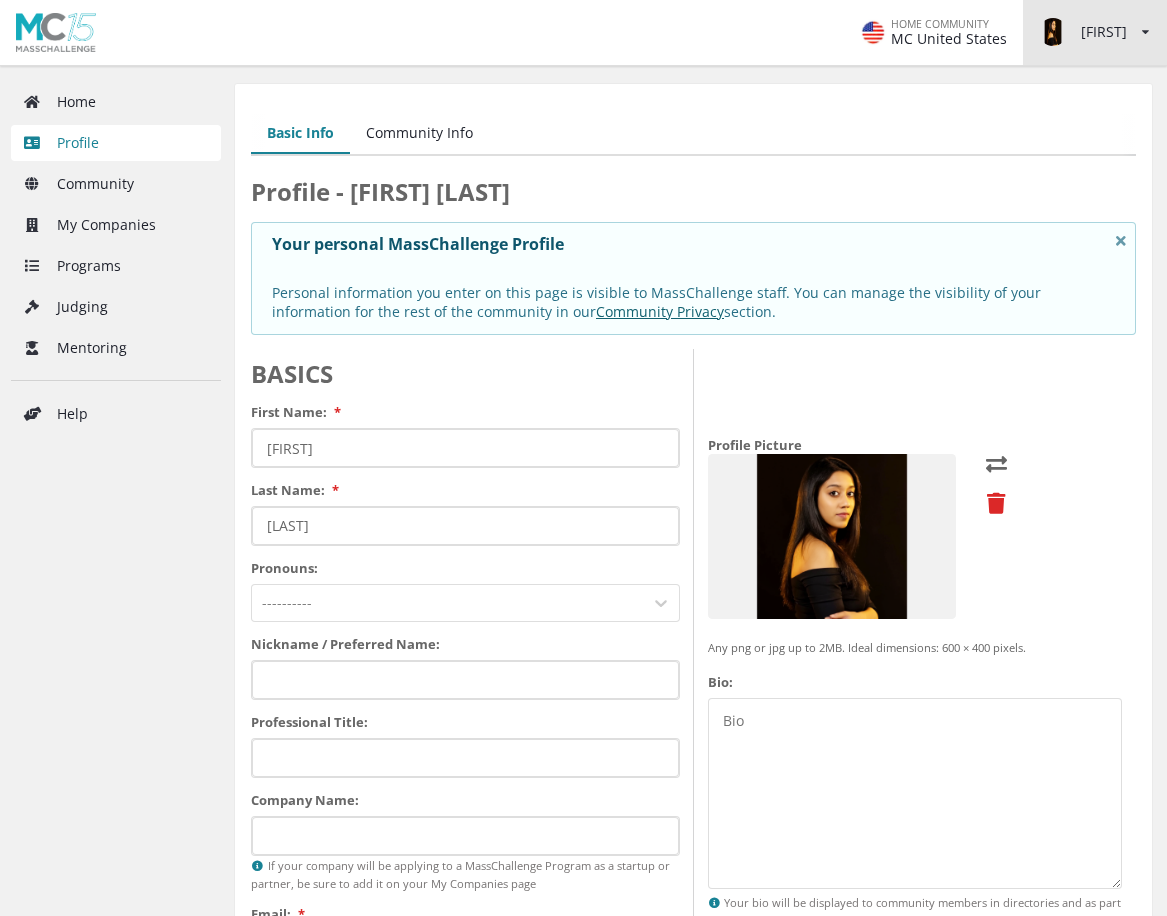 click at bounding box center (1053, 32) 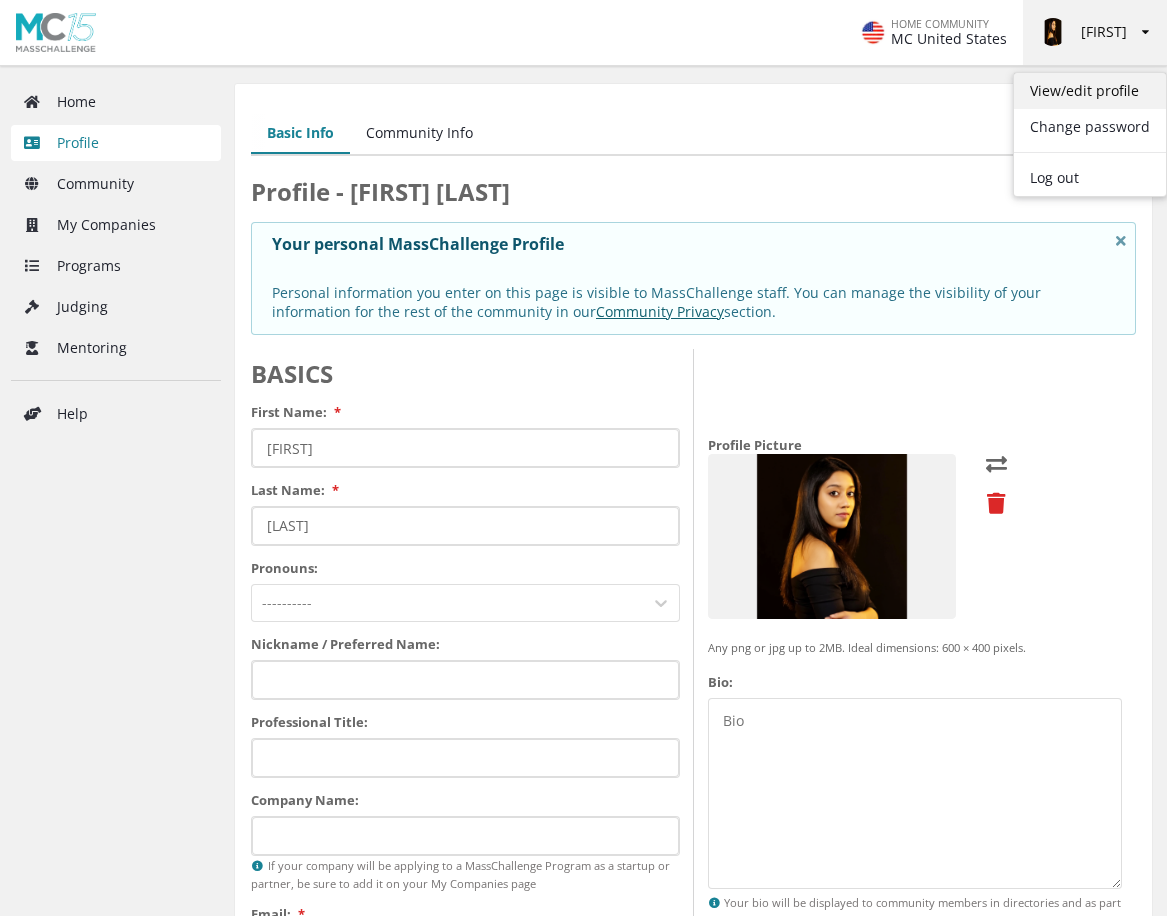 click on "View/edit profile" at bounding box center [1090, 91] 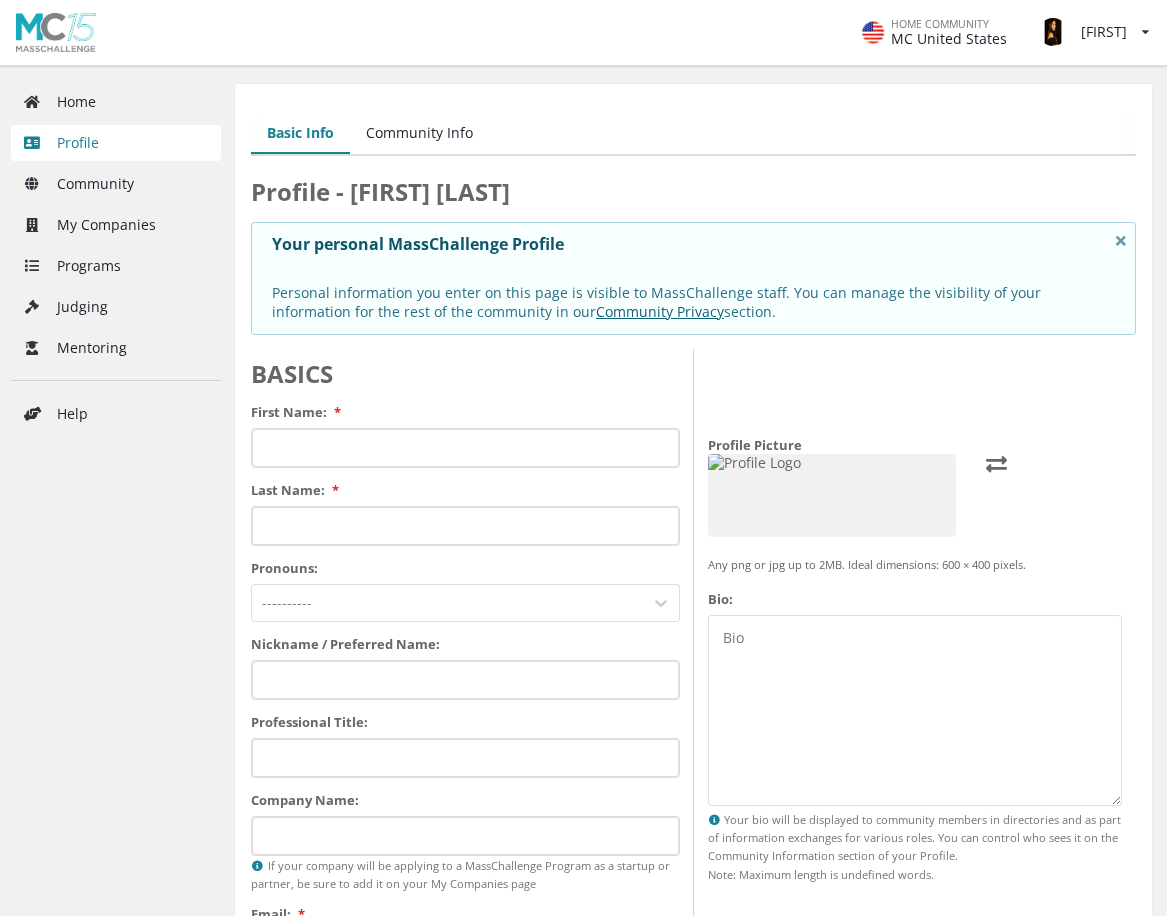 scroll, scrollTop: 0, scrollLeft: 0, axis: both 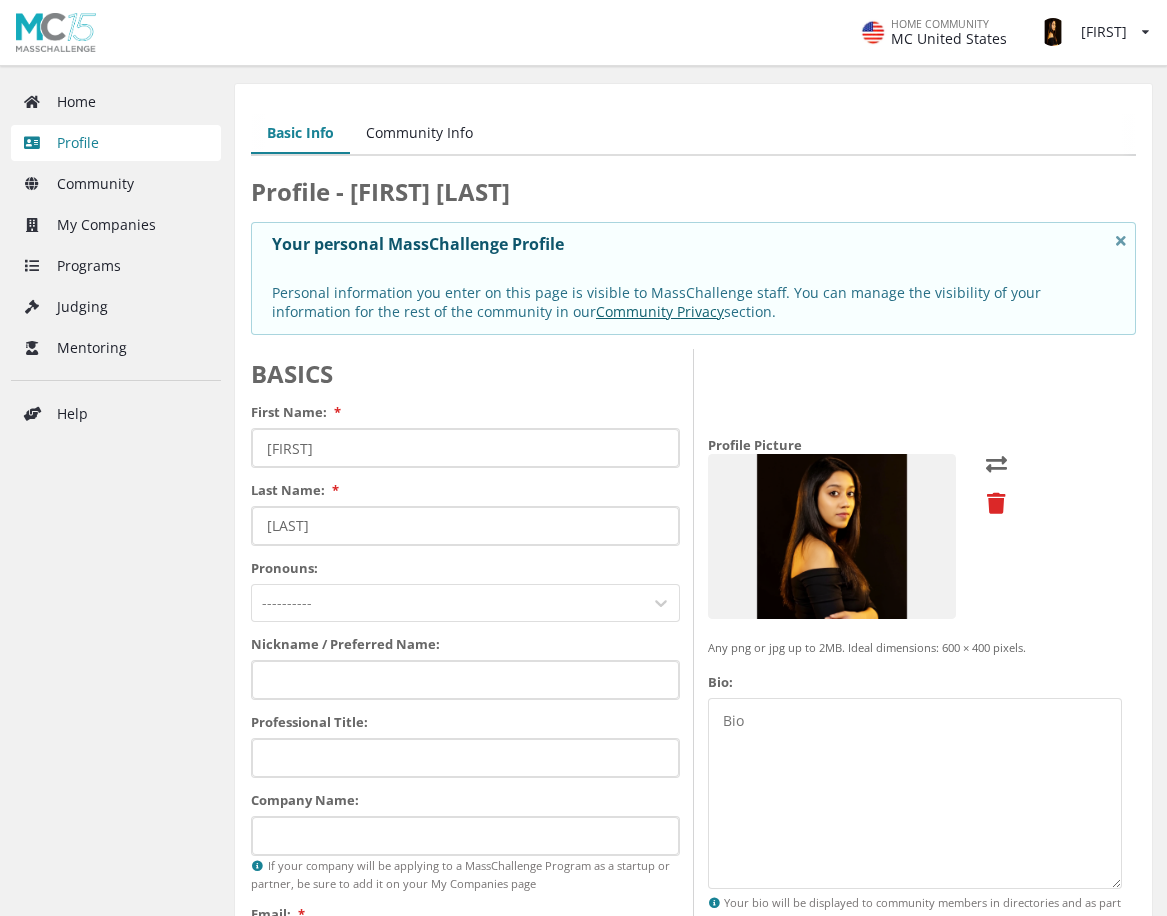 click at bounding box center (996, 503) 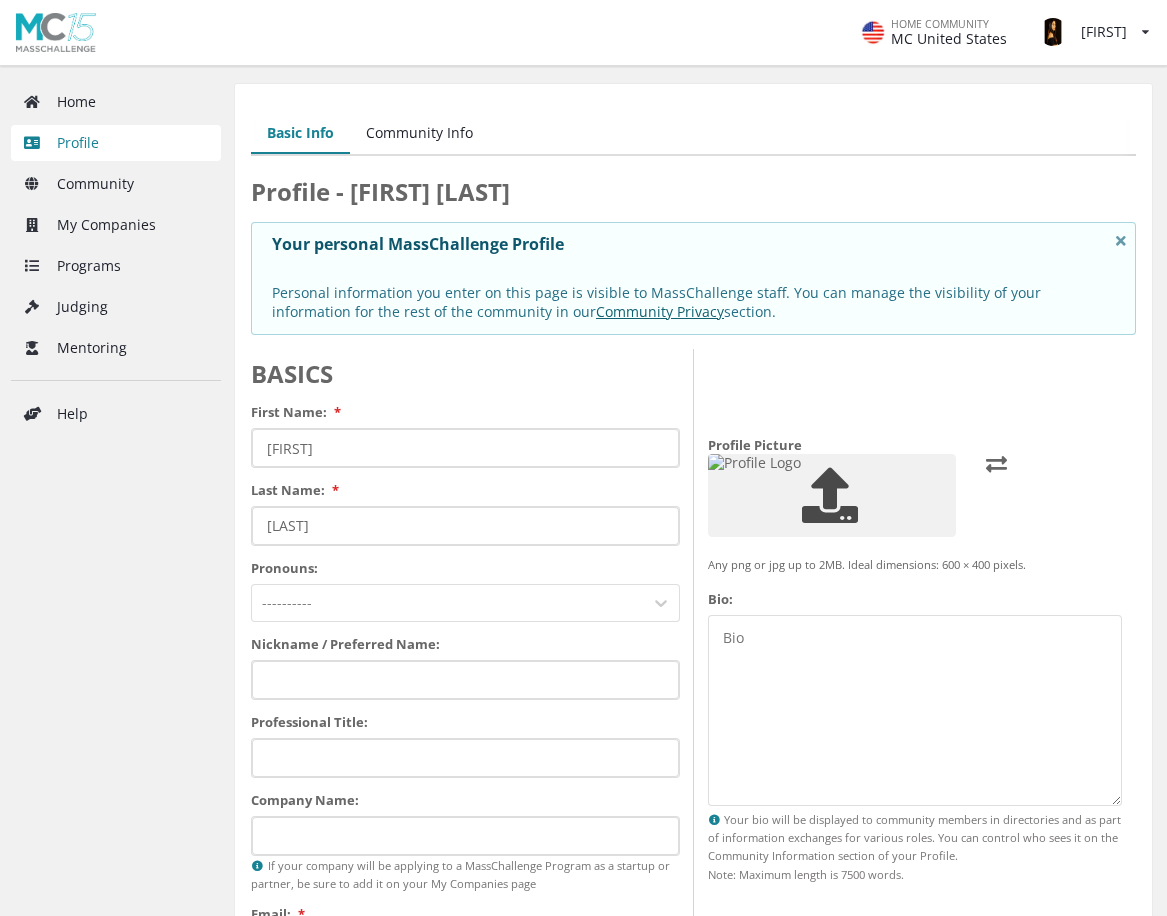 click at bounding box center [832, 495] 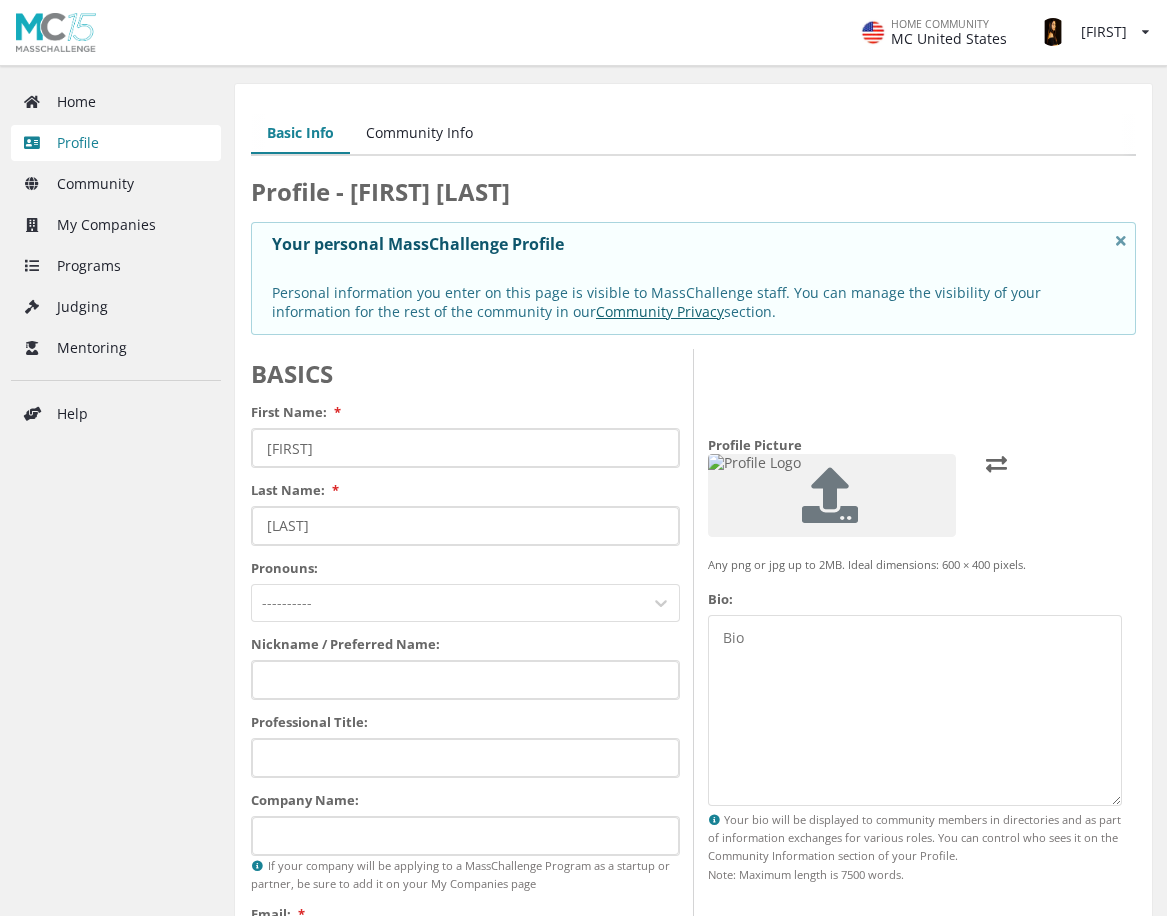 click at bounding box center (830, 495) 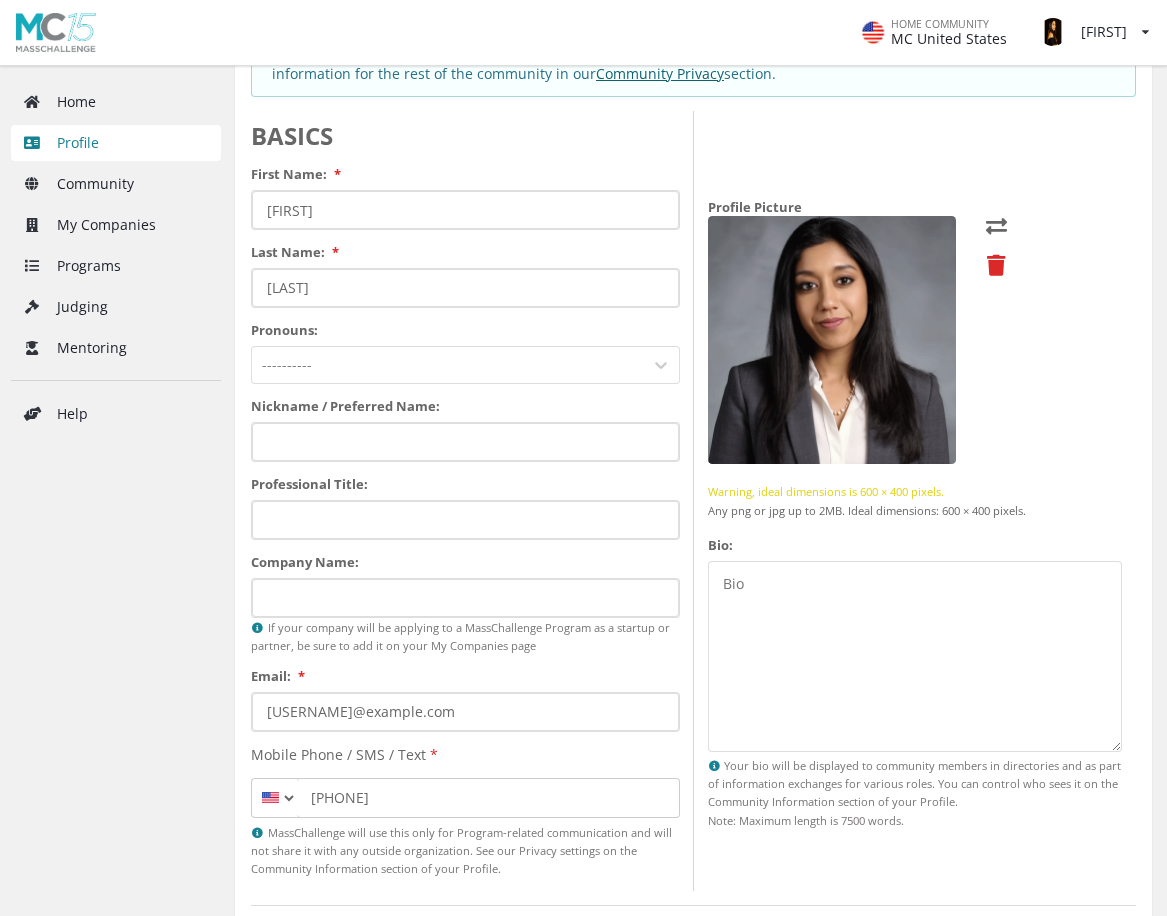 scroll, scrollTop: 234, scrollLeft: 0, axis: vertical 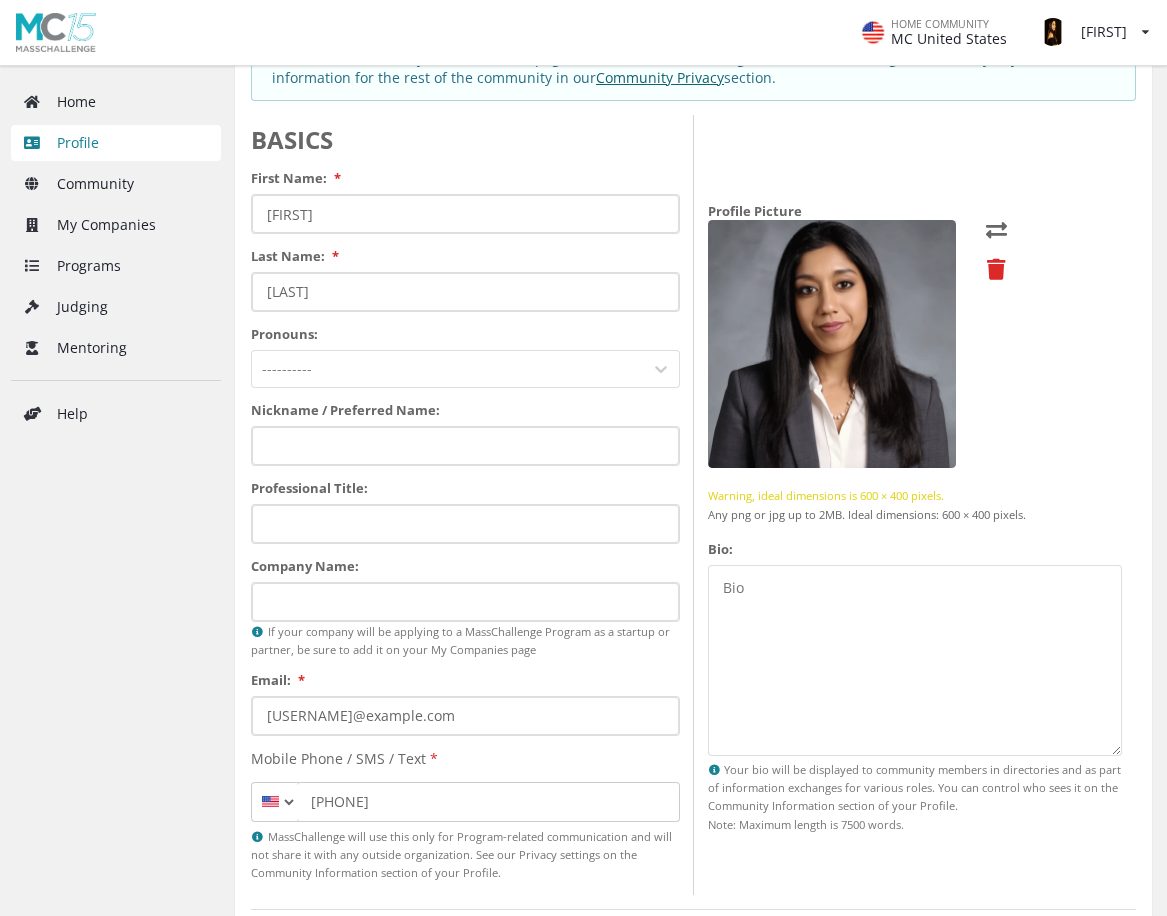 click at bounding box center [996, 269] 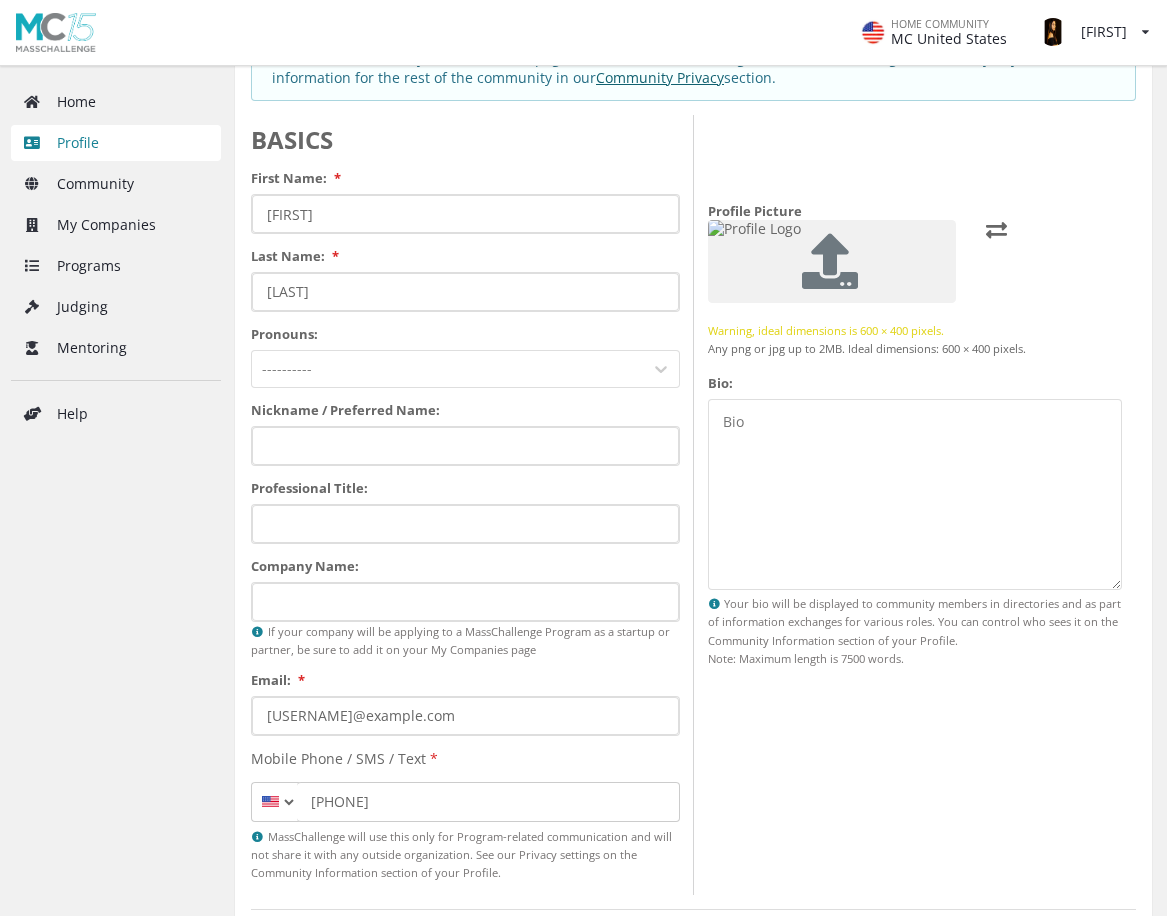 click at bounding box center [830, 261] 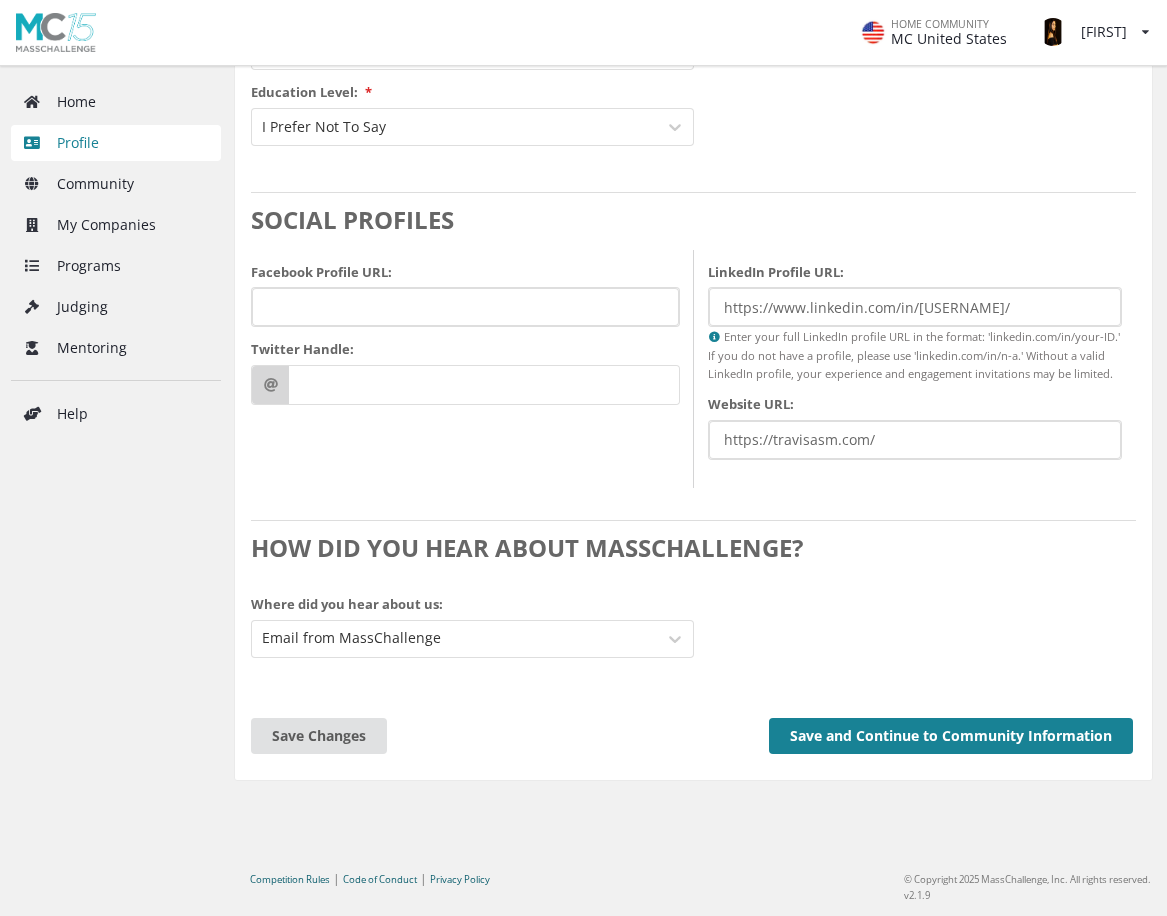 scroll, scrollTop: 1934, scrollLeft: 0, axis: vertical 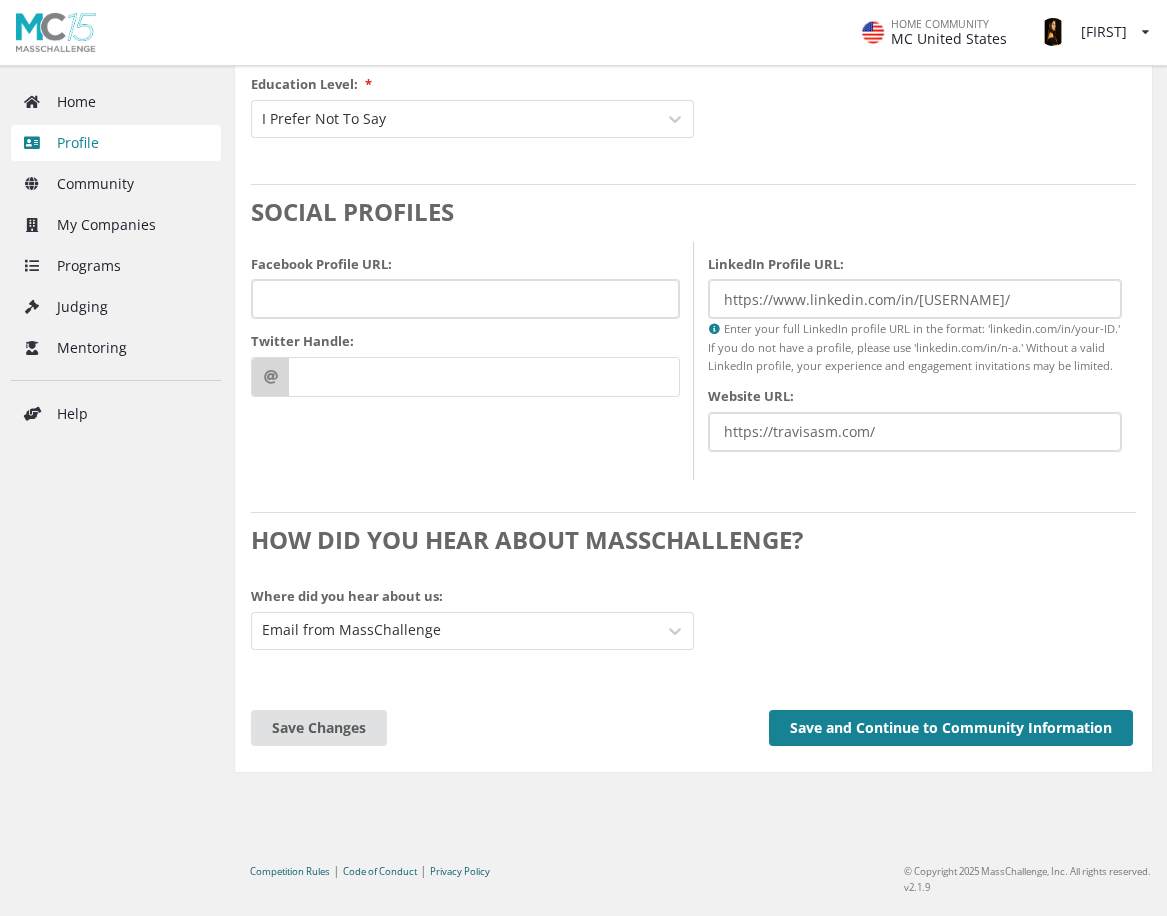 click on "Save and Continue to Community Information" at bounding box center [951, 728] 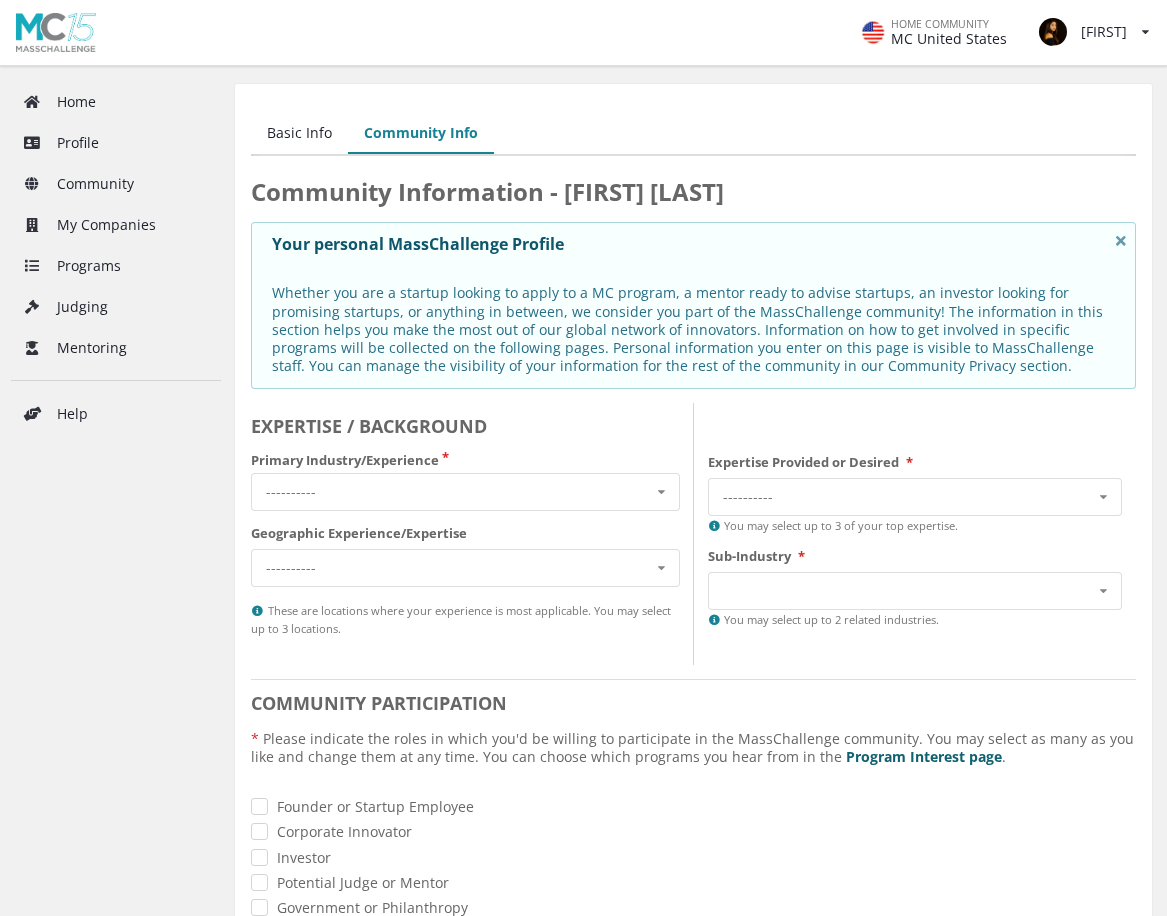 scroll, scrollTop: 0, scrollLeft: 0, axis: both 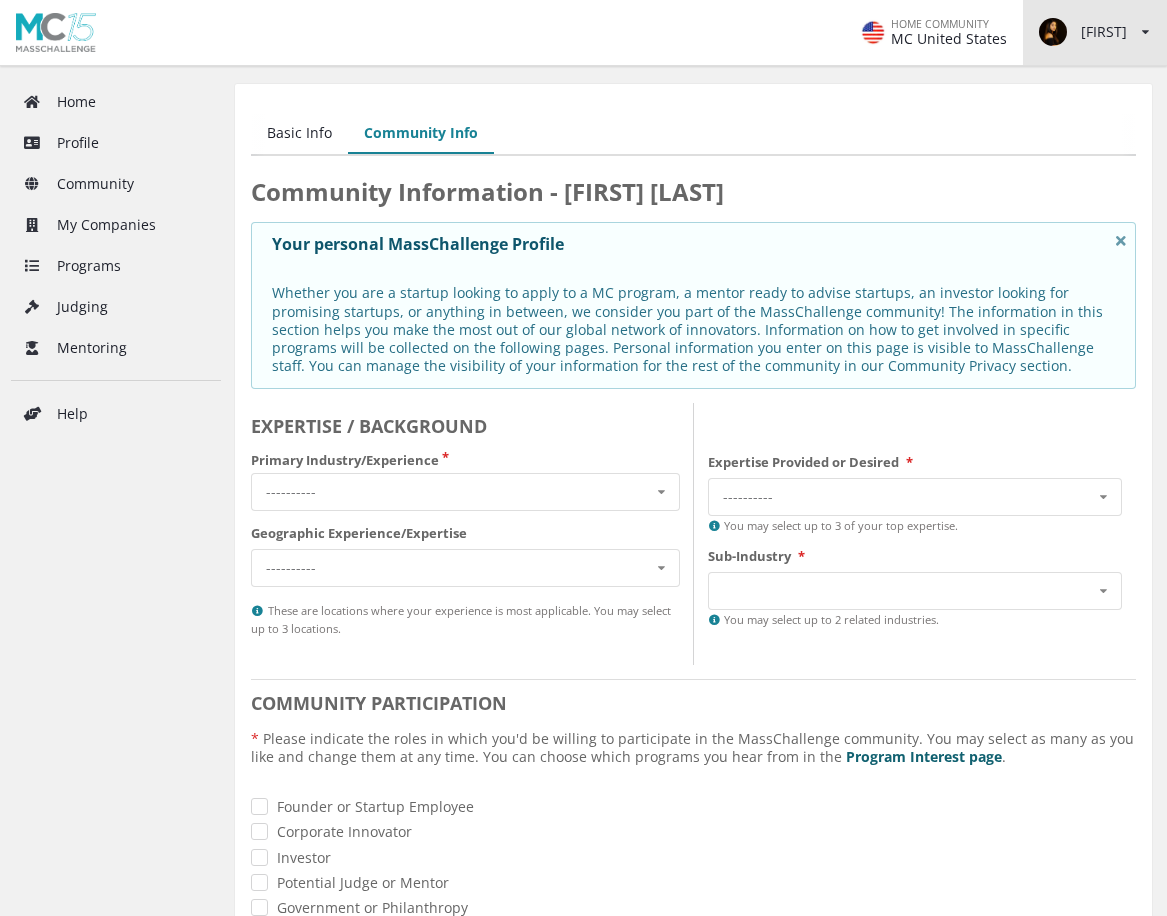 click at bounding box center (1053, 32) 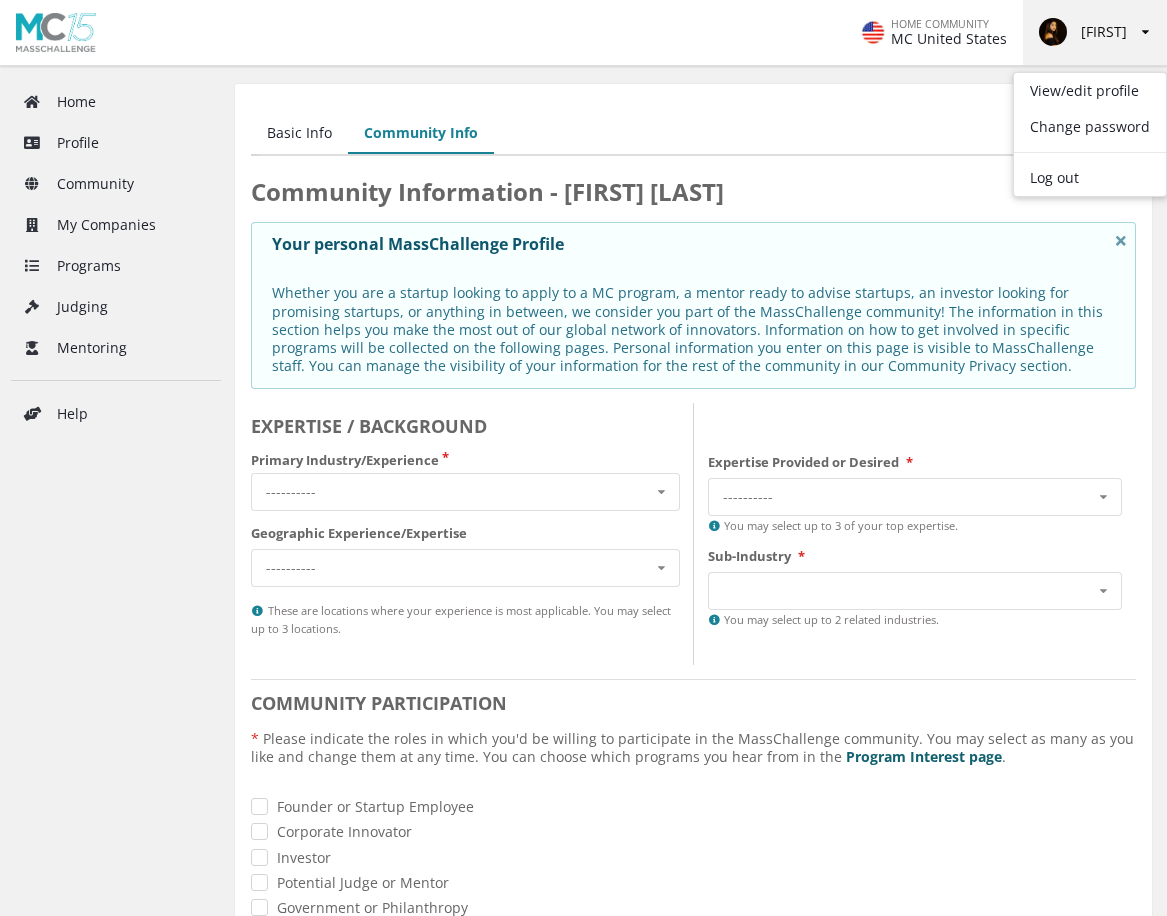 click at bounding box center [1053, 32] 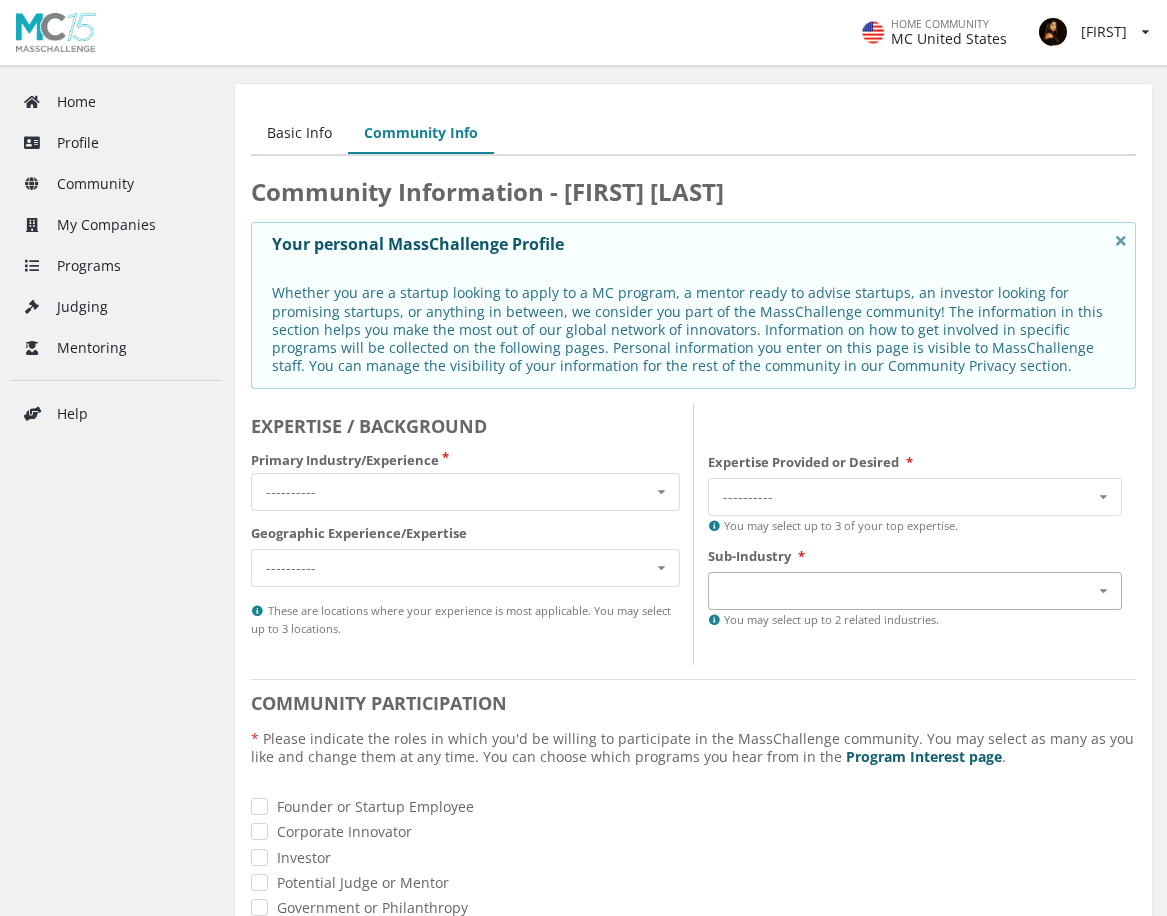 click on "No results found." at bounding box center (915, 591) 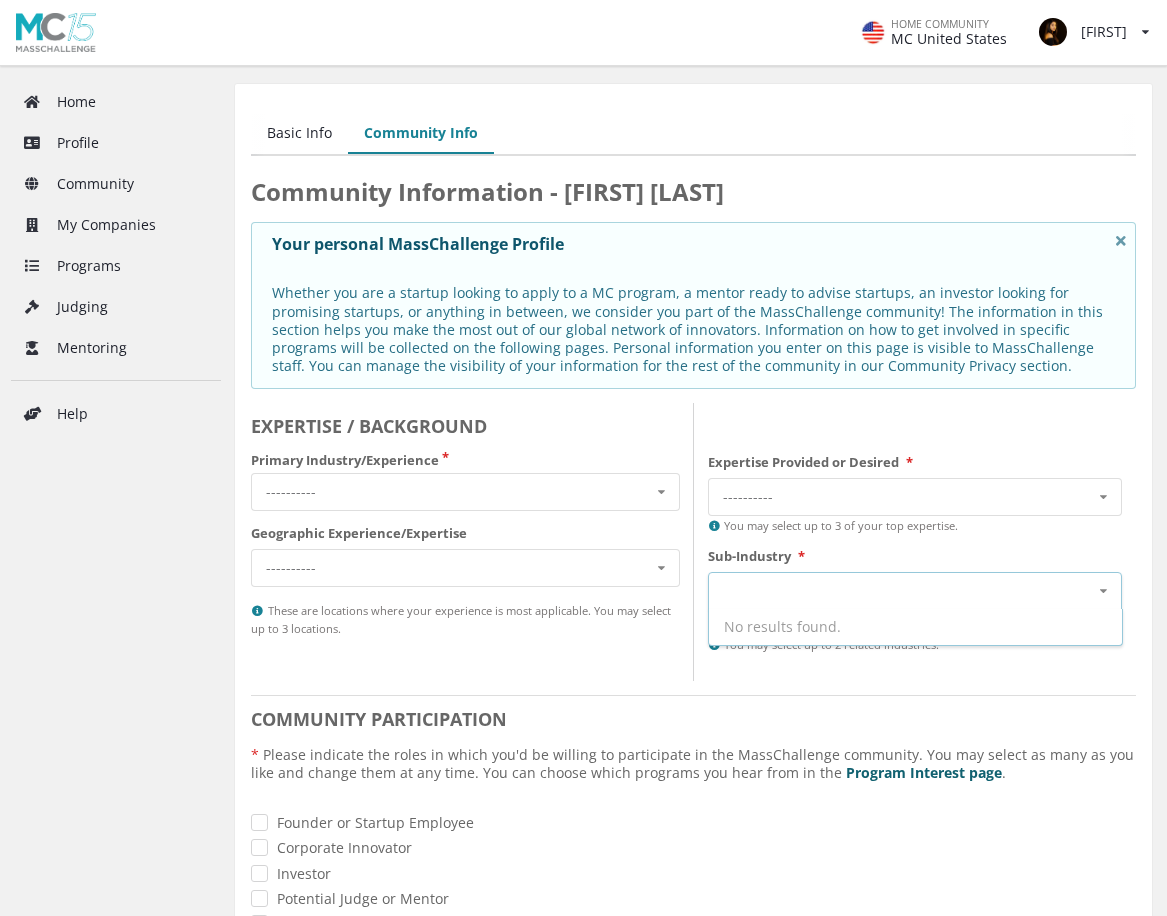 click on "No results found." at bounding box center [915, 591] 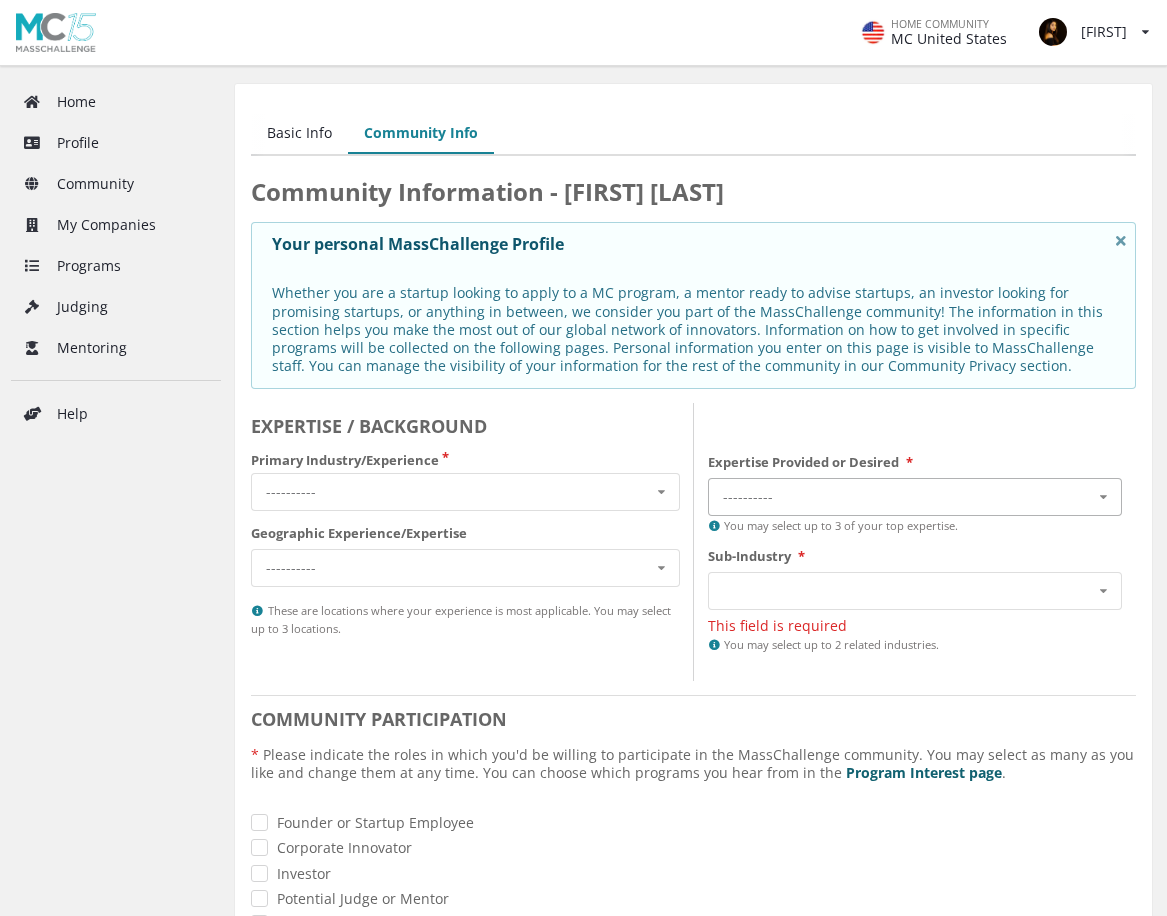 click on "---------- Internal Technology Systems Legal or Regulatory Finance & Investment Manufacturing or Distribution Marketing or Branding Leadership and Team Building User Research and Product Development GTM Strategy or Sales" at bounding box center (915, 497) 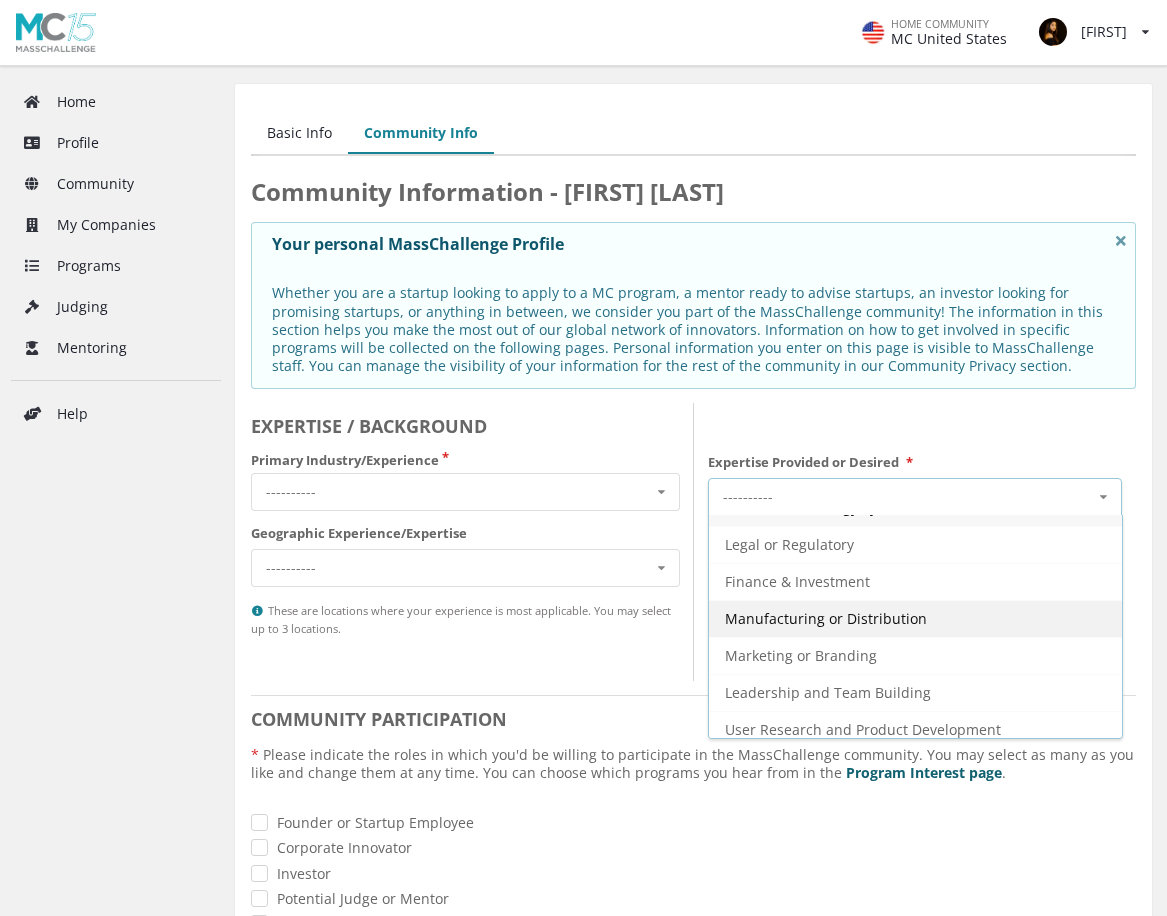 scroll, scrollTop: 0, scrollLeft: 0, axis: both 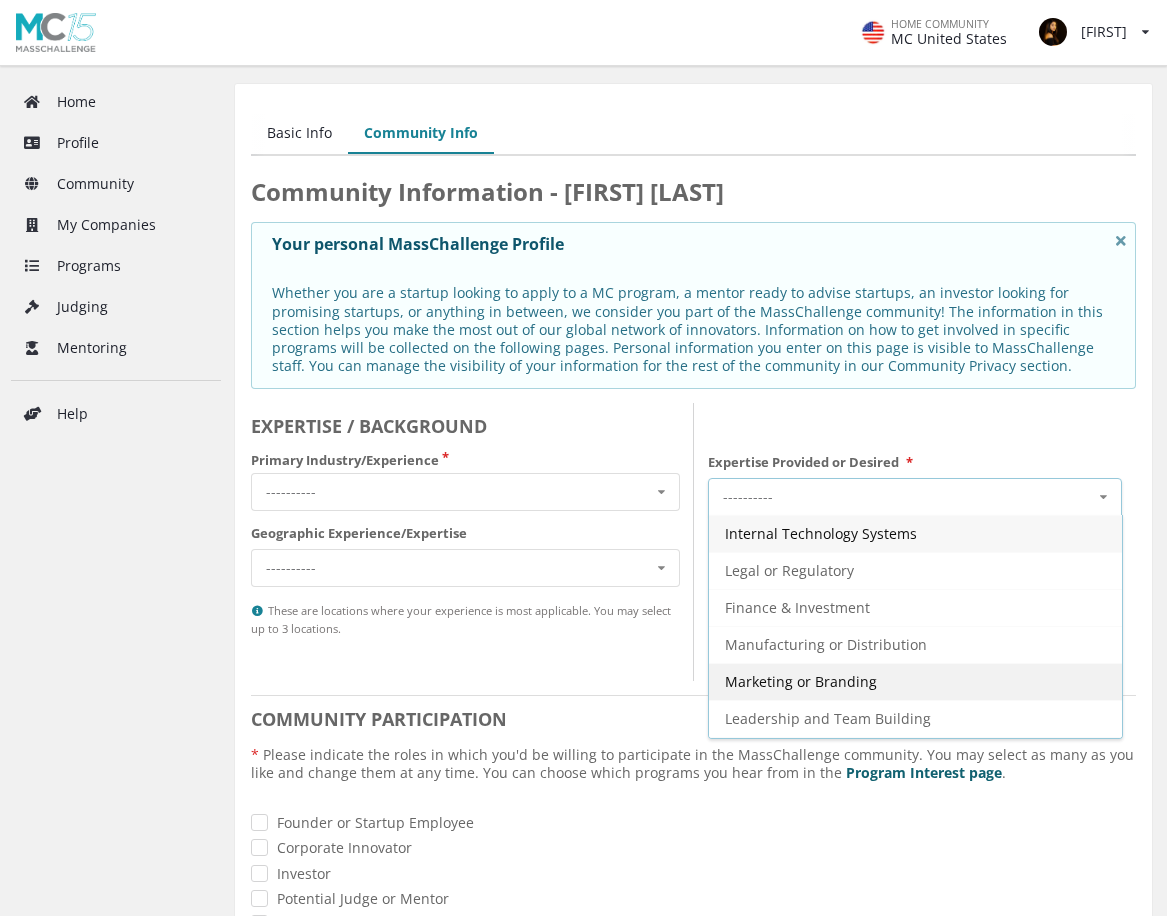 click on "Marketing or Branding" at bounding box center [915, 681] 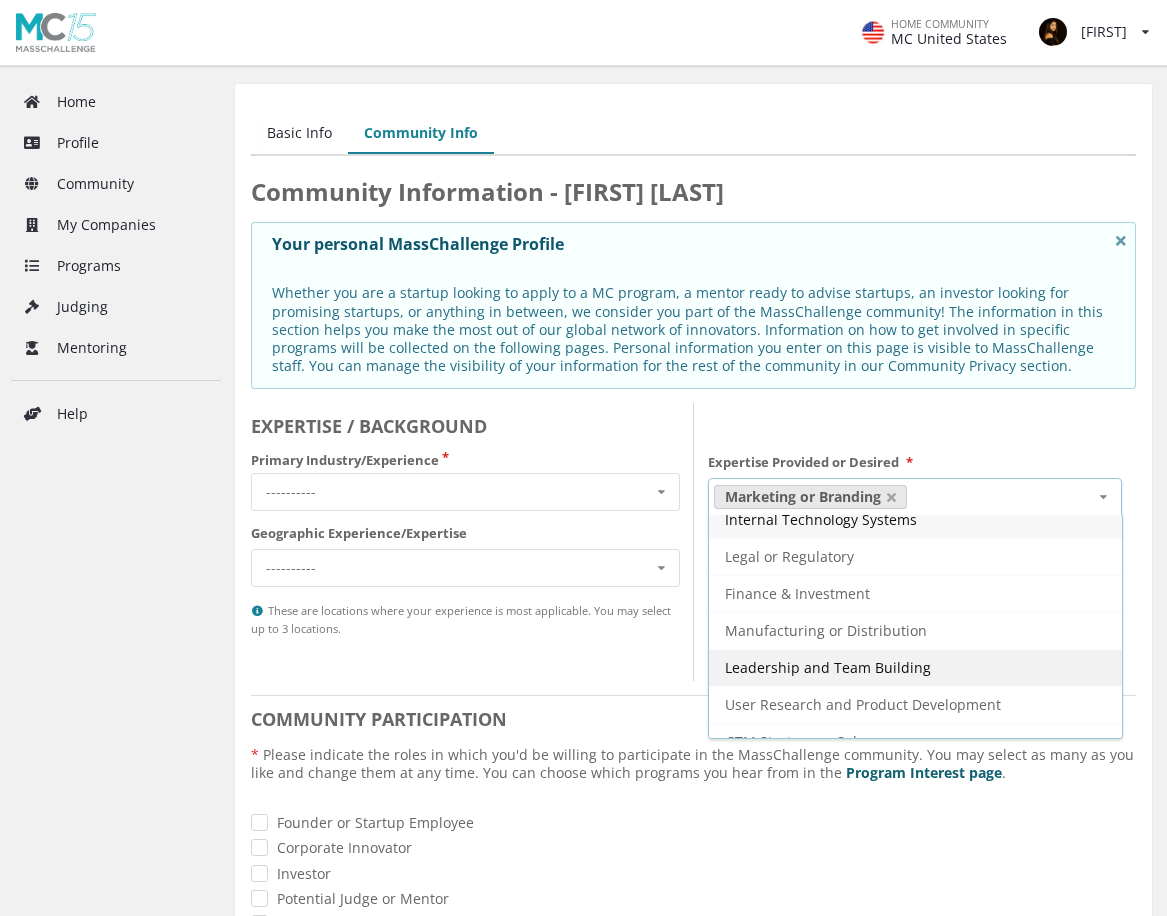scroll, scrollTop: 36, scrollLeft: 0, axis: vertical 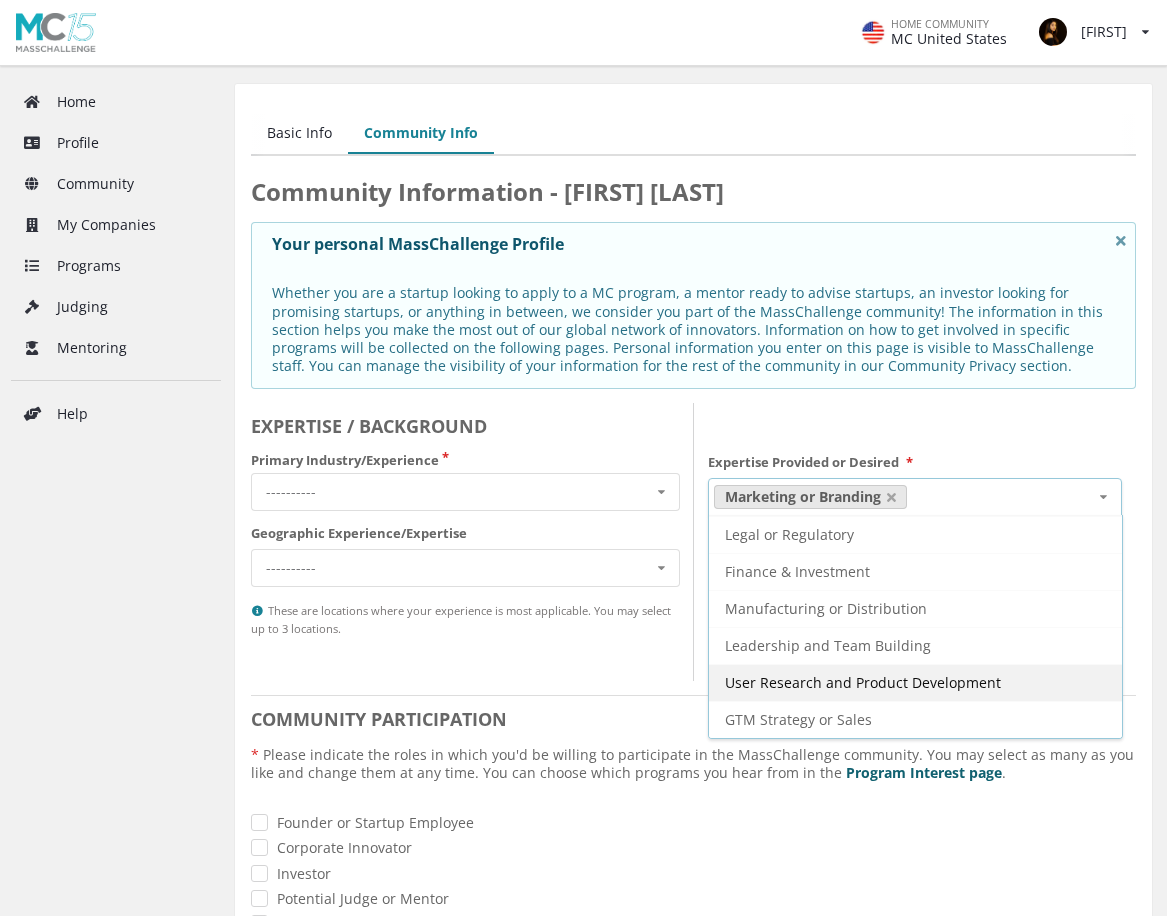 click on "User Research and Product Development" at bounding box center [821, 497] 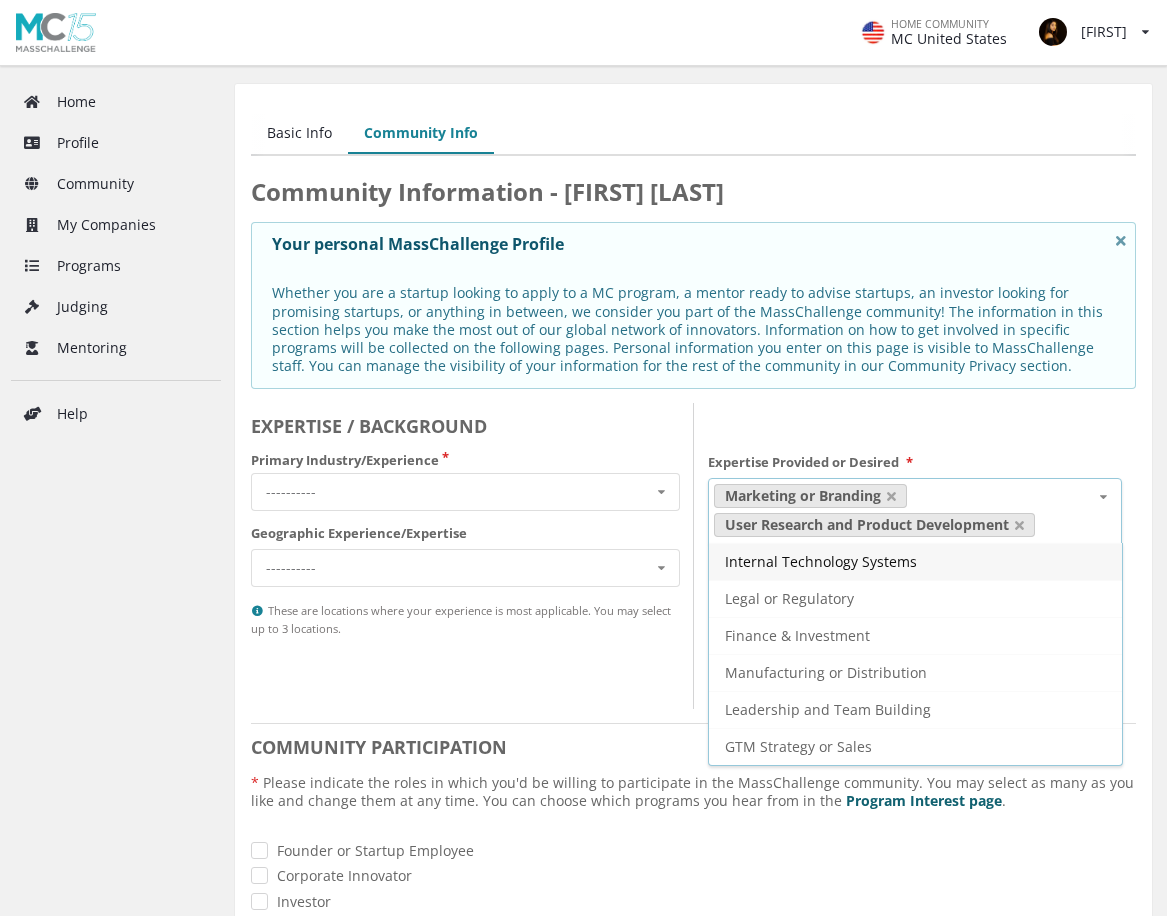 scroll, scrollTop: 0, scrollLeft: 0, axis: both 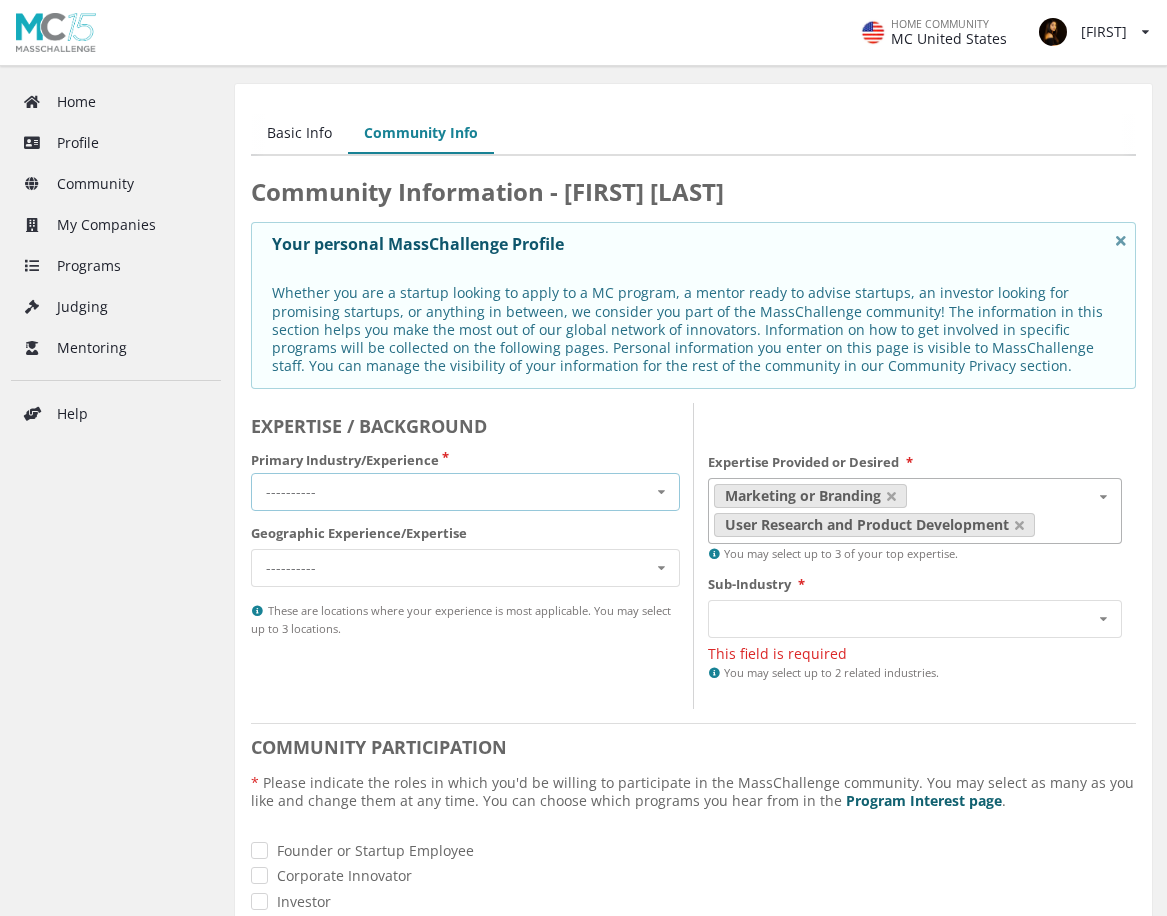 click on "---------- Cross-Industry Environment Finance Healthcare Industry 4.0 Security and Resiliency Sustainable Food" at bounding box center [465, 492] 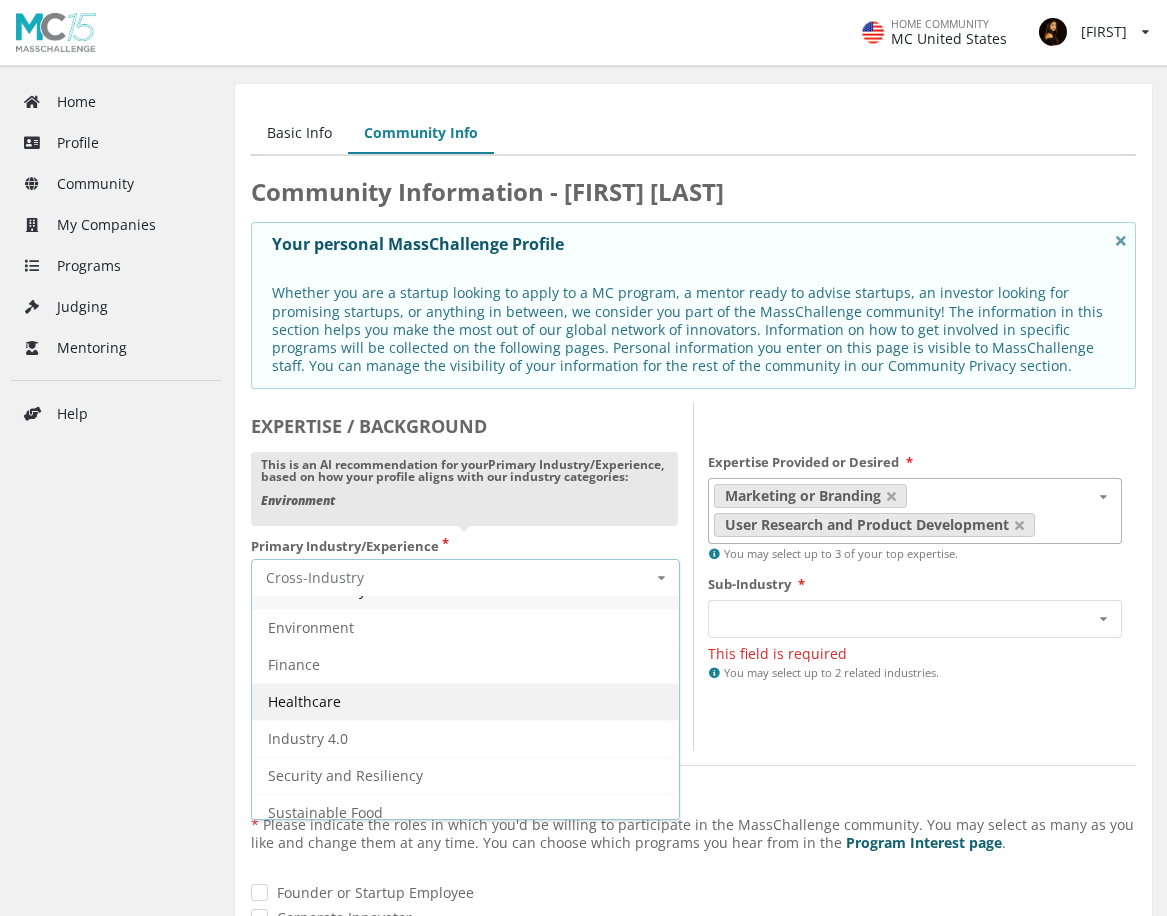 scroll, scrollTop: 36, scrollLeft: 0, axis: vertical 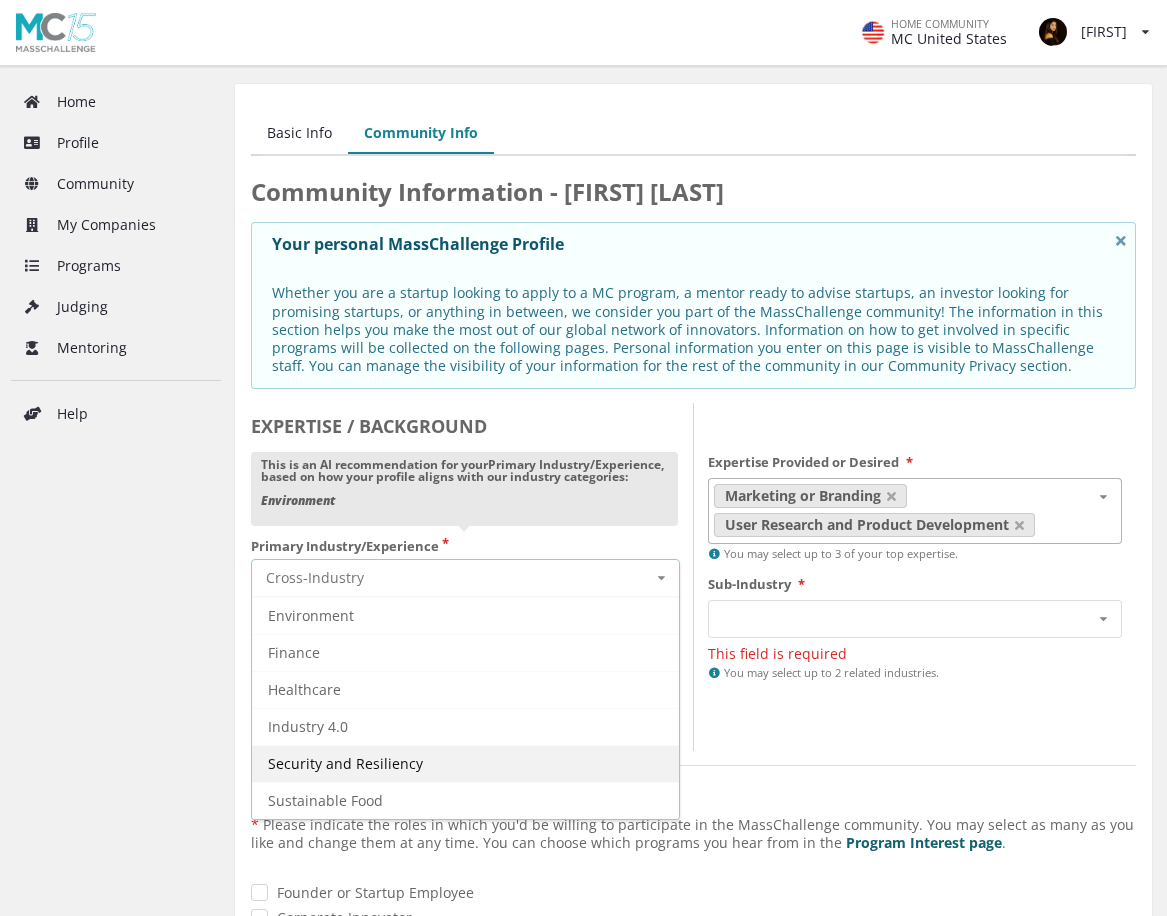 click on "Security and Resiliency" at bounding box center (465, 763) 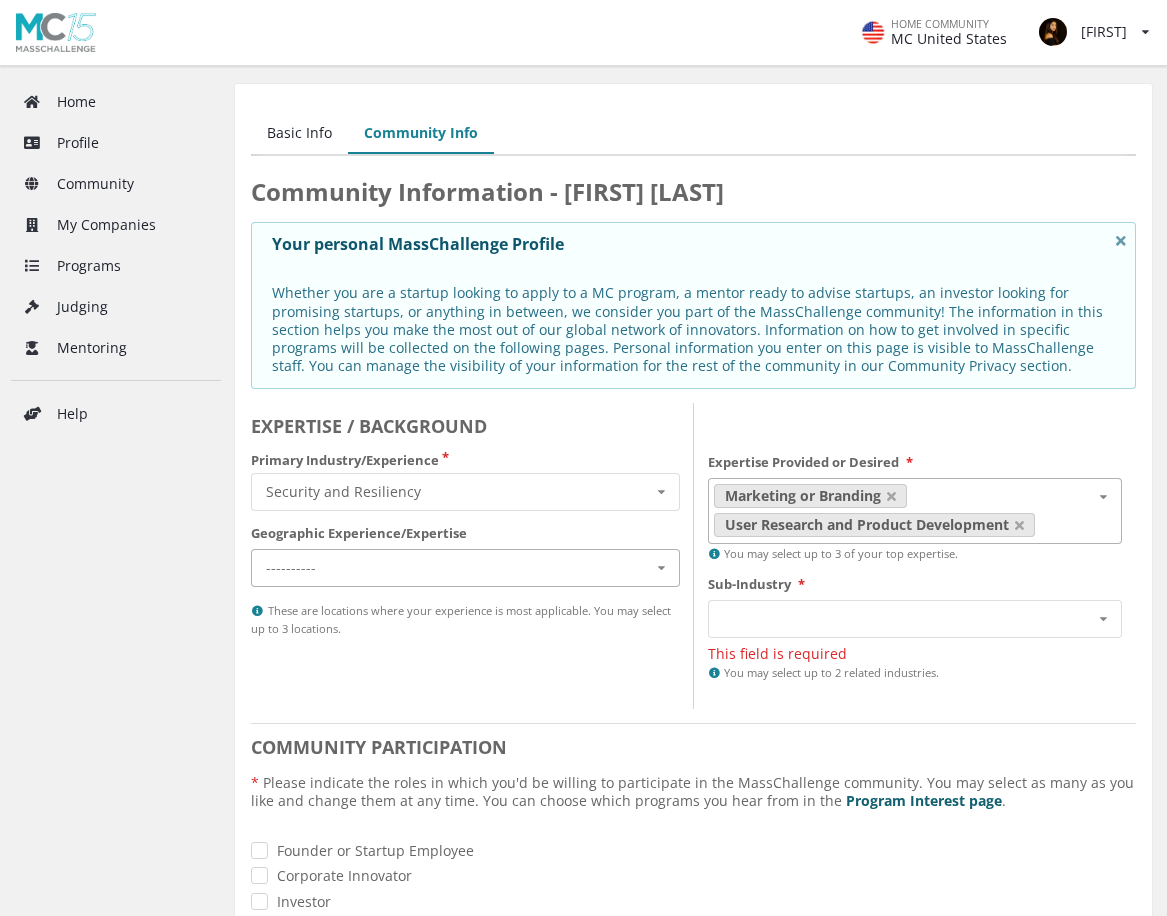 click on "---------- North America Latin America Europe Middle East and North Africa Sub-Saharan Africa Asia Pacific" at bounding box center [465, 568] 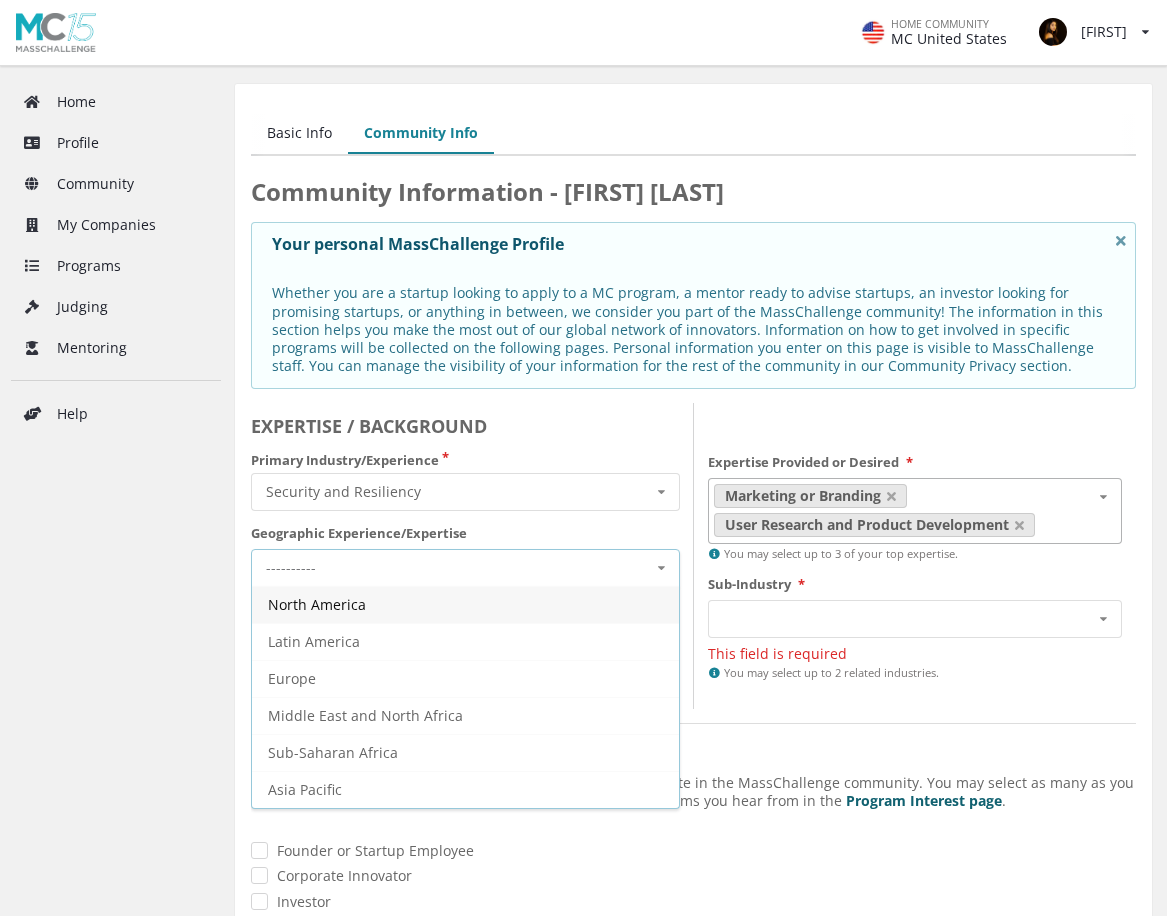 click on "North America" at bounding box center [465, 604] 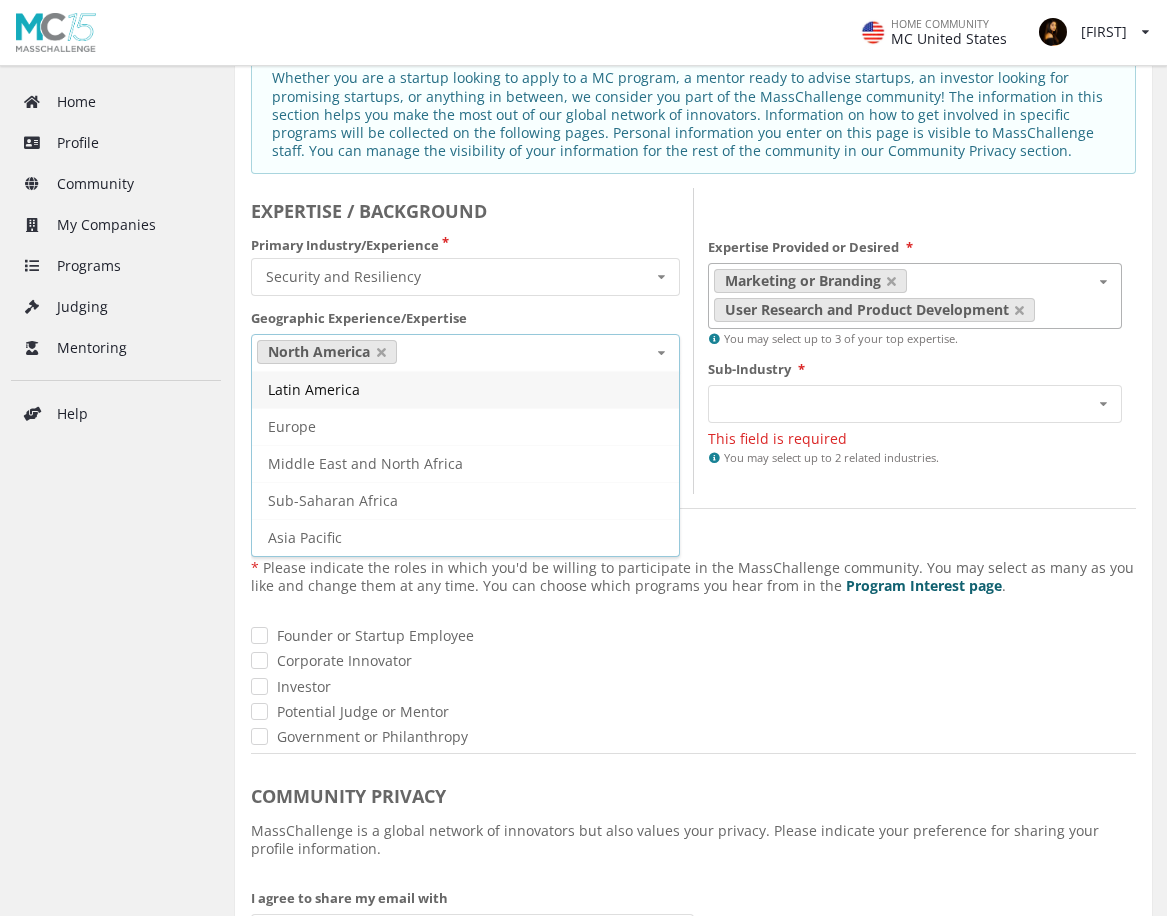 scroll, scrollTop: 200, scrollLeft: 0, axis: vertical 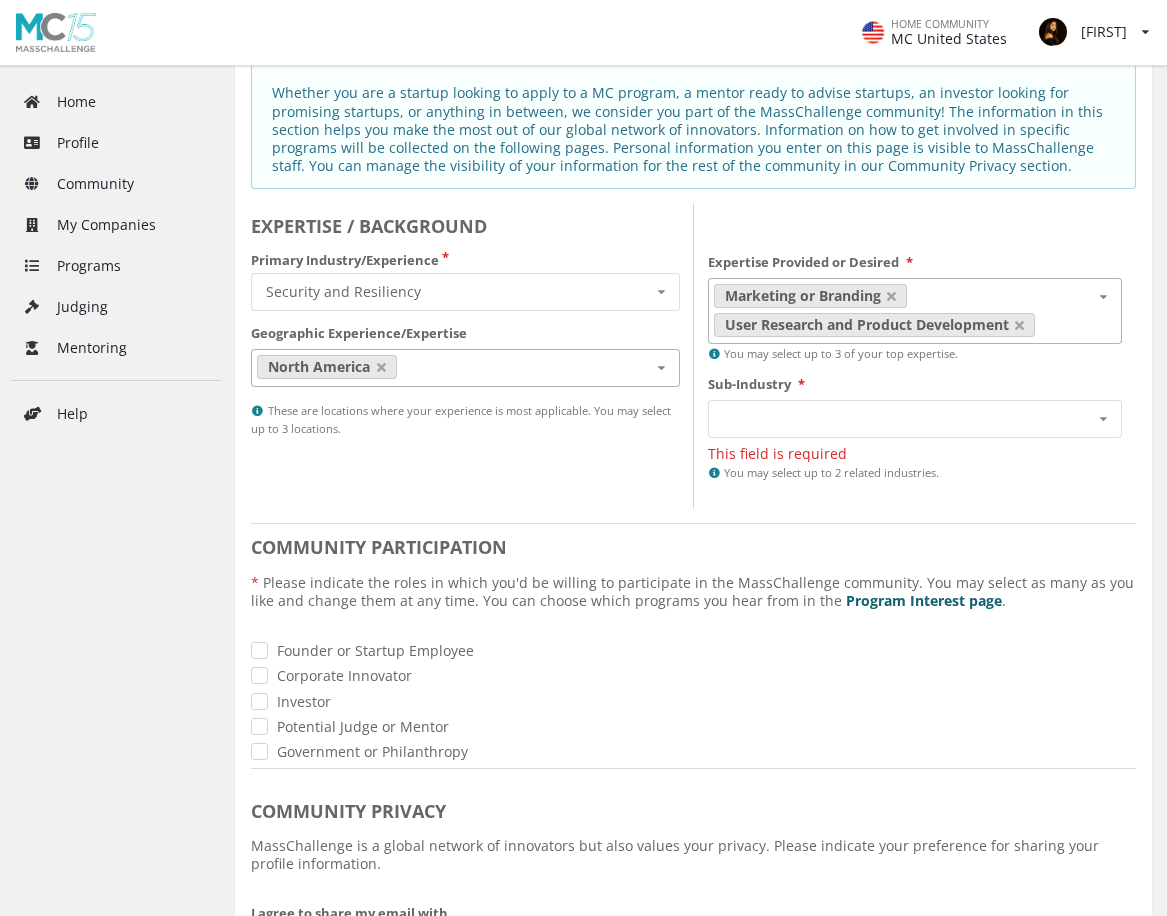 click on "COMMUNITY PARTICIPATION" at bounding box center [465, 226] 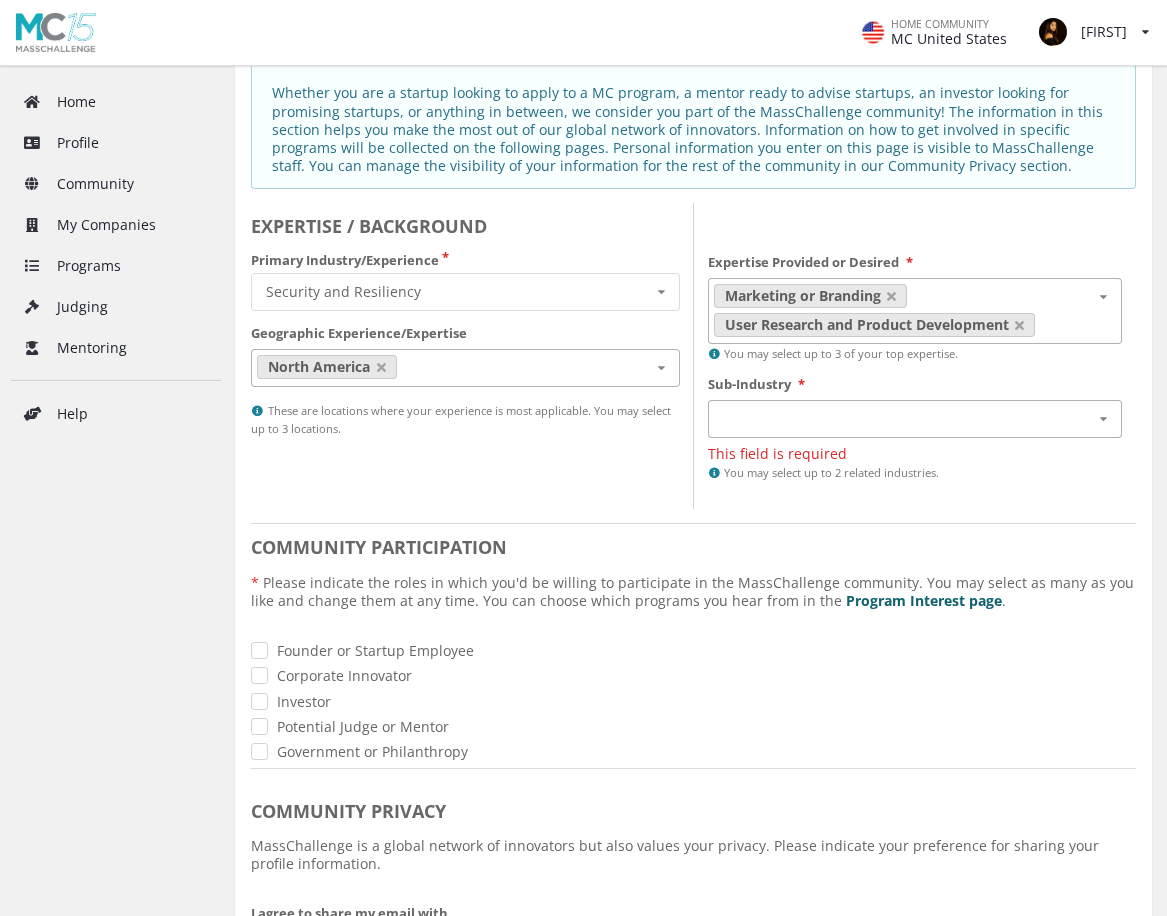 click on "Security and Resiliency - Aerospace & Space Commercialization Security and Resiliency - Cybersecurity Security and Resiliency - Data Security and Privacy Security and Resiliency - Emergency Response and Disaster Management Security and Resiliency - Naval & Maritime Security and Resiliency - Public Safety and Law Enforcement Technologies Security and Resiliency - Secure Communications Security and Resiliency - Urban Resilience and Smart Cities" at bounding box center [915, 419] 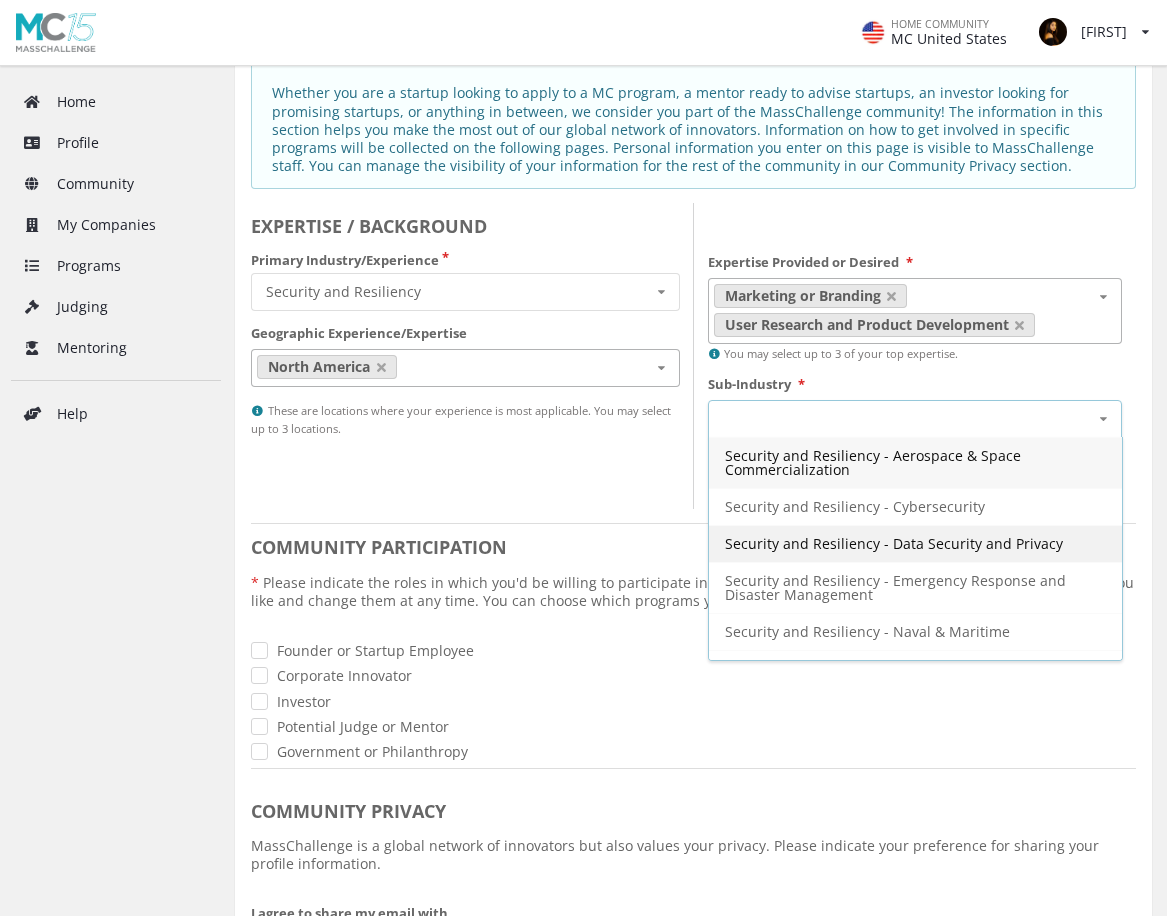 click on "Security and Resiliency - Data Security and Privacy" at bounding box center [873, 462] 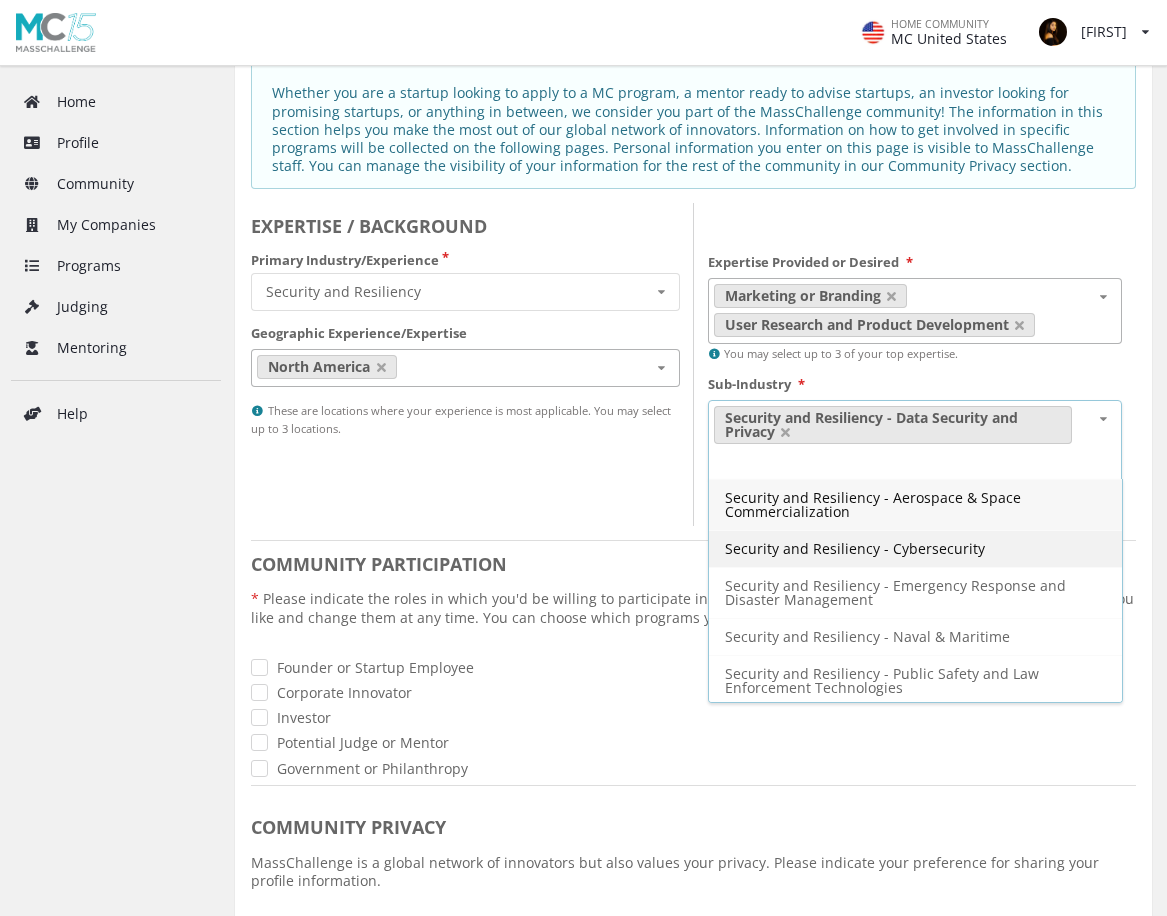 click on "Security and Resiliency - Cybersecurity" at bounding box center (915, 548) 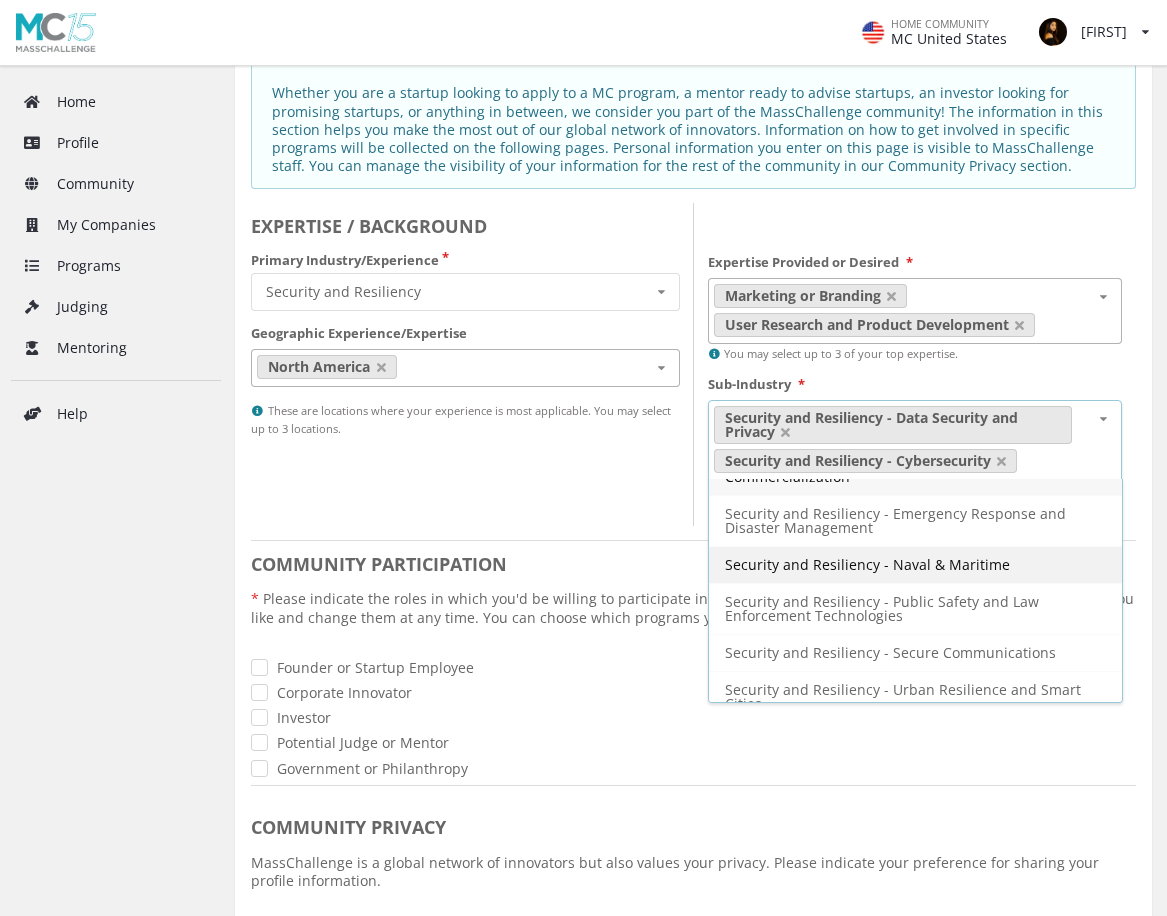scroll, scrollTop: 55, scrollLeft: 0, axis: vertical 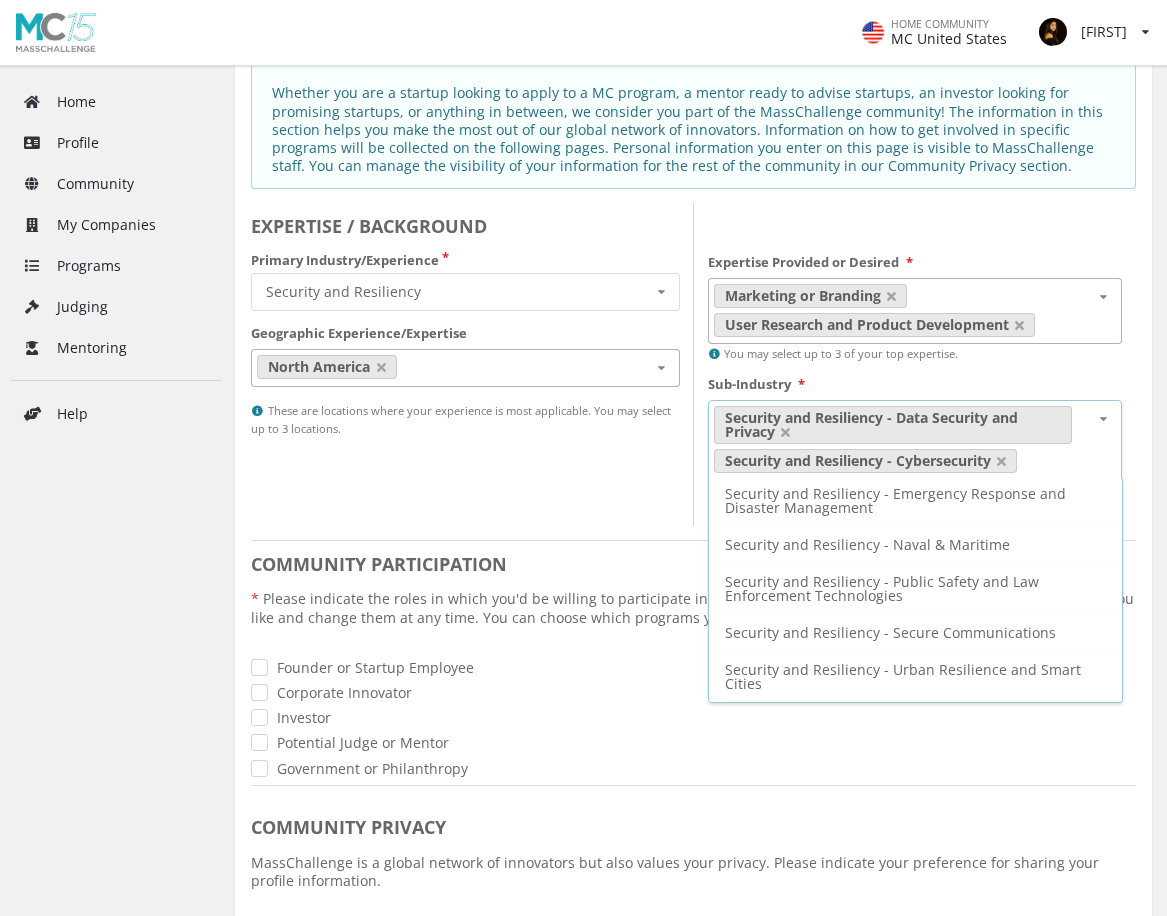 click on "Expertise Provided or Desired *   Marketing or Branding User Research and Product Development Internal Technology Systems Legal or Regulatory Finance & Investment Manufacturing or Distribution Leadership and Team Building GTM Strategy or Sales You may select up to 3 of your top expertise. Sub-Industry *   Security and Resiliency - Data Security and Privacy Security and Resiliency - Cybersecurity Security and Resiliency - Aerospace & Space Commercialization Security and Resiliency - Emergency Response and Disaster Management Security and Resiliency - Naval & Maritime Security and Resiliency - Public Safety and Law Enforcement Technologies Security and Resiliency - Secure Communications Security and Resiliency - Urban Resilience and Smart Cities You may select up to 2 related industries." at bounding box center [915, 364] 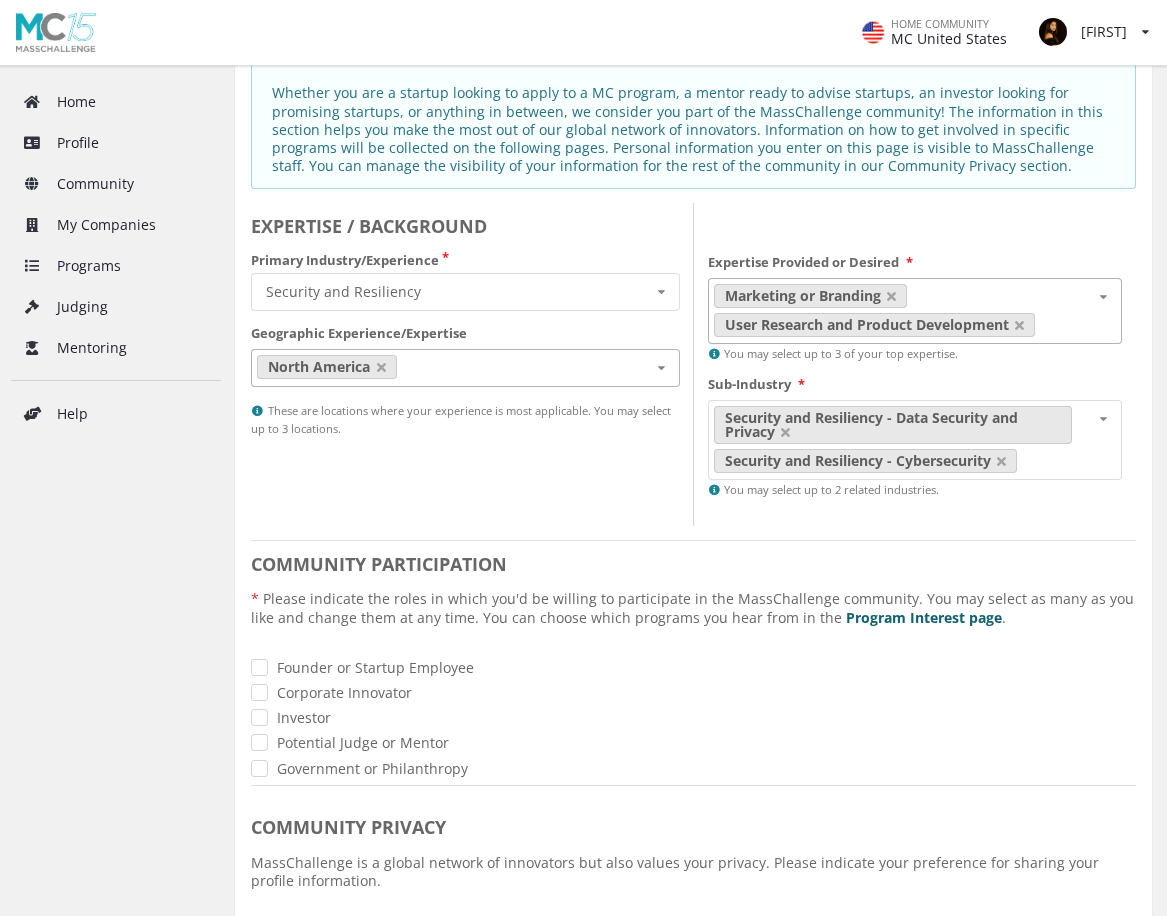 click on "Marketing or Branding User Research and Product Development Internal Technology Systems Legal or Regulatory Finance & Investment Manufacturing or Distribution Leadership and Team Building GTM Strategy or Sales" at bounding box center [915, 311] 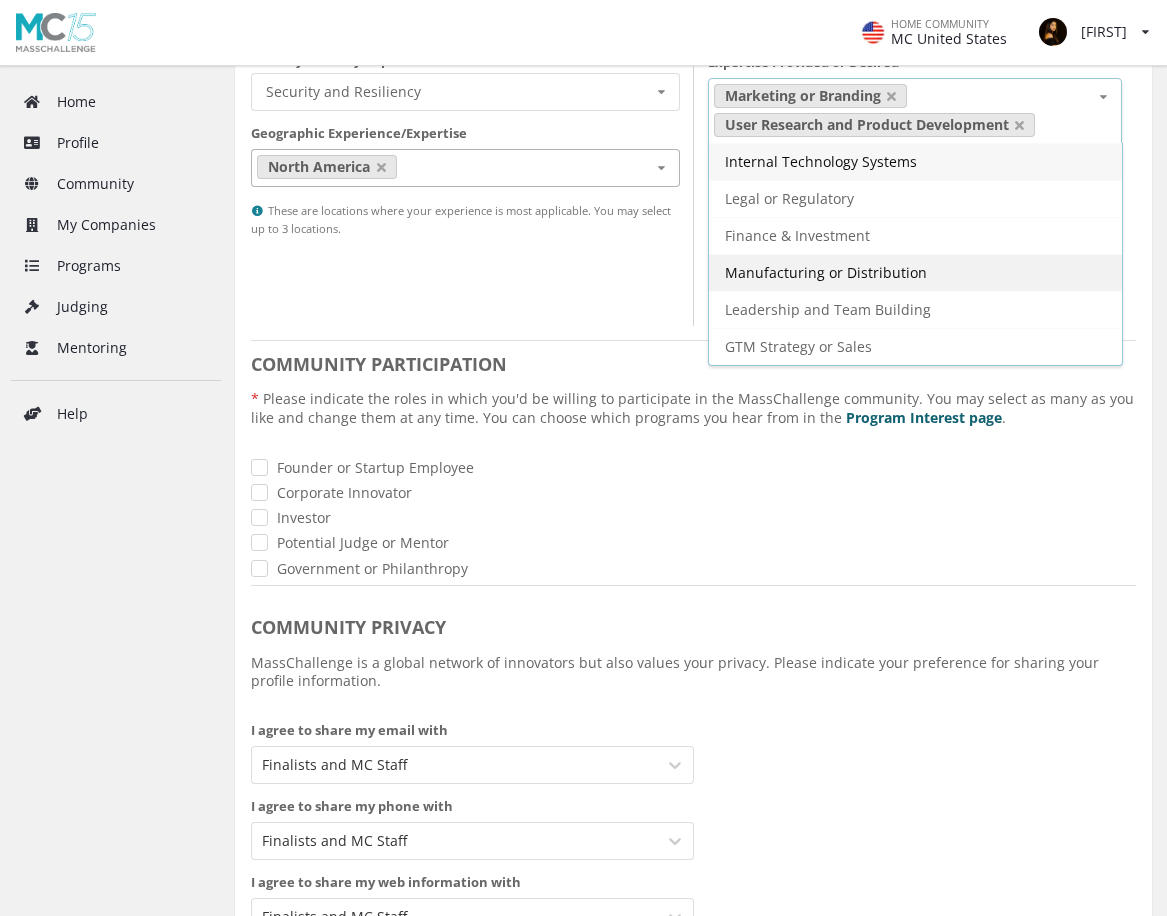 scroll, scrollTop: 300, scrollLeft: 0, axis: vertical 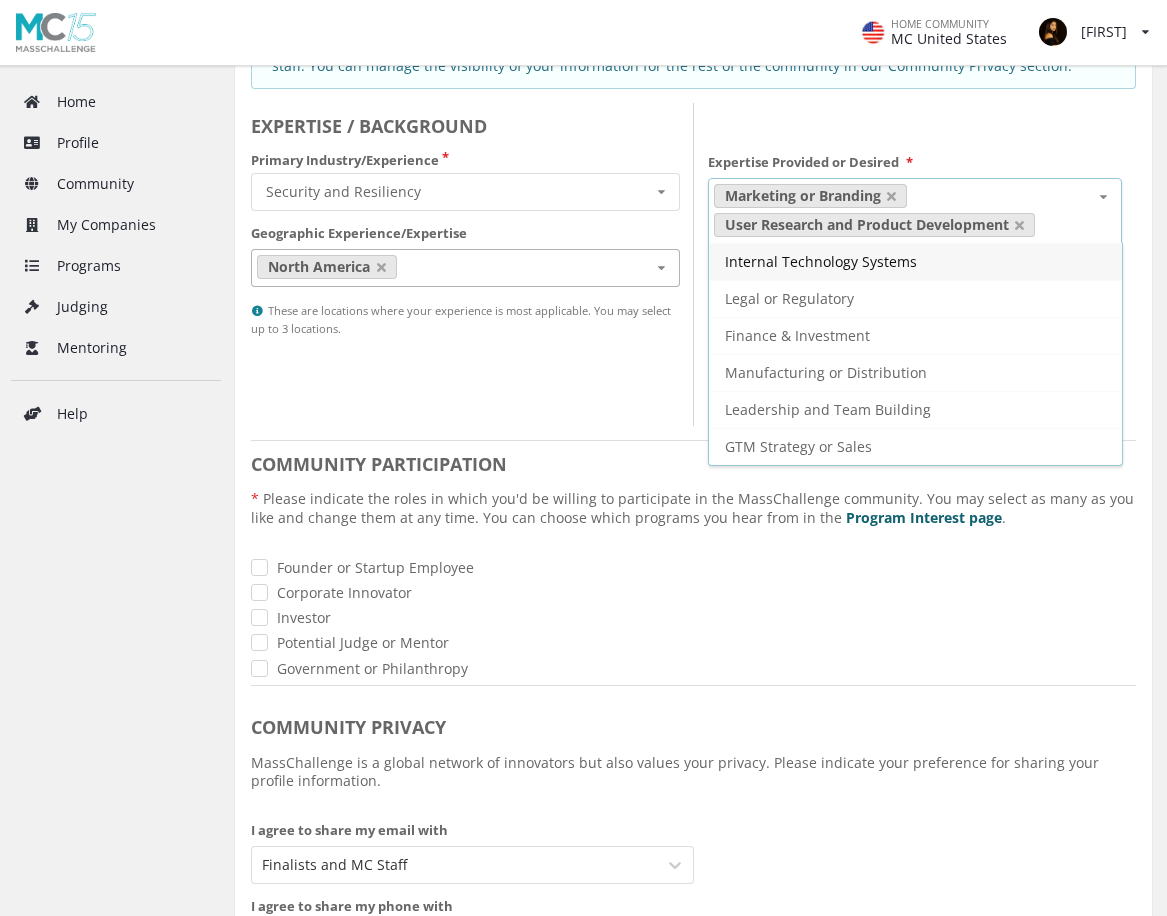 click on "EXPERTISE / BACKGROUND Primary Industry/Experience Security and Resiliency Cross-Industry Environment Finance Healthcare Industry 4.0 Security and Resiliency Sustainable Food Geographic Experience/Expertise [REGION] [REGION] [REGION] These are locations where your experience is most applicable. You may select up to 3 locations." at bounding box center [472, 264] 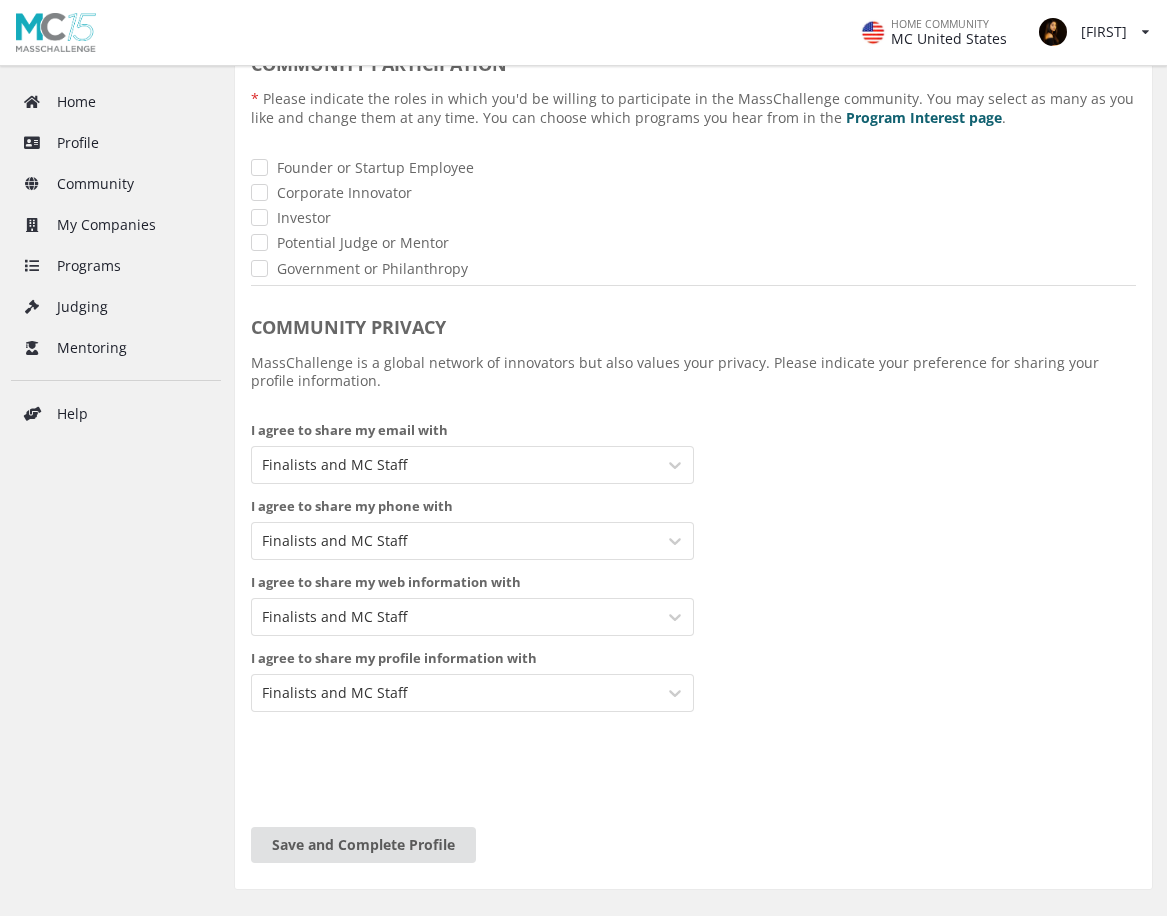 scroll, scrollTop: 817, scrollLeft: 0, axis: vertical 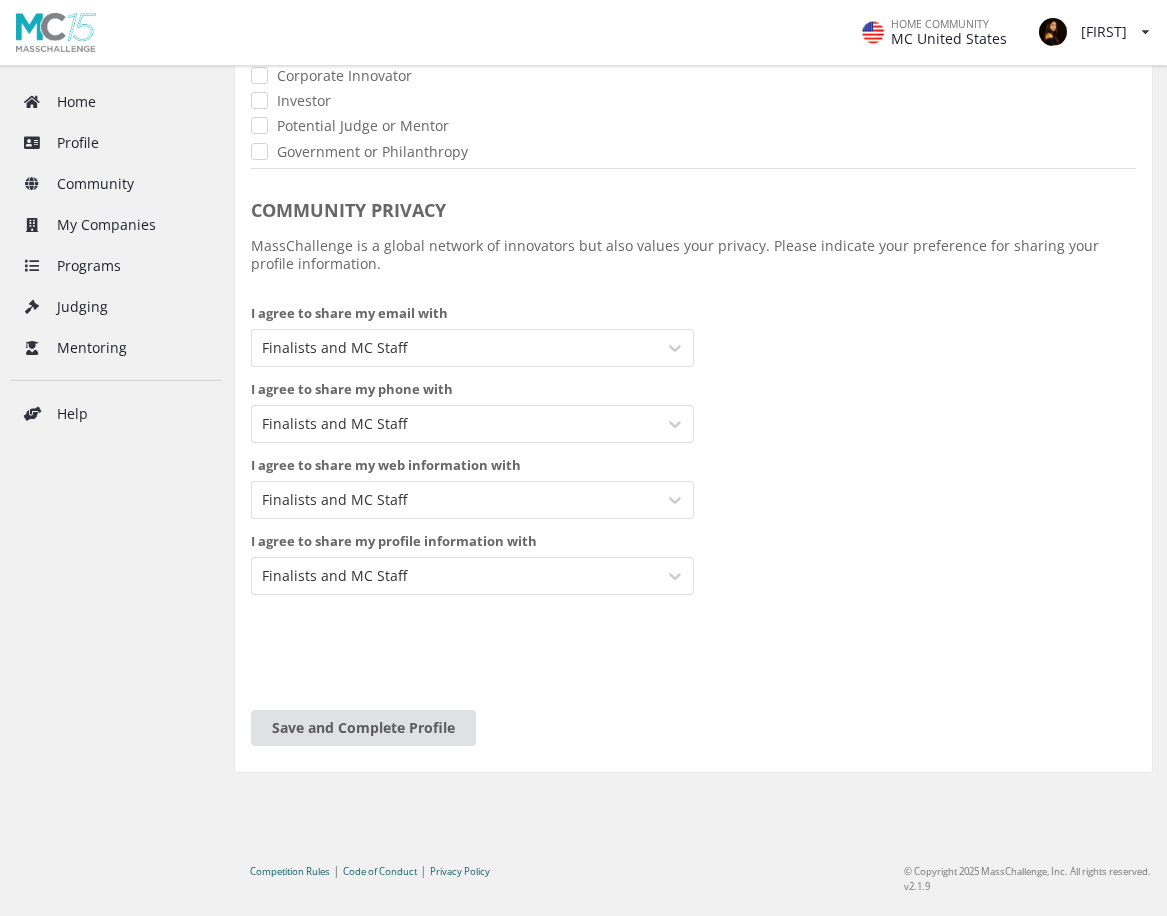 click on "Save and Complete Profile" at bounding box center (363, 728) 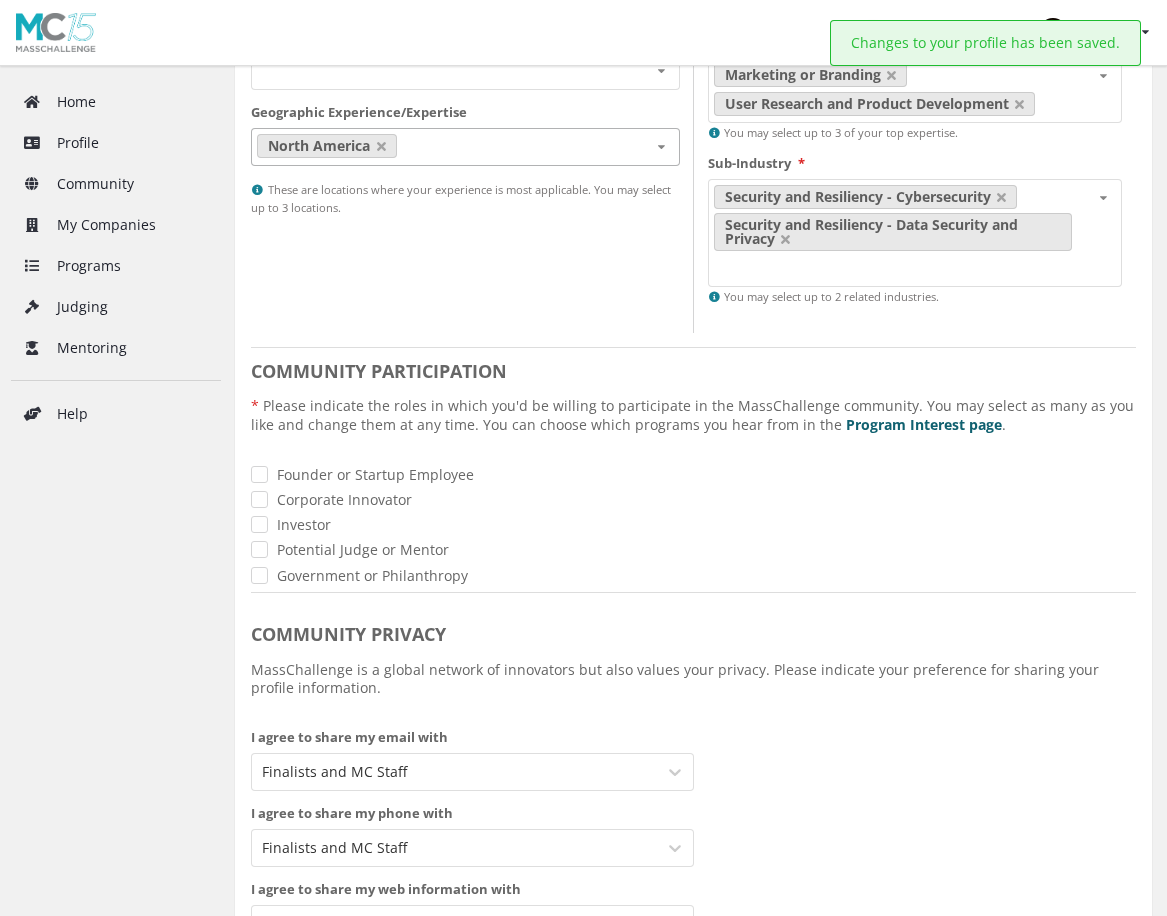 scroll, scrollTop: 417, scrollLeft: 0, axis: vertical 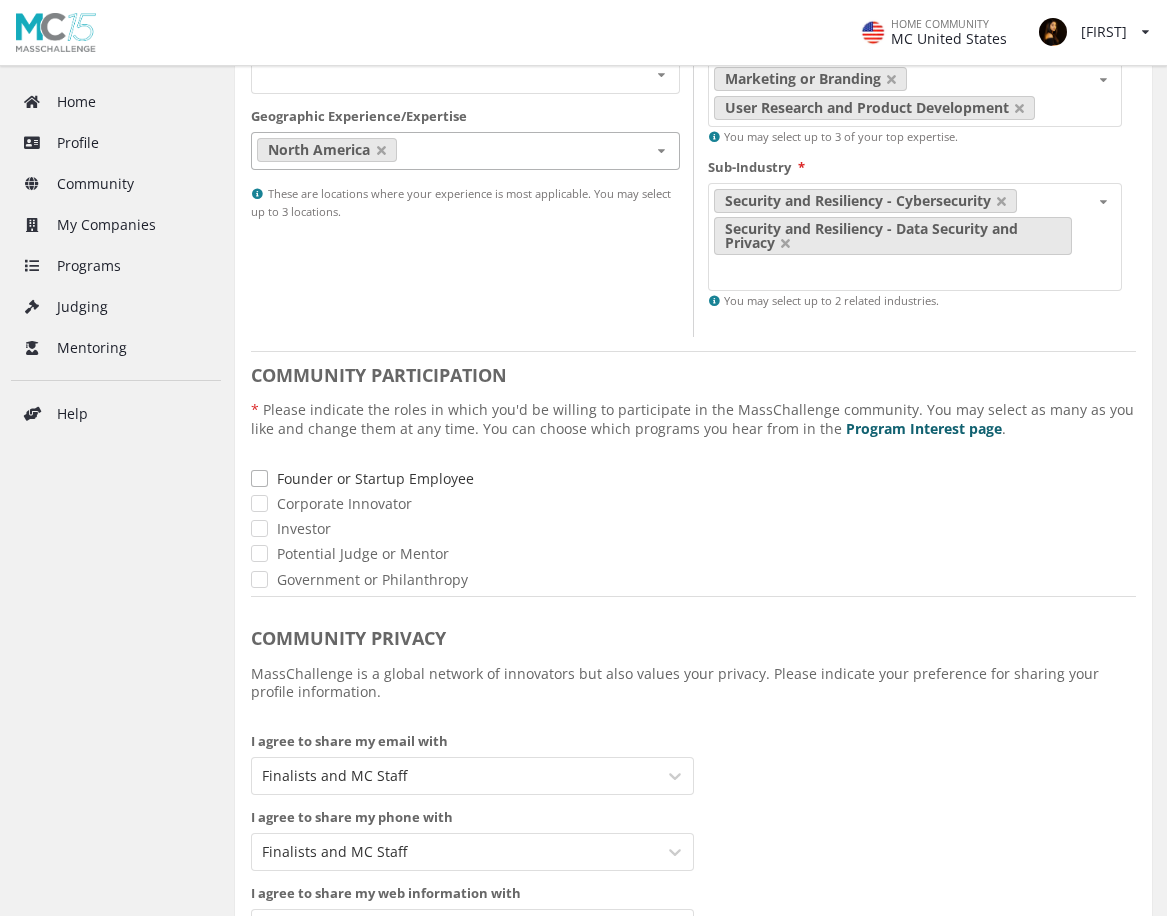 click on "Founder or Startup Employee" at bounding box center (693, 478) 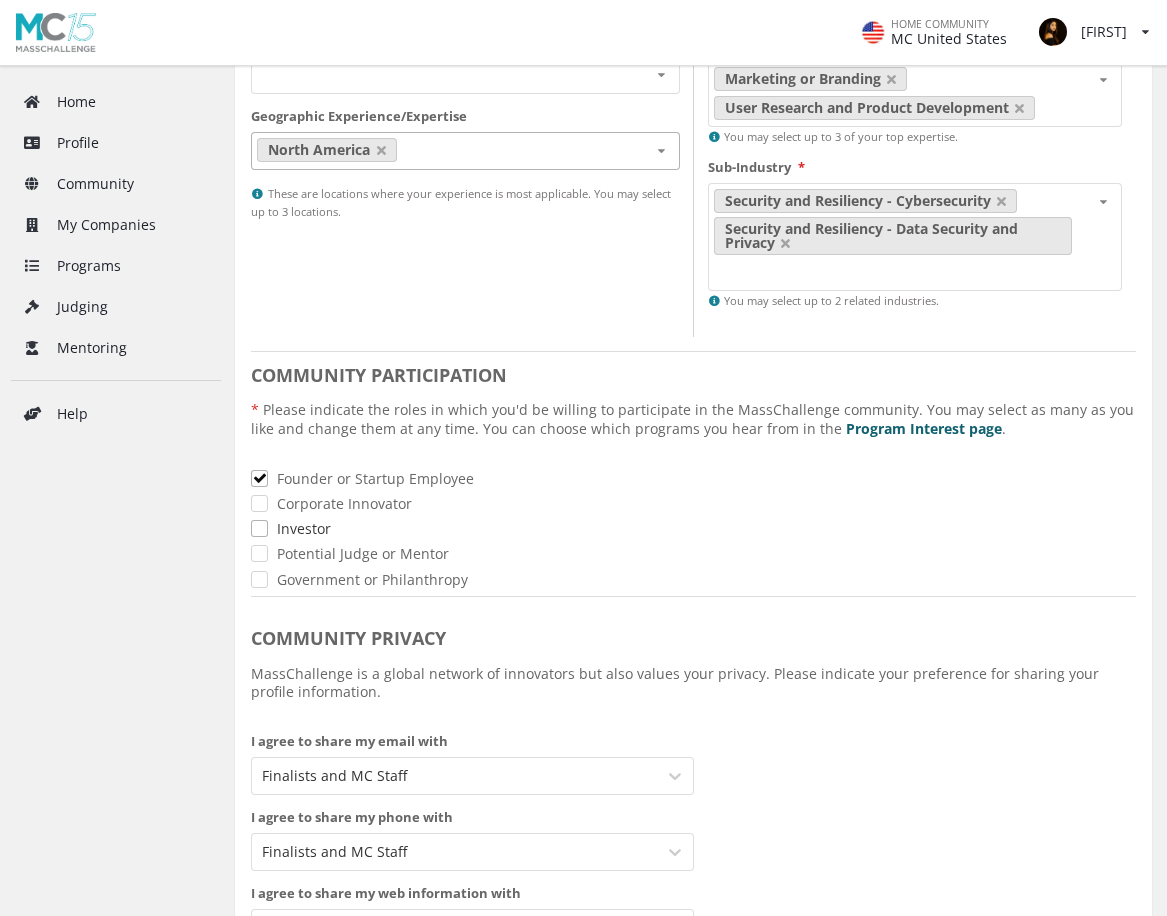 click on "Investor" at bounding box center [693, 528] 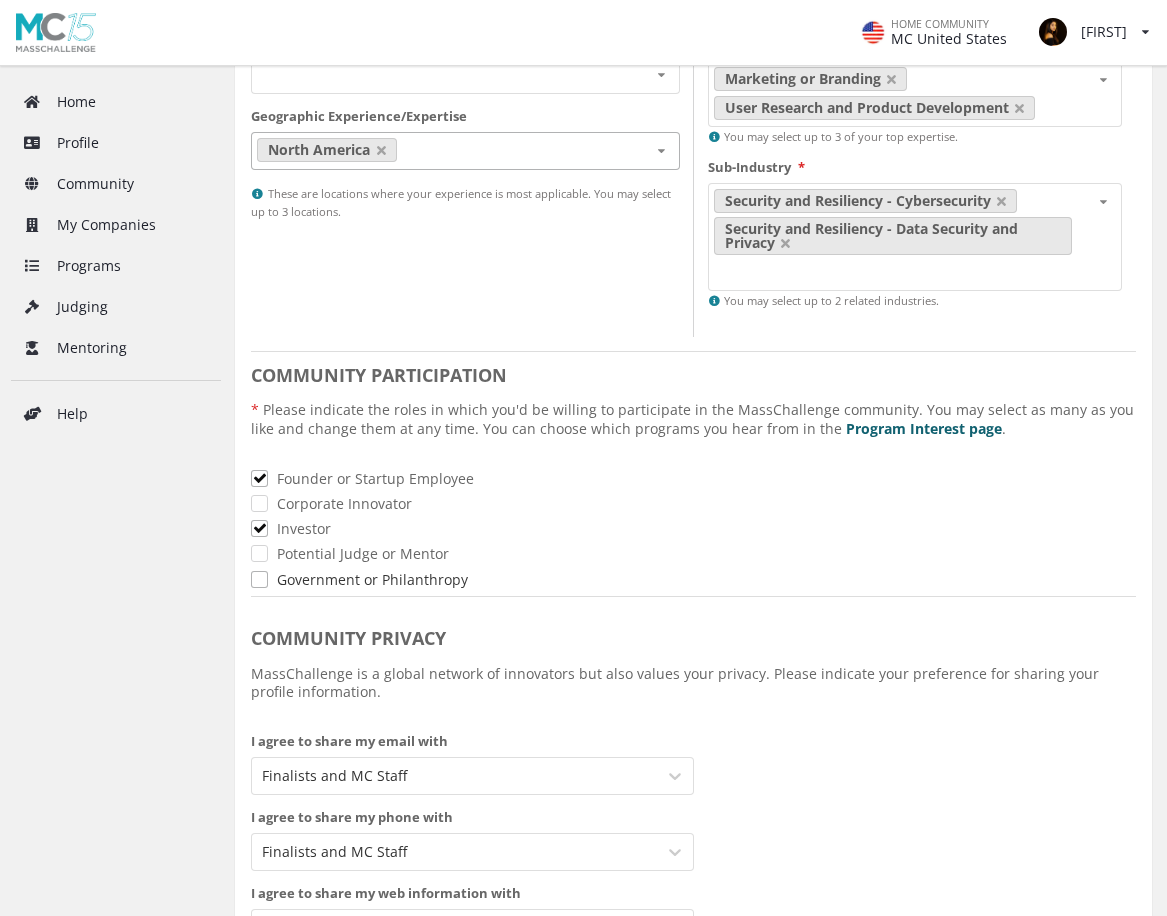 click on "Government or Philanthropy" at bounding box center [693, 579] 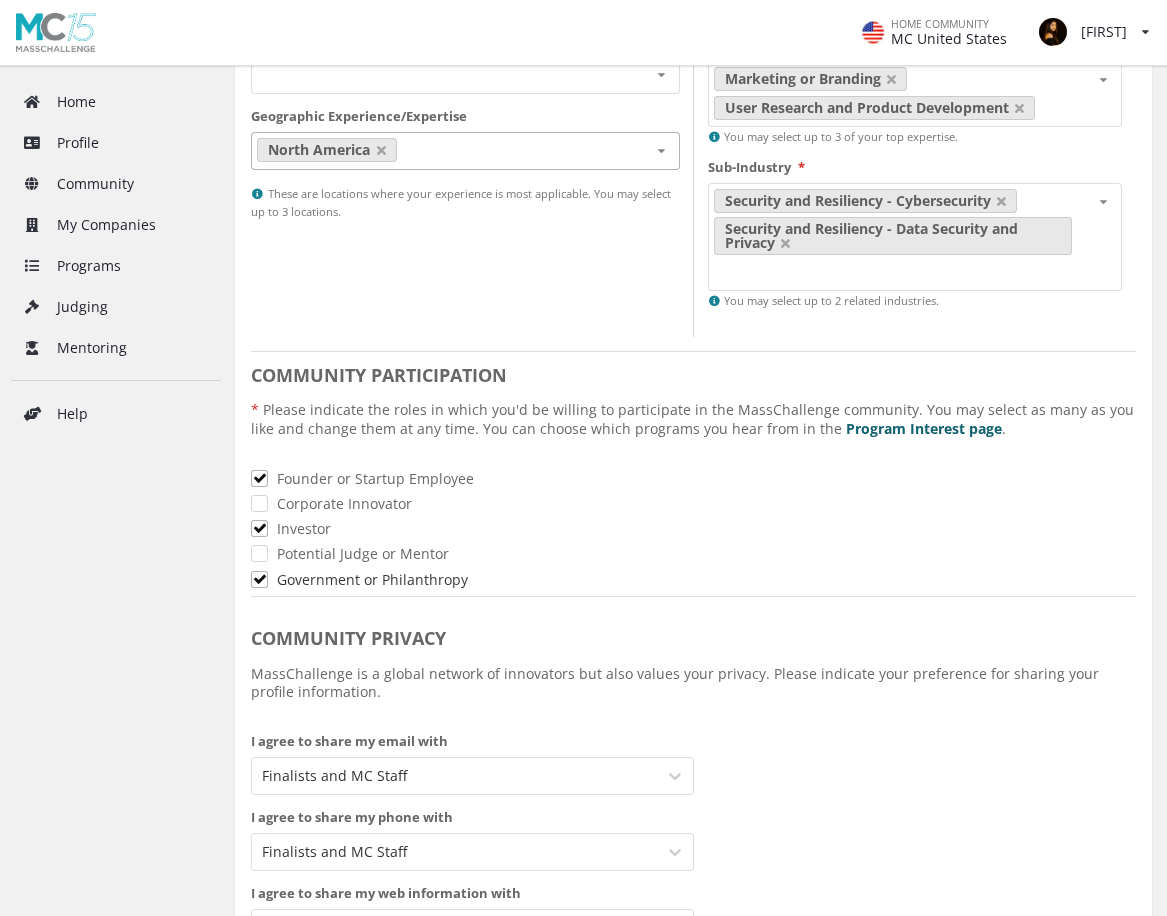 click on "Government or Philanthropy" at bounding box center [693, 579] 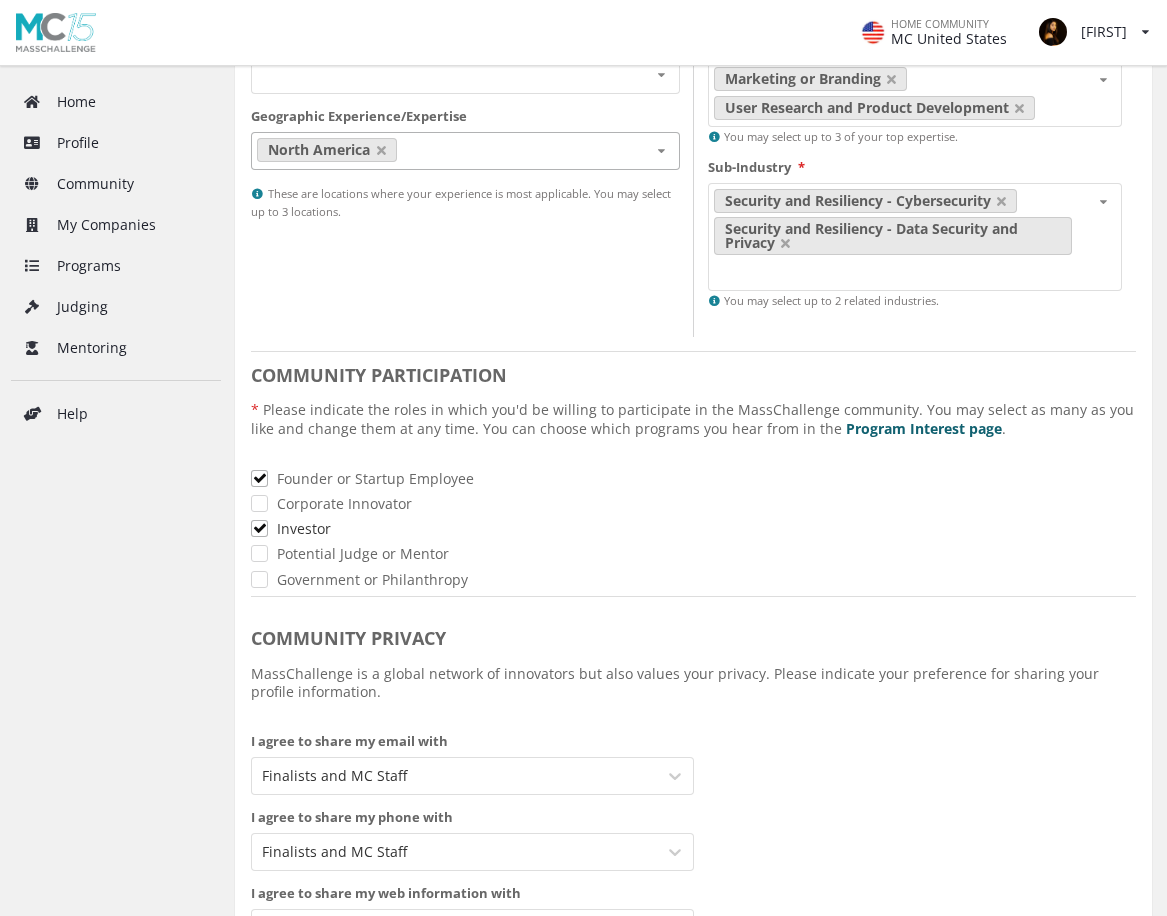 click on "Investor" at bounding box center (693, 528) 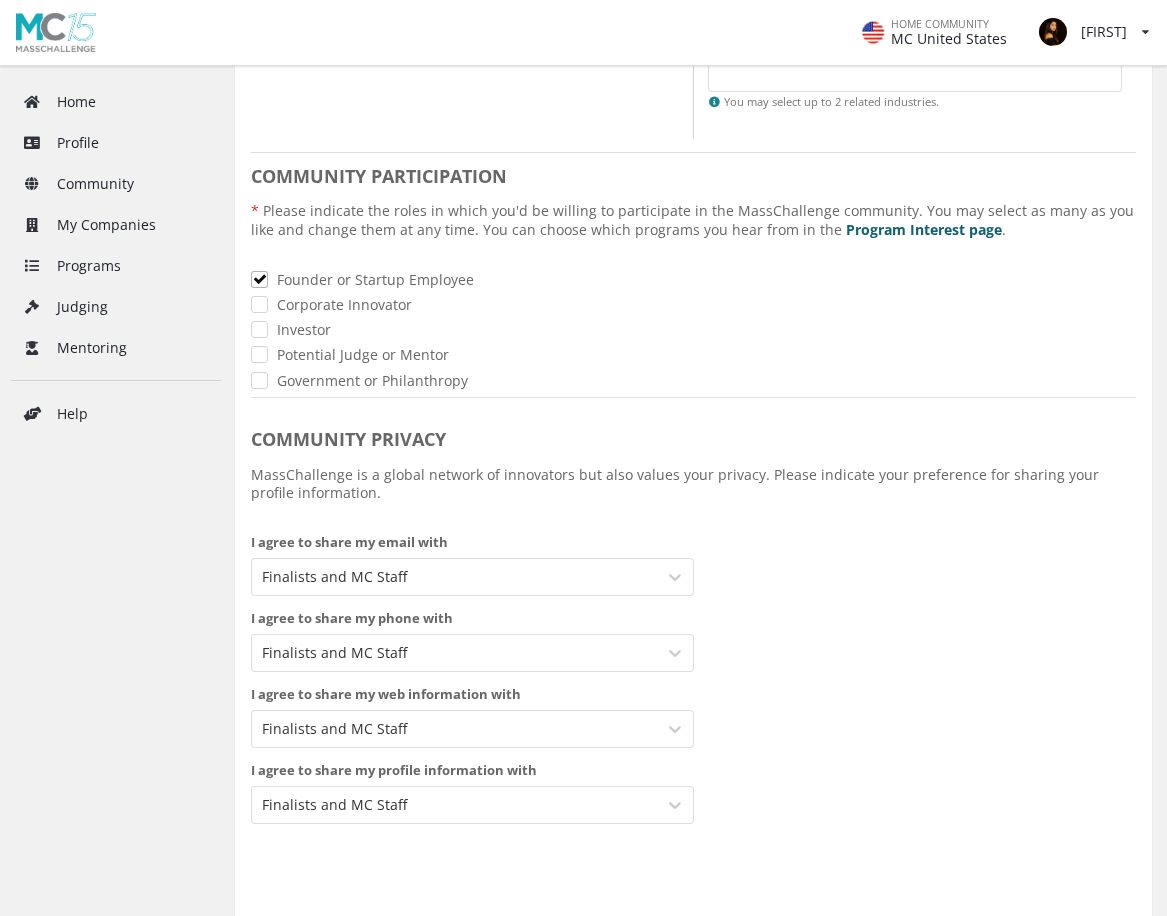 scroll, scrollTop: 617, scrollLeft: 0, axis: vertical 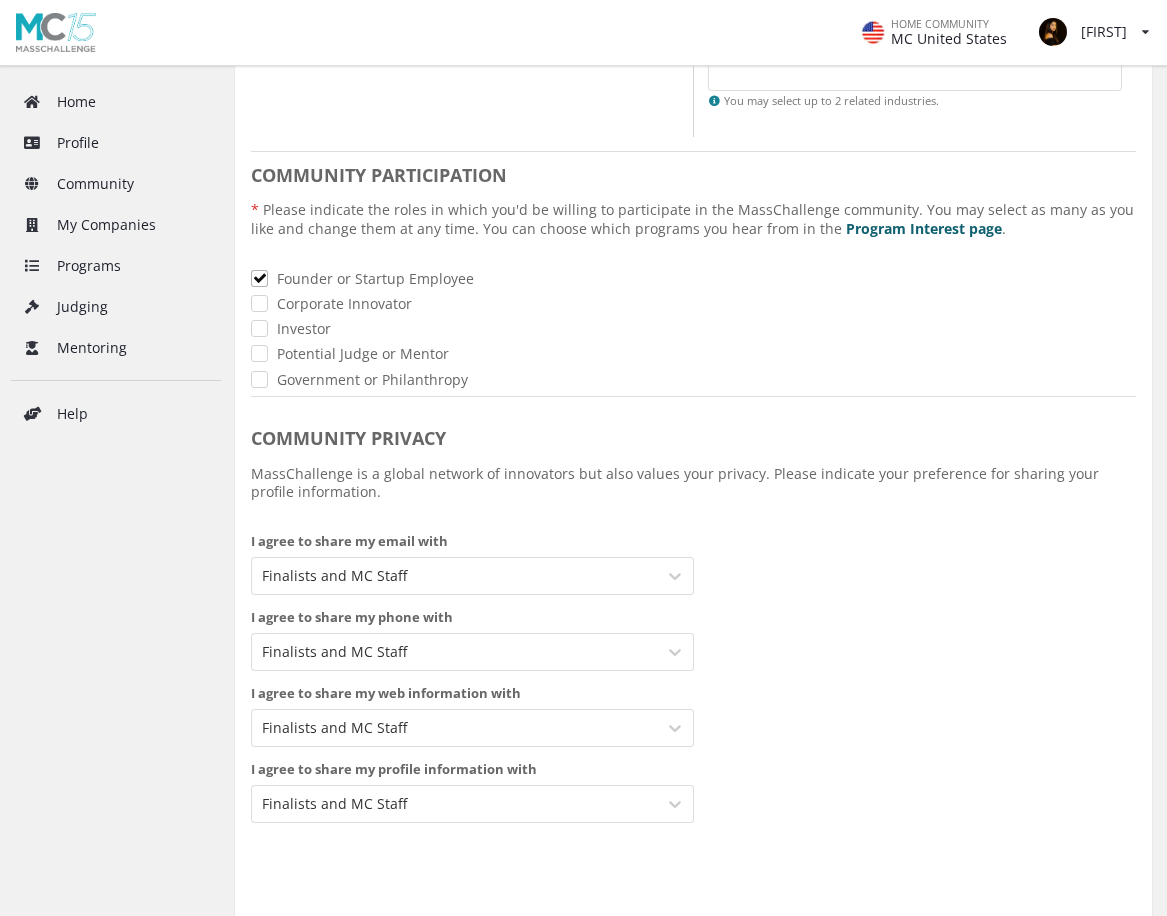 click on "Finalists and MC Staff" at bounding box center (454, 576) 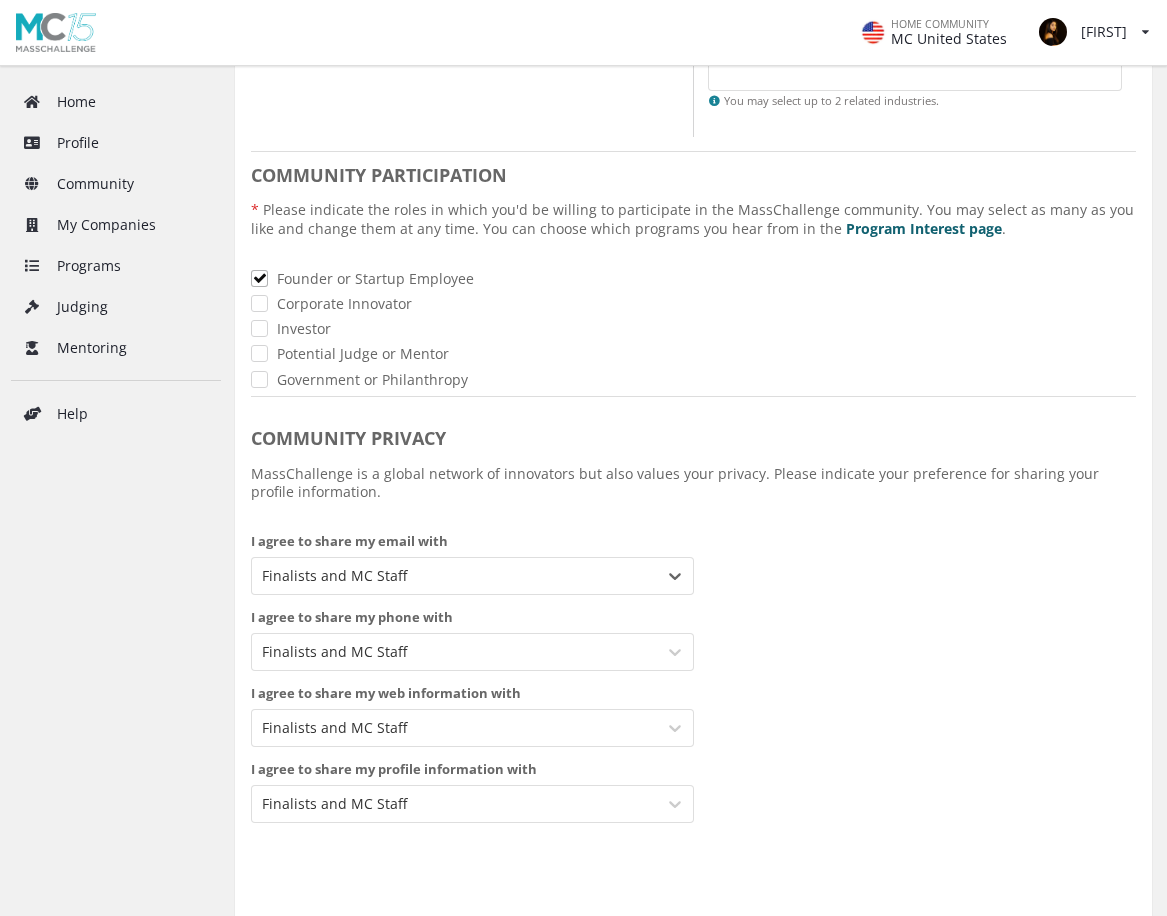 click on "Finalists and MC Staff" at bounding box center (454, 576) 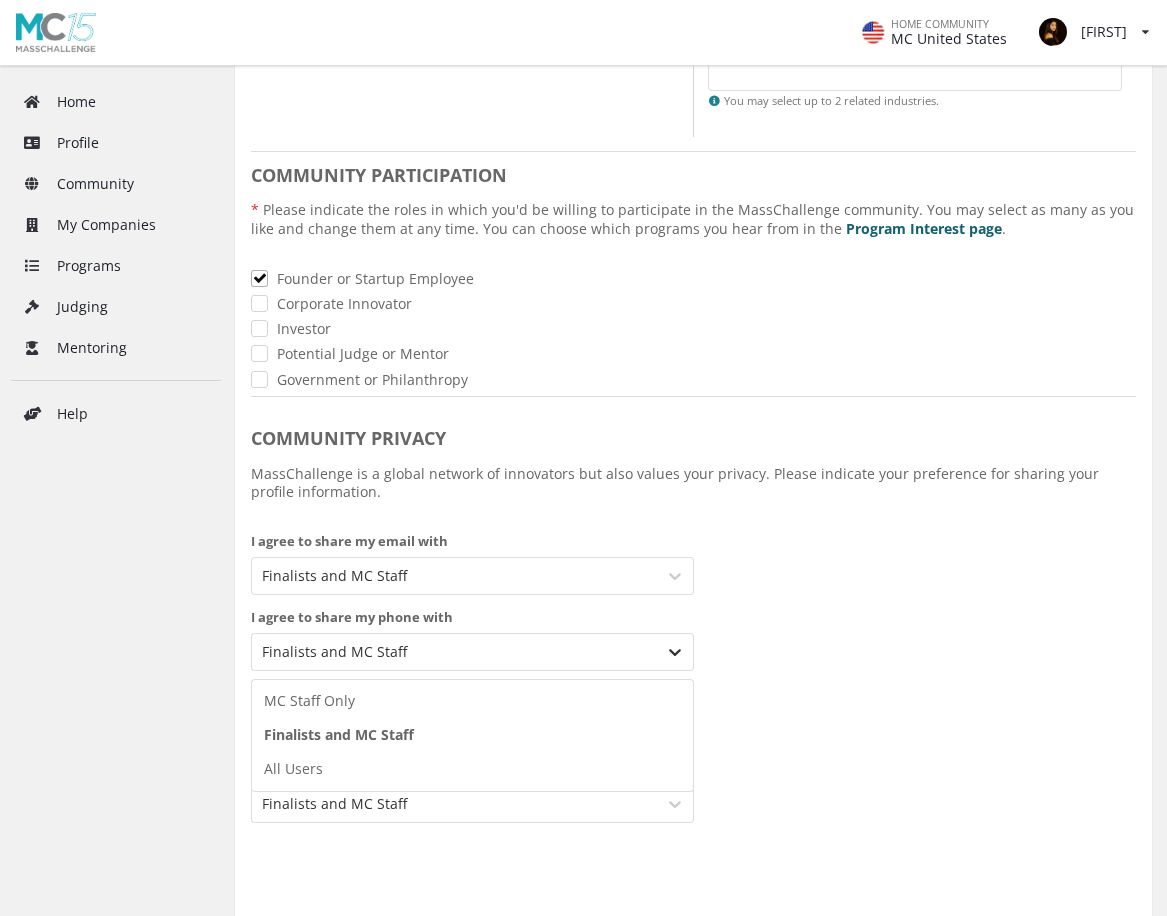 click at bounding box center [675, 652] 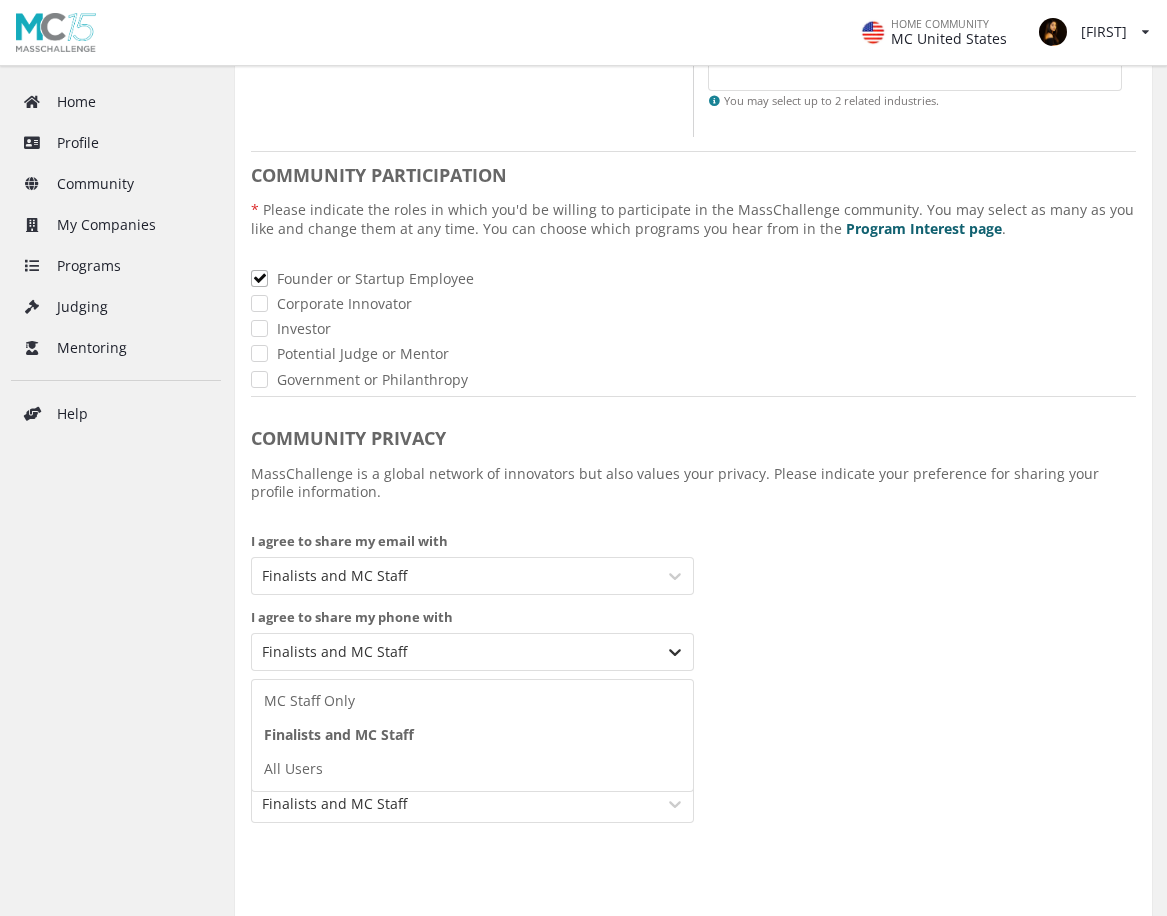 click at bounding box center [675, 652] 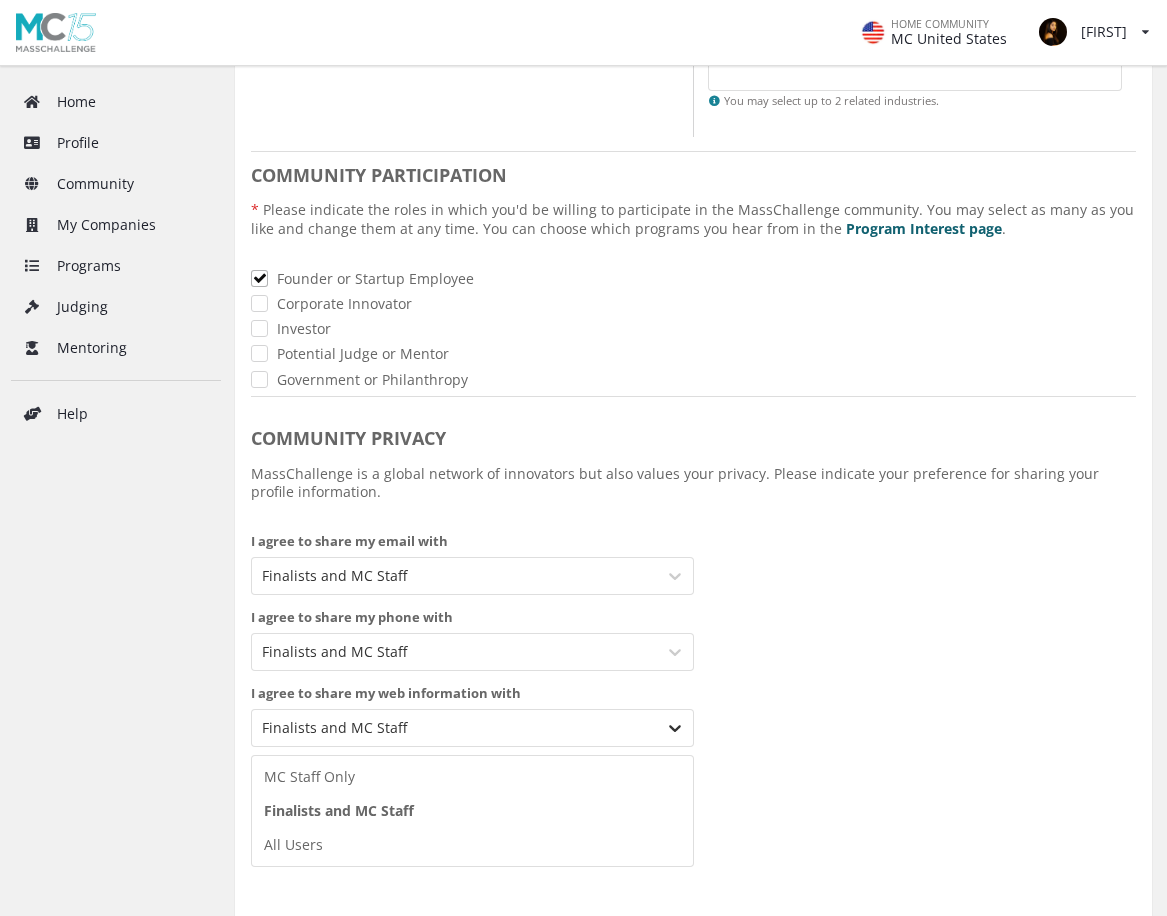 click at bounding box center [675, 728] 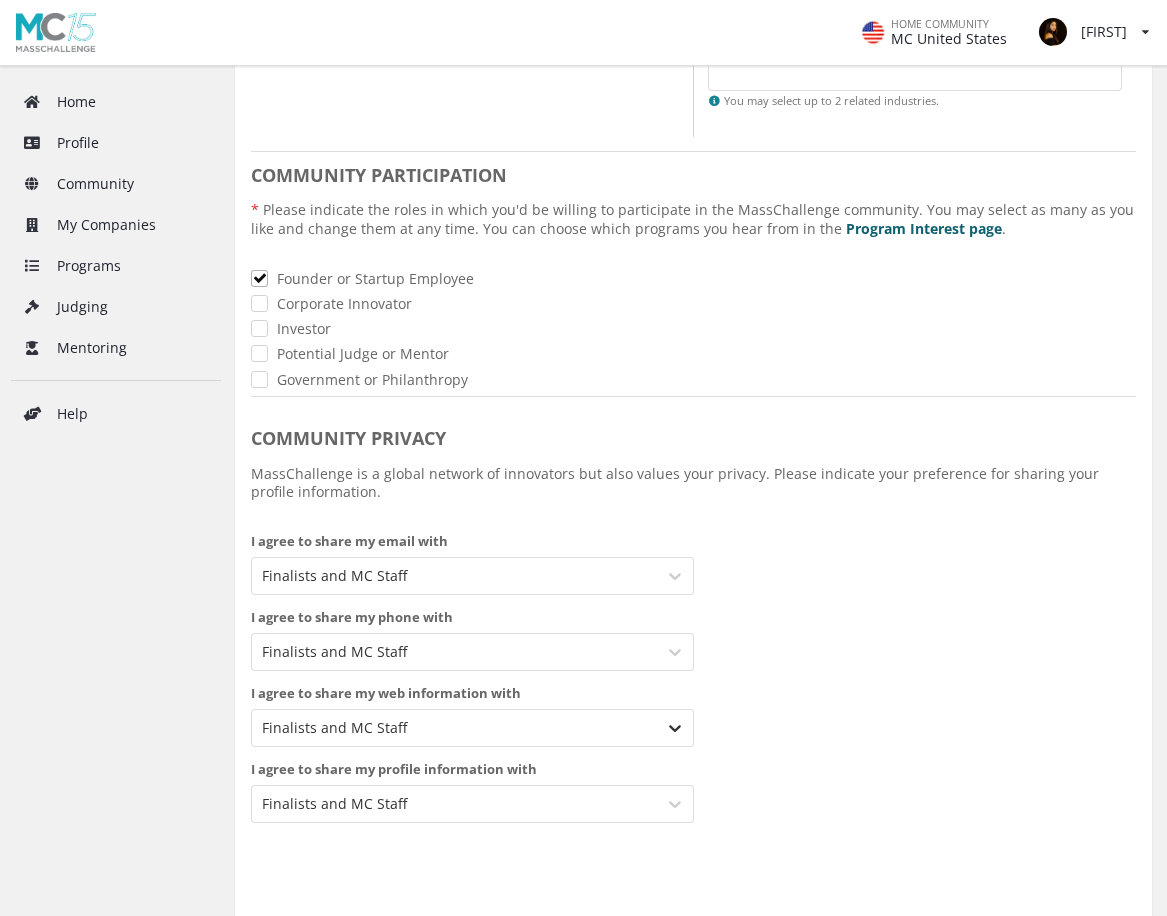 click at bounding box center (675, 728) 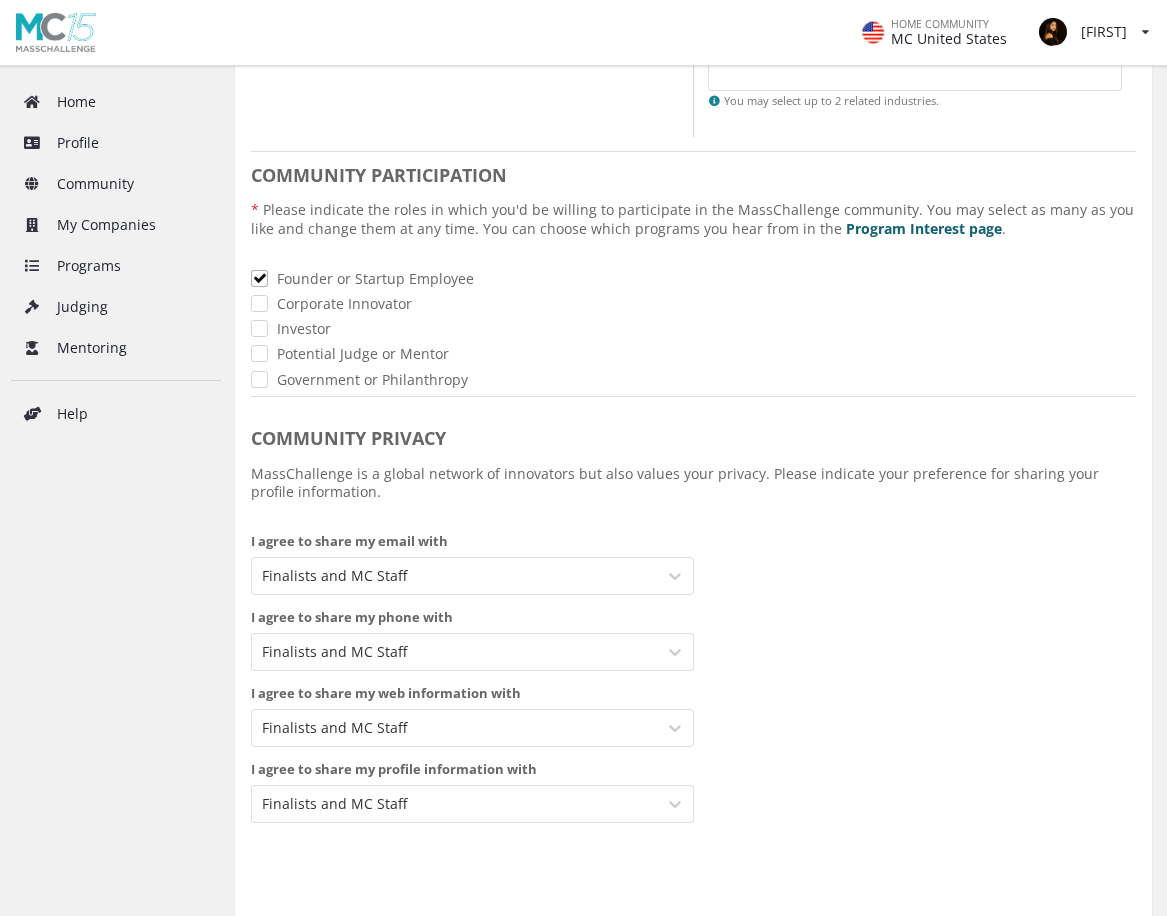click on "I agree to share my profile information with Finalists and MC Staff" at bounding box center (915, -39) 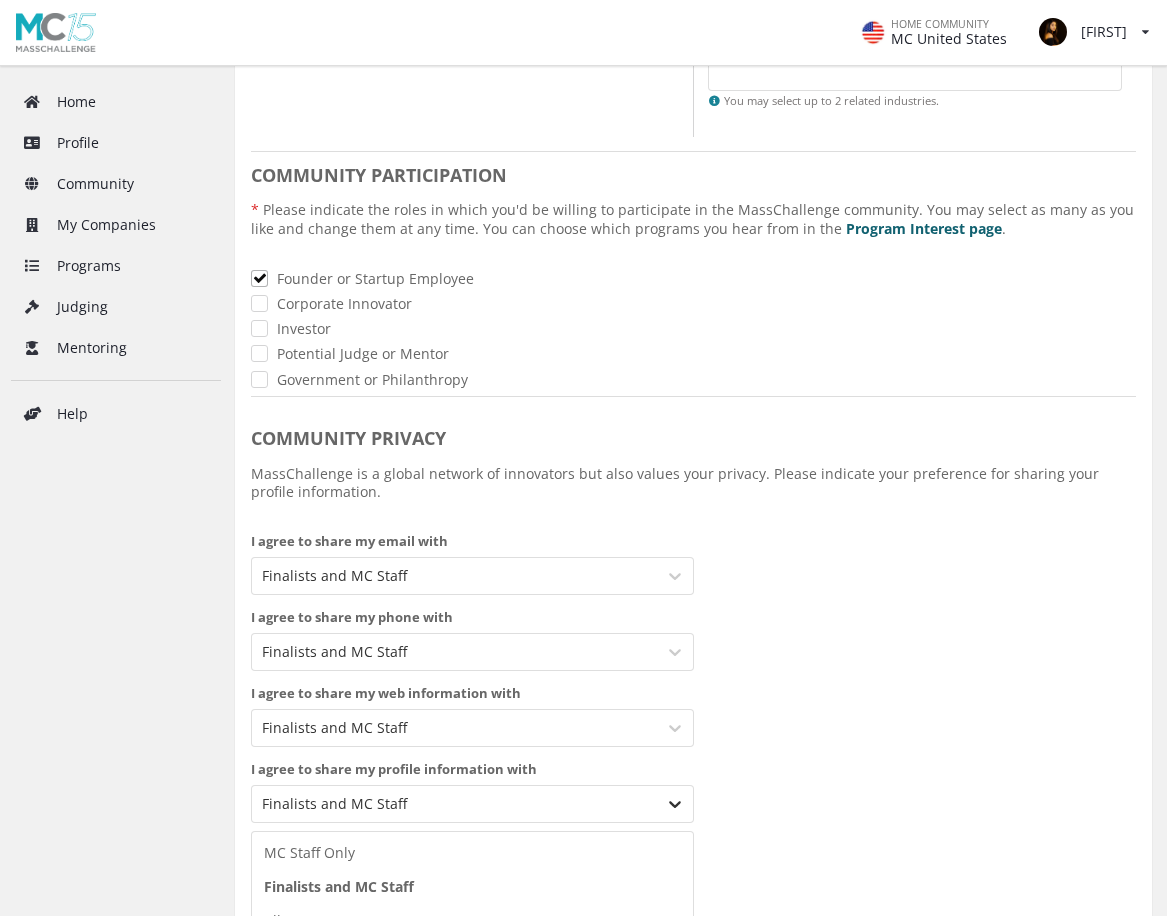 click on "I agree to share my email with Finalists and MC Staff I agree to share my phone with Finalists and MC Staff I agree to share my web information with Finalists and MC Staff I agree to share my profile information with 3 results available. Use Up and Down to choose options, press Enter to select the currently focused option, press Escape to exit the menu, press Tab to select the option and exit the menu. Finalists and MC Staff MC Staff Only Finalists and MC Staff All Users" at bounding box center [693, 329] 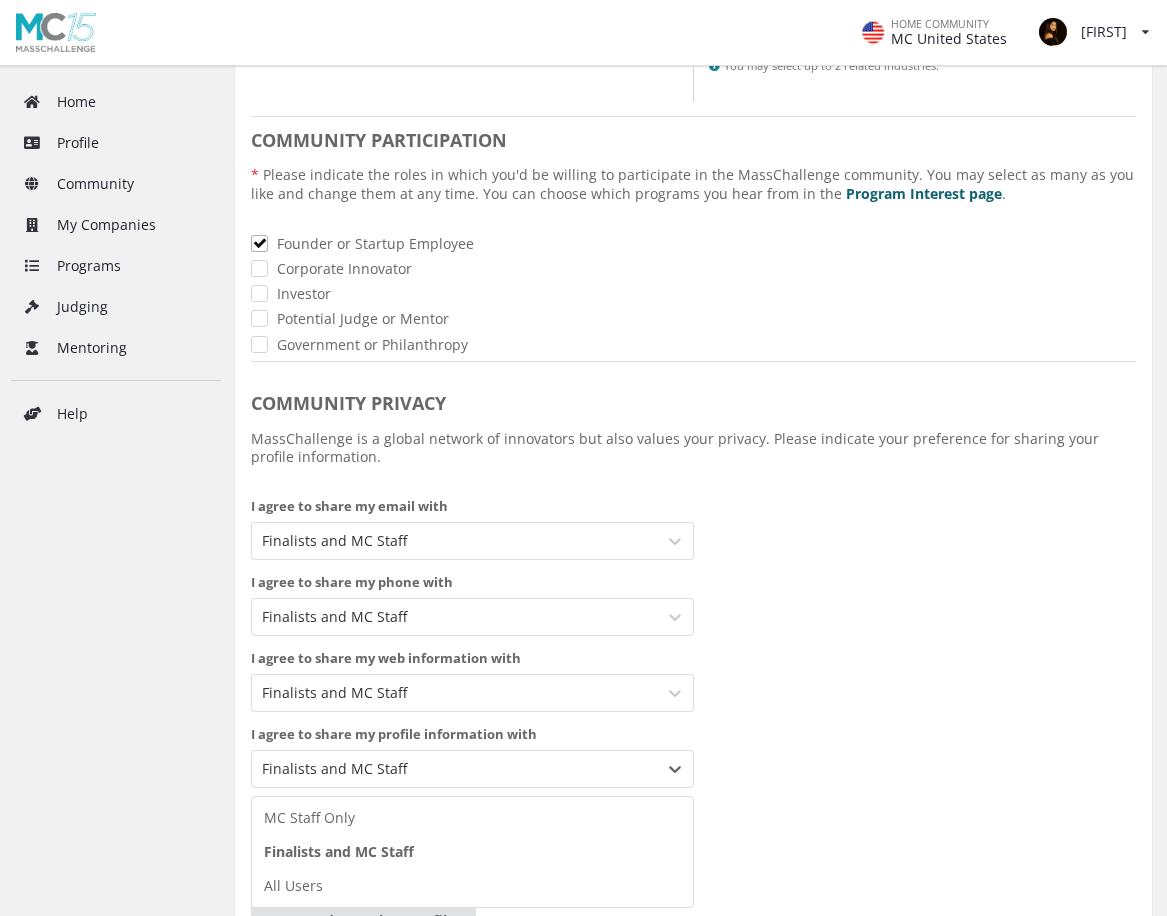 click on "I agree to share my email with Finalists and MC Staff I agree to share my phone with Finalists and MC Staff I agree to share my web information with Finalists and MC Staff I agree to share my profile information with 3 results available. Use Up and Down to choose options, press Enter to select the currently focused option, press Escape to exit the menu, press Tab to select the option and exit the menu. Finalists and MC Staff MC Staff Only Finalists and MC Staff All Users" at bounding box center (693, 294) 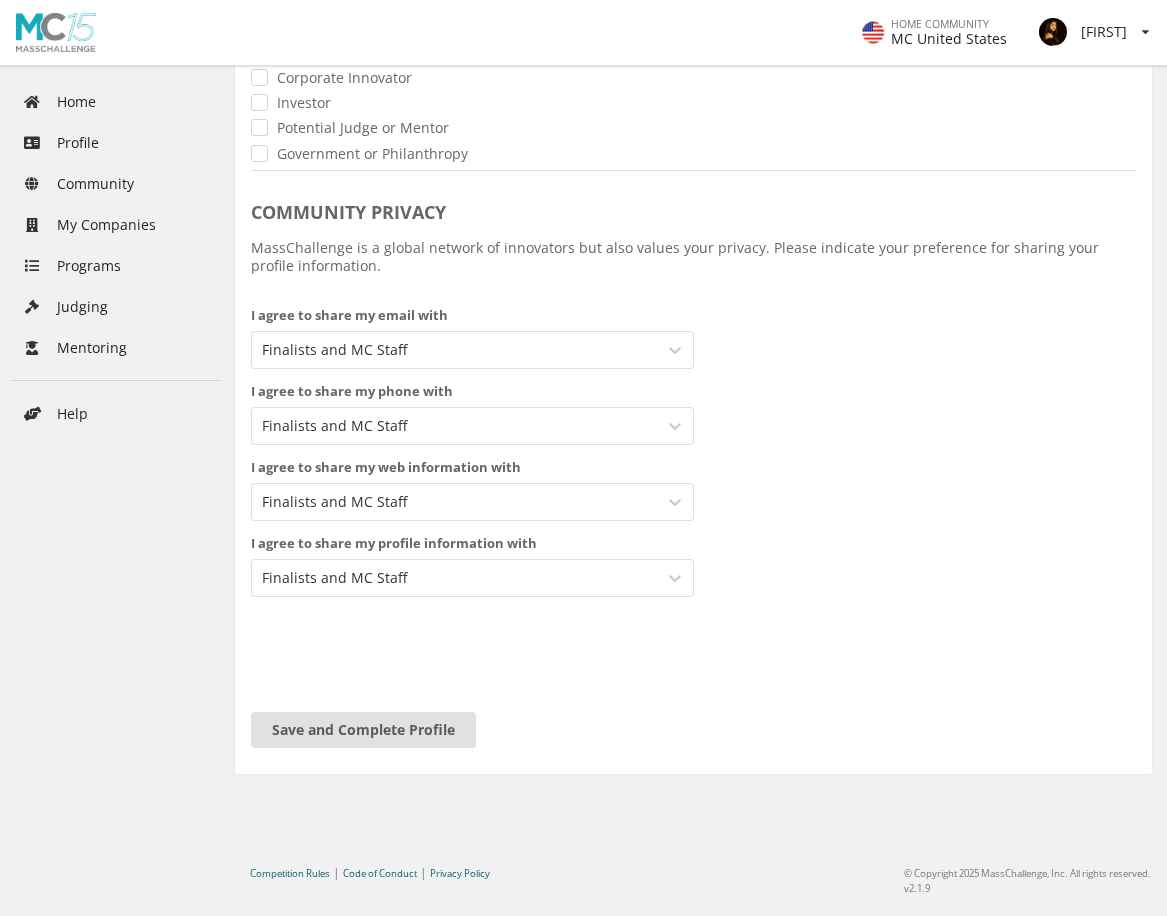 scroll, scrollTop: 845, scrollLeft: 0, axis: vertical 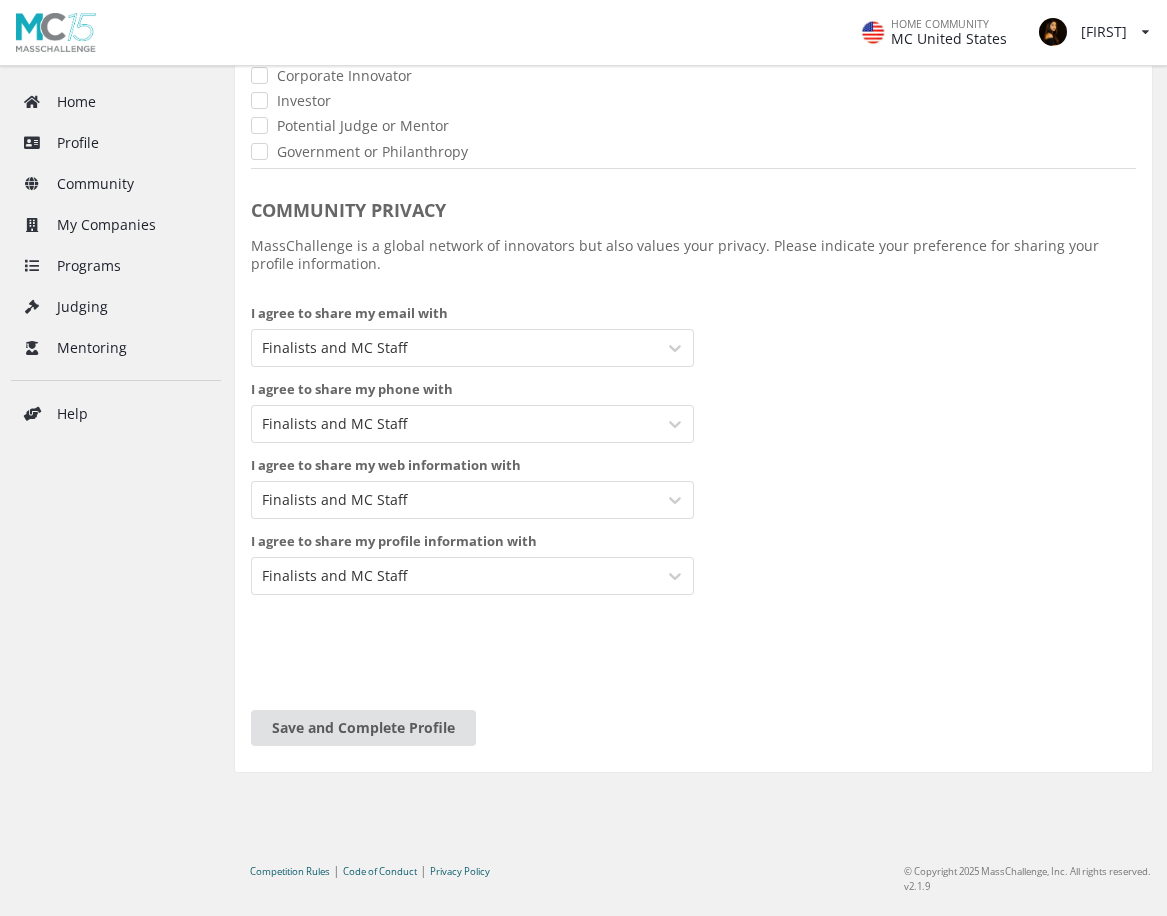click on "Save and Complete Profile" at bounding box center (363, 728) 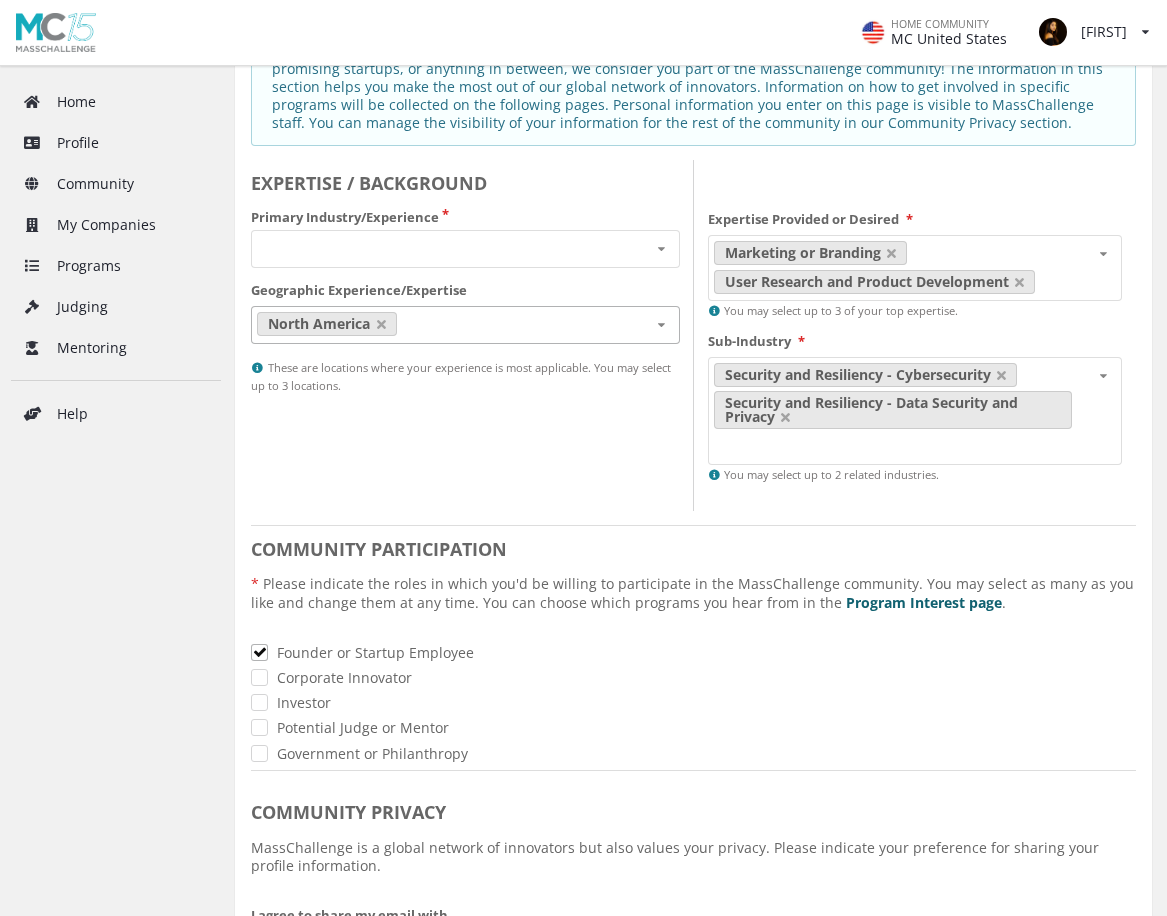 scroll, scrollTop: 0, scrollLeft: 0, axis: both 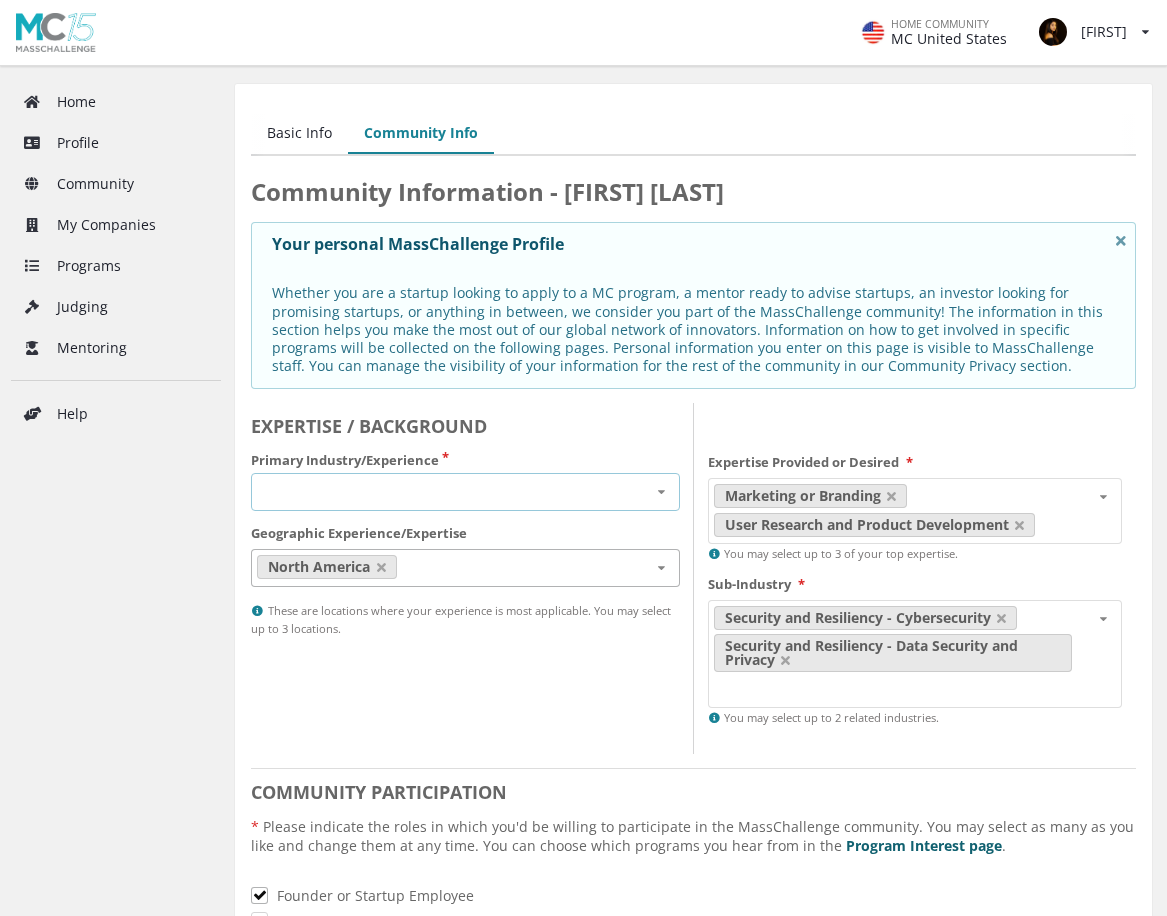 click on "Cross-Industry Environment Finance Healthcare Industry 4.0 Security and Resiliency Sustainable Food" at bounding box center (465, 492) 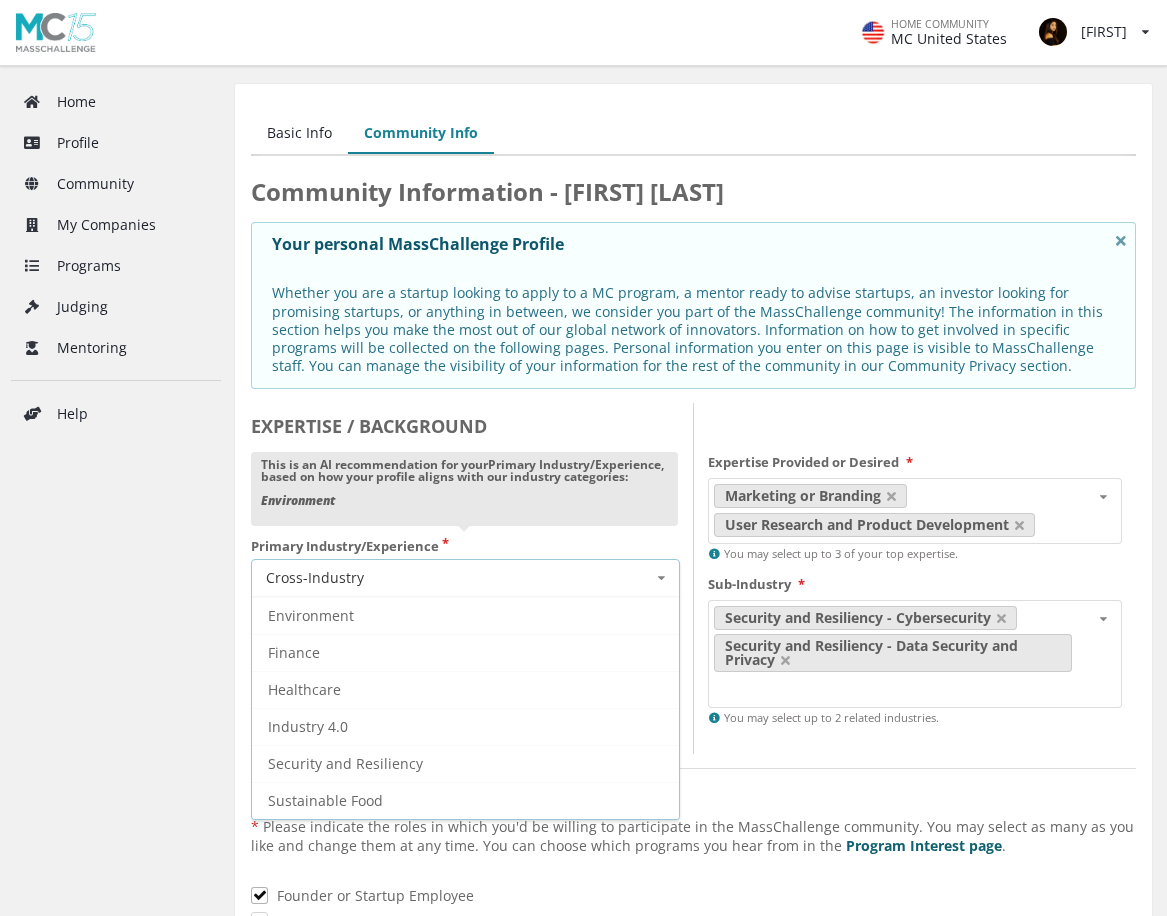 scroll, scrollTop: 0, scrollLeft: 0, axis: both 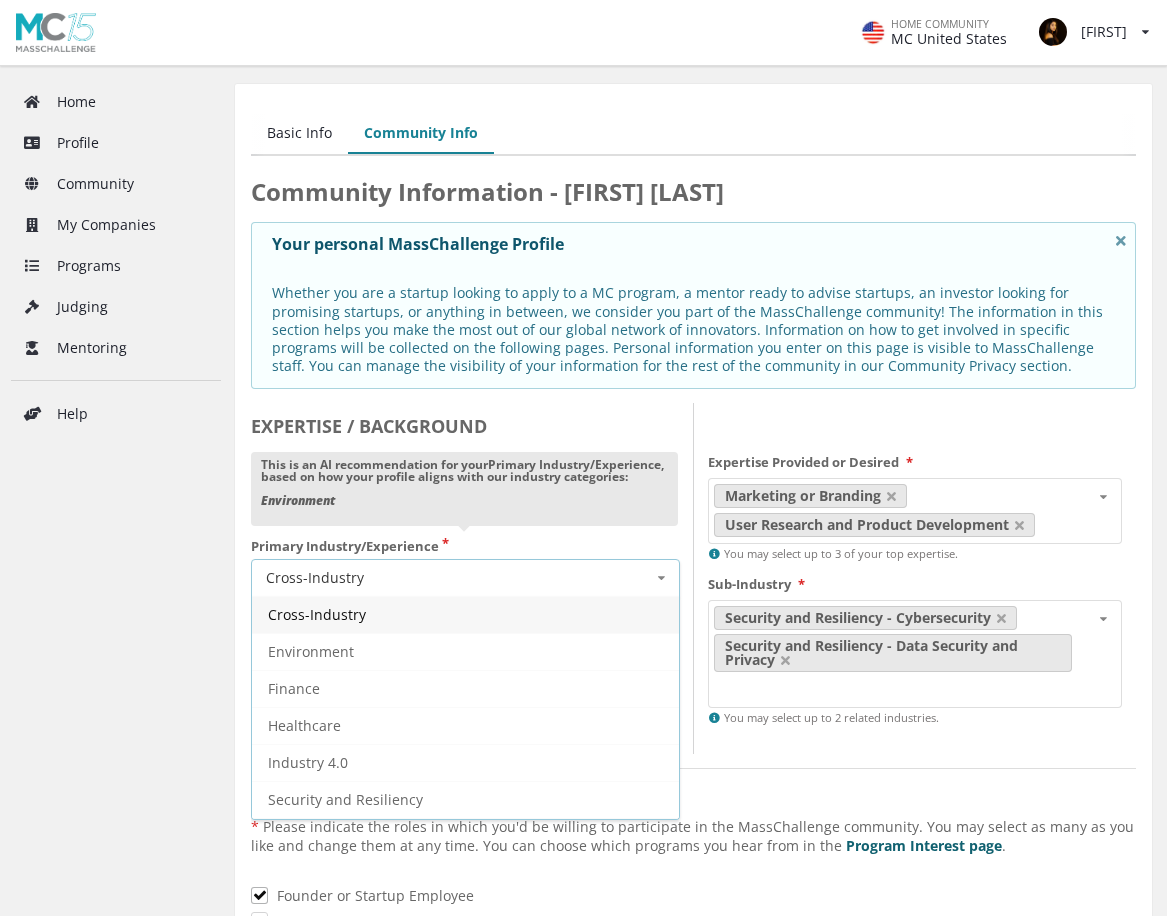 click on "Cross-Industry" at bounding box center [465, 614] 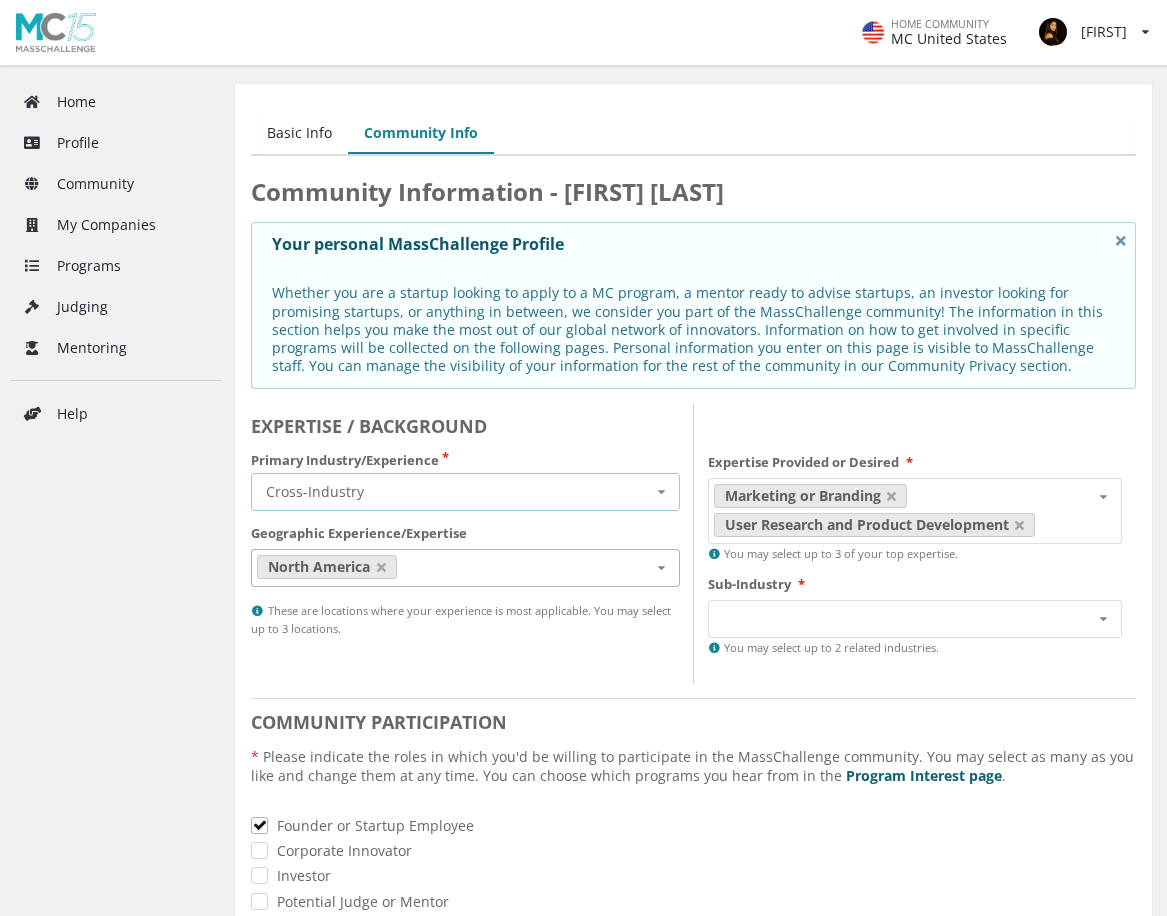 click on "Cross-Industry Cross-Industry Environment Finance Healthcare Industry 4.0 Security and Resiliency Sustainable Food" at bounding box center [465, 492] 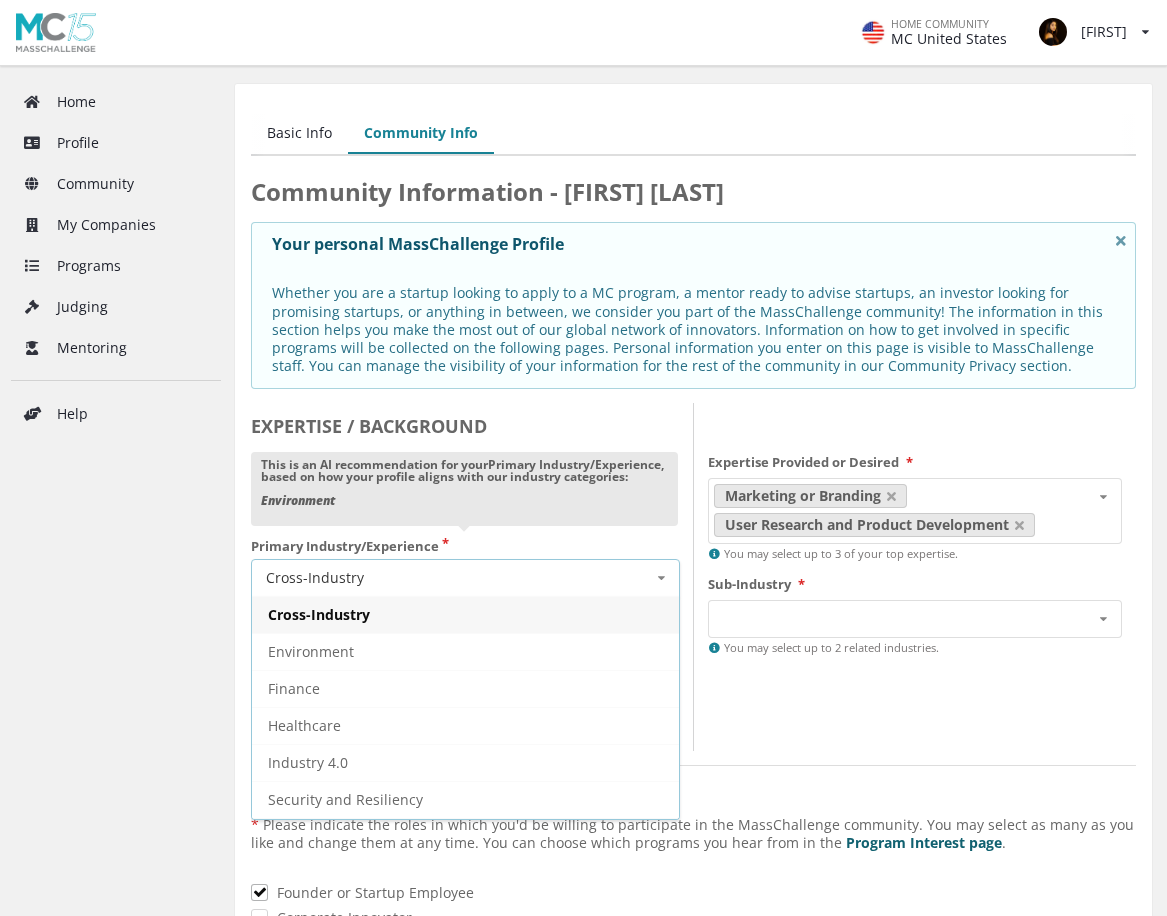 scroll, scrollTop: 36, scrollLeft: 0, axis: vertical 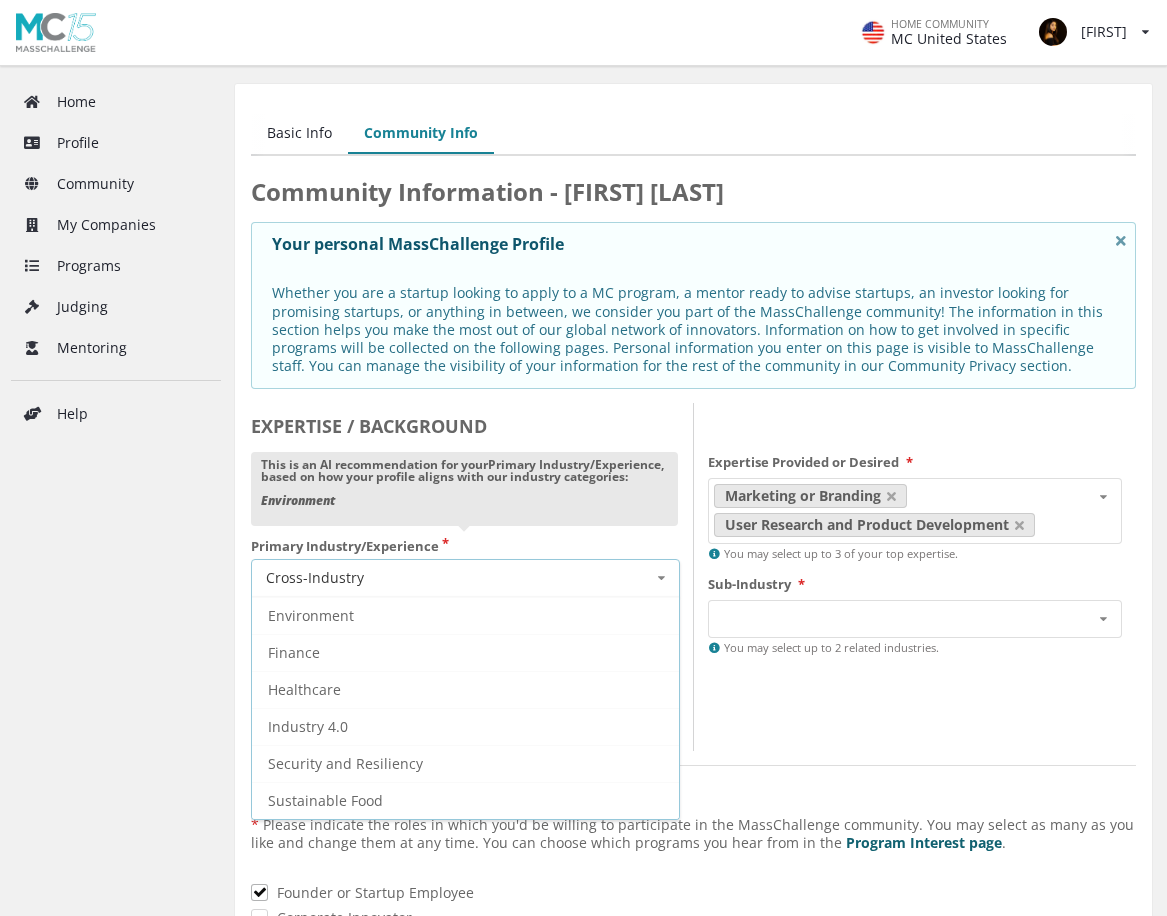 click on "Cross-Industry Cross-Industry Environment Finance Healthcare Industry 4.0 Security and Resiliency Sustainable Food" at bounding box center (465, 578) 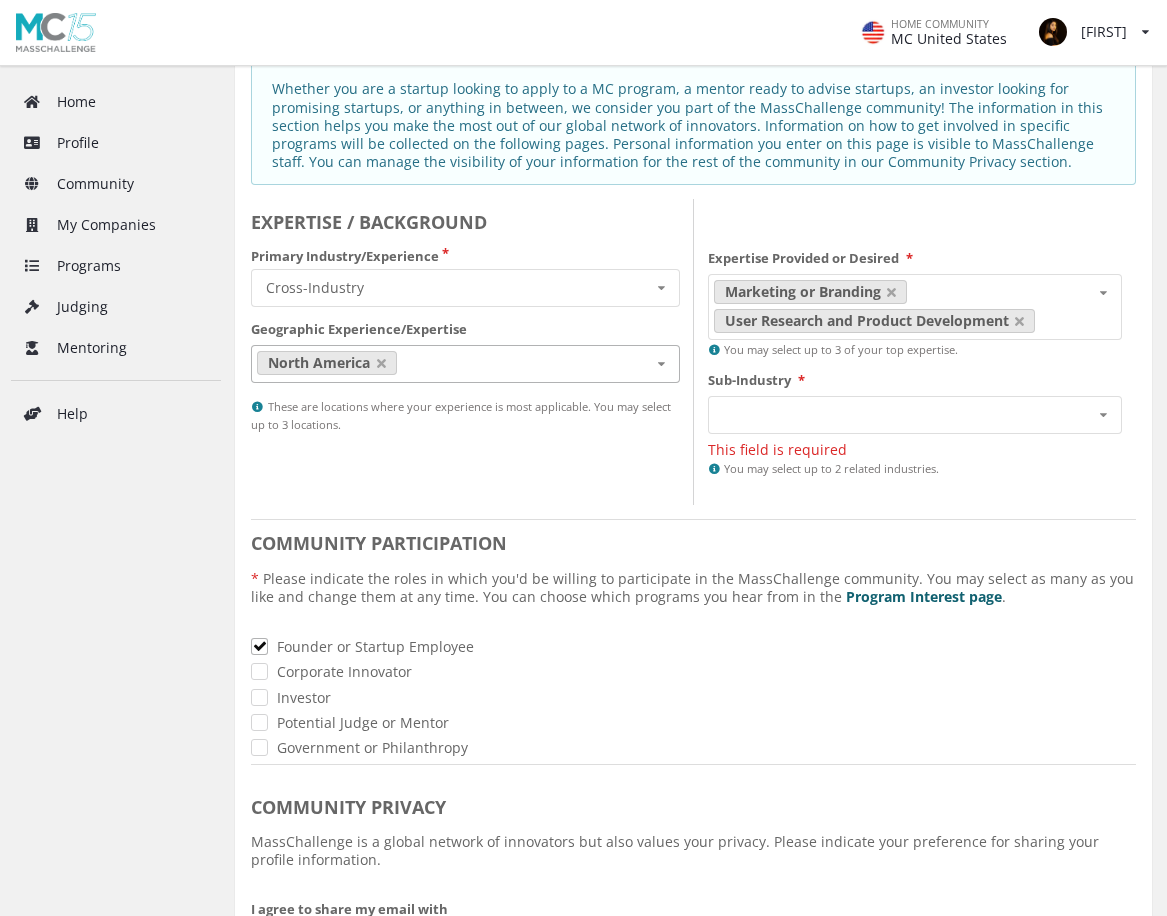 scroll, scrollTop: 200, scrollLeft: 0, axis: vertical 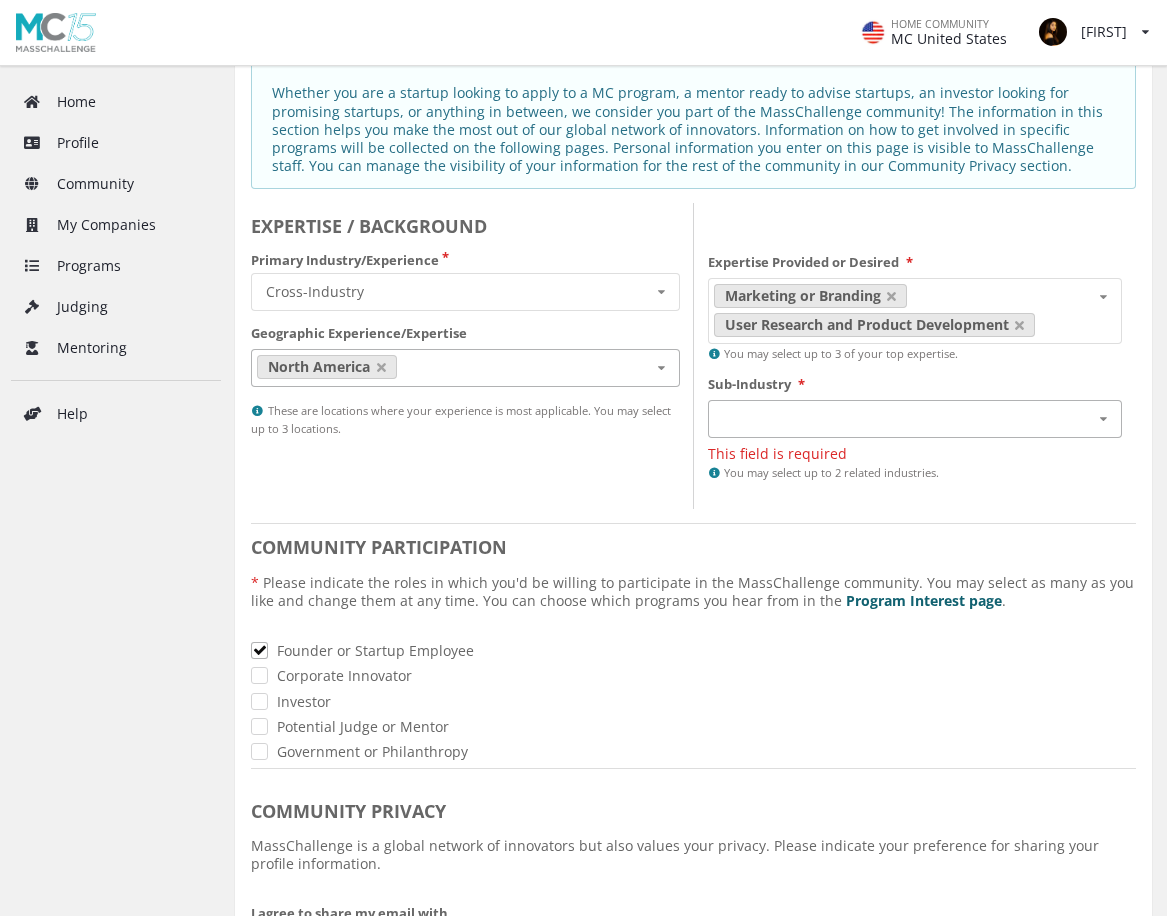 click on "Cross-Industry - AI/Machine Learning Cross-Industry - Brand & Retail Cross-Industry - Consumer Goods and Services Cross-Industry - Creative and Media Technologies Cross-Industry - E-Commerce & Marketplaces Cross-Industry - Educational Technology and Platforms Cross-Industry - Media & Ad Cross-Industry - Other Cross-Industry - Real Estate & Construction Cross-Industry - Travel & Hospitality" at bounding box center (915, 419) 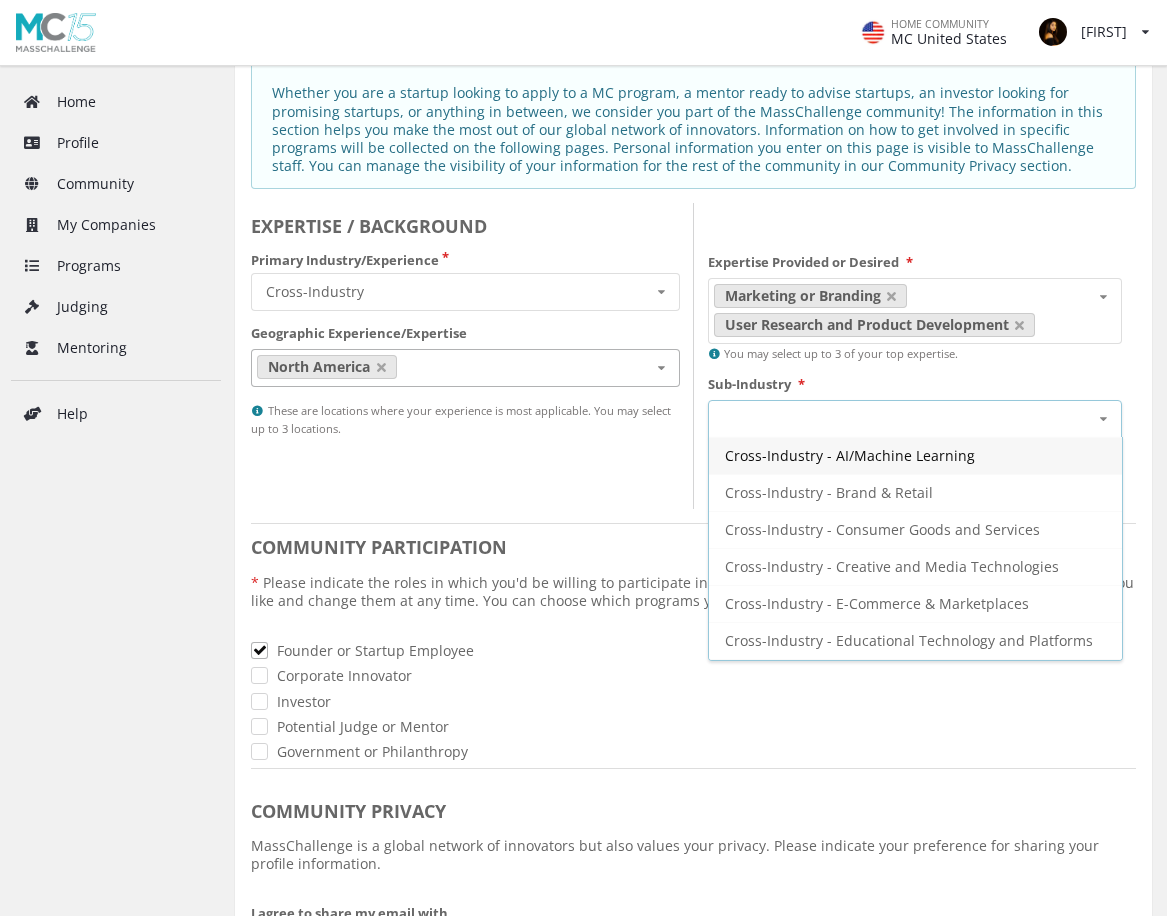 click on "Cross-Industry - AI/Machine Learning" at bounding box center (850, 455) 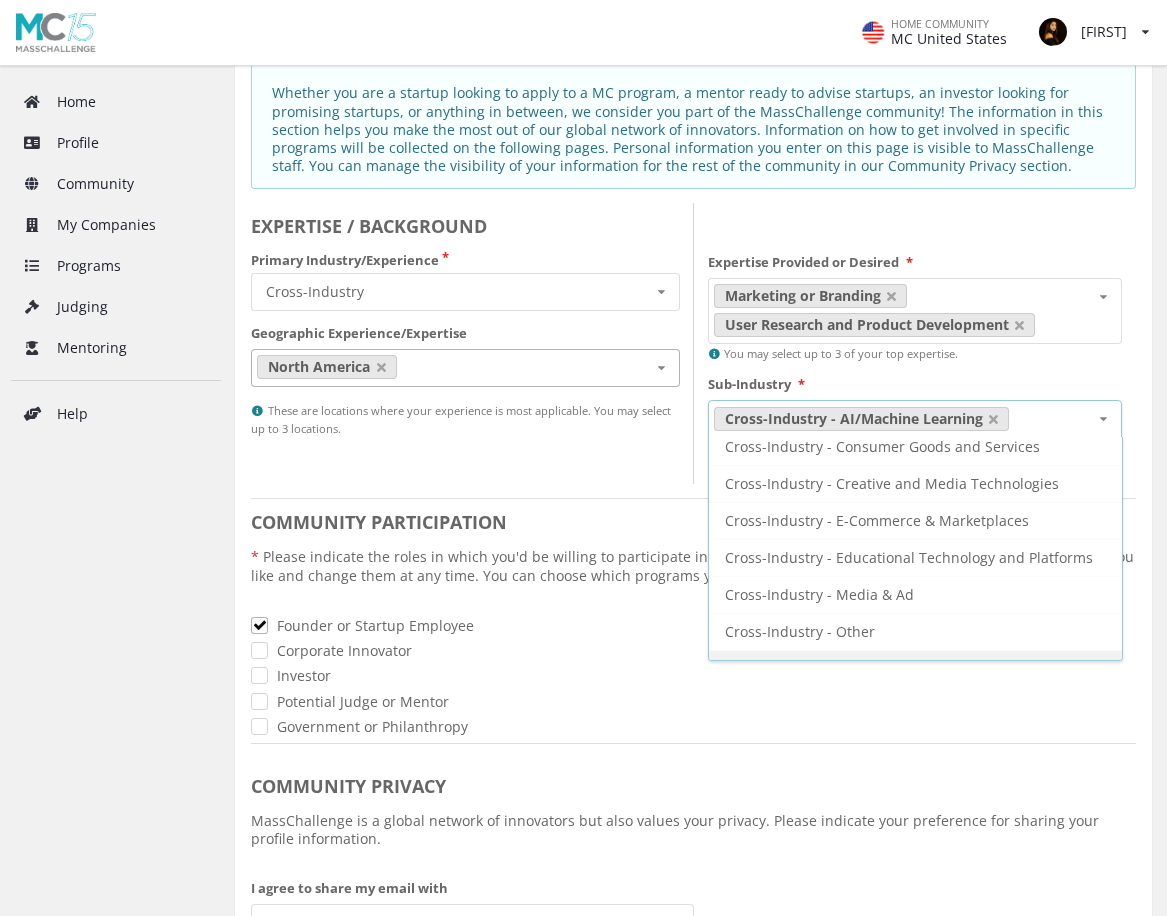 scroll, scrollTop: 10, scrollLeft: 0, axis: vertical 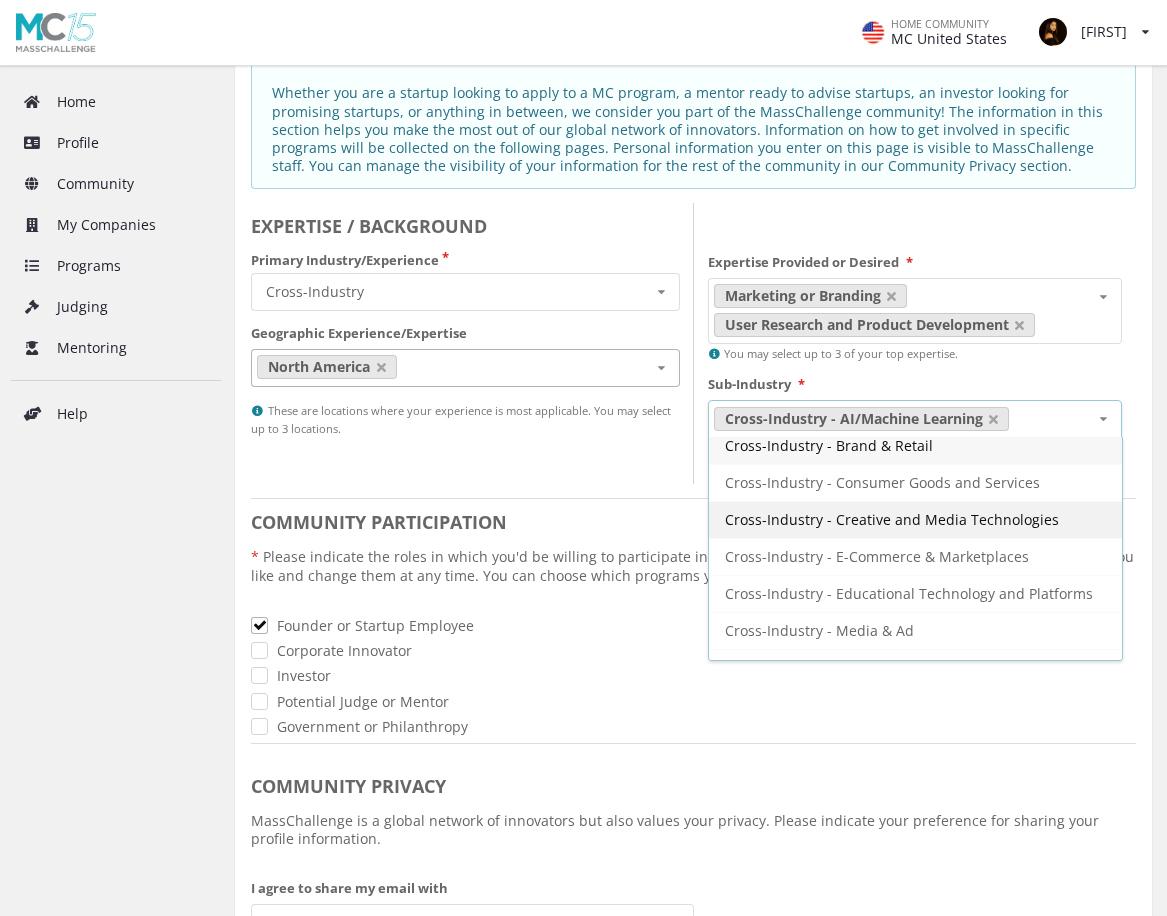 click on "Cross-Industry - Creative and Media Technologies" at bounding box center (829, 445) 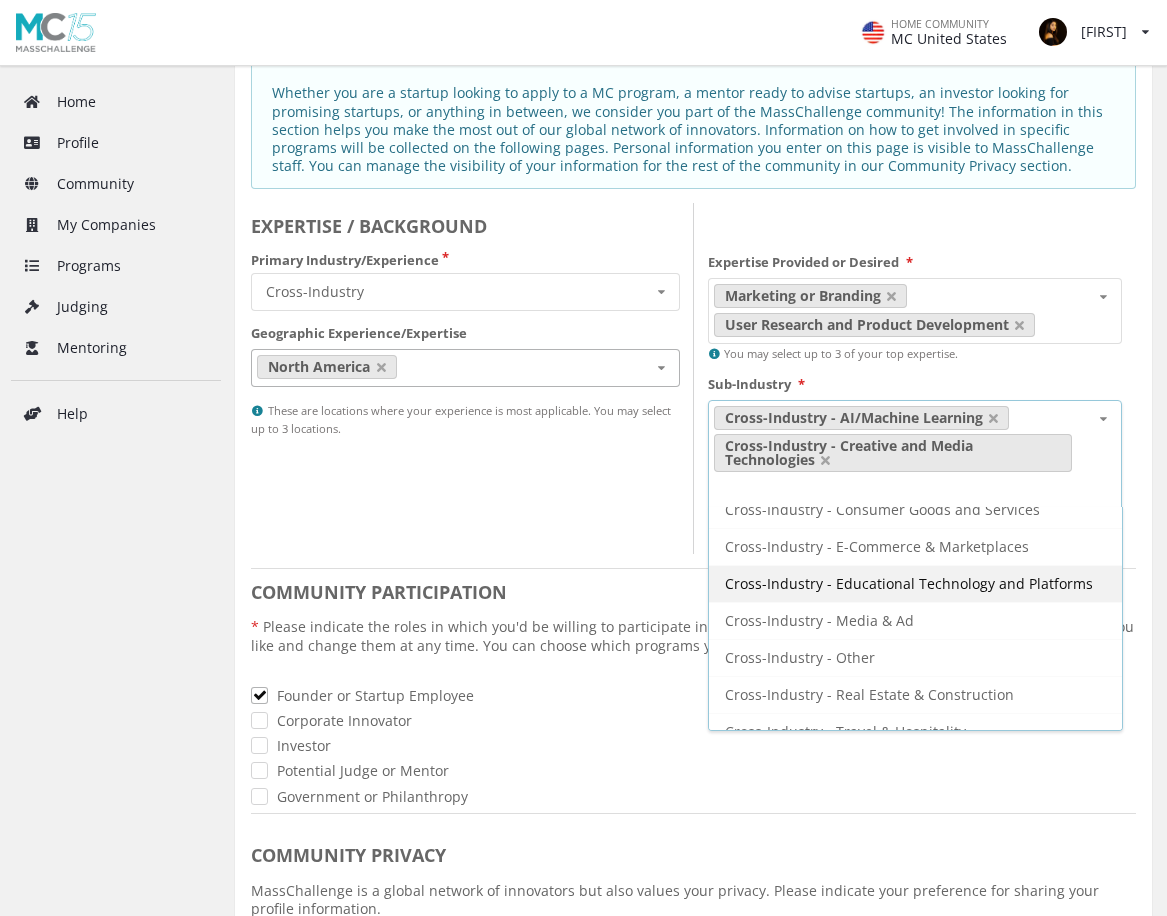scroll, scrollTop: 73, scrollLeft: 0, axis: vertical 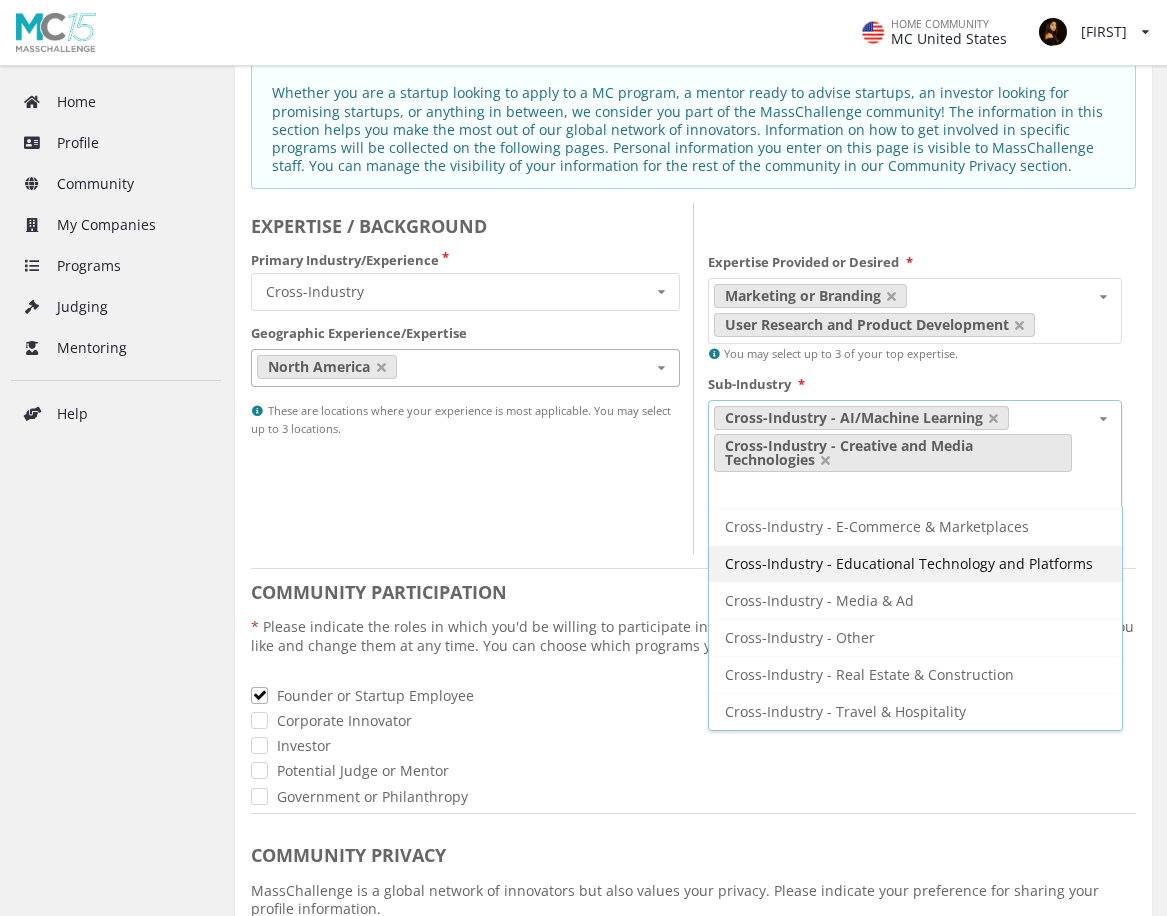 click on "Cross-Industry - Educational Technology and Platforms" at bounding box center (829, 452) 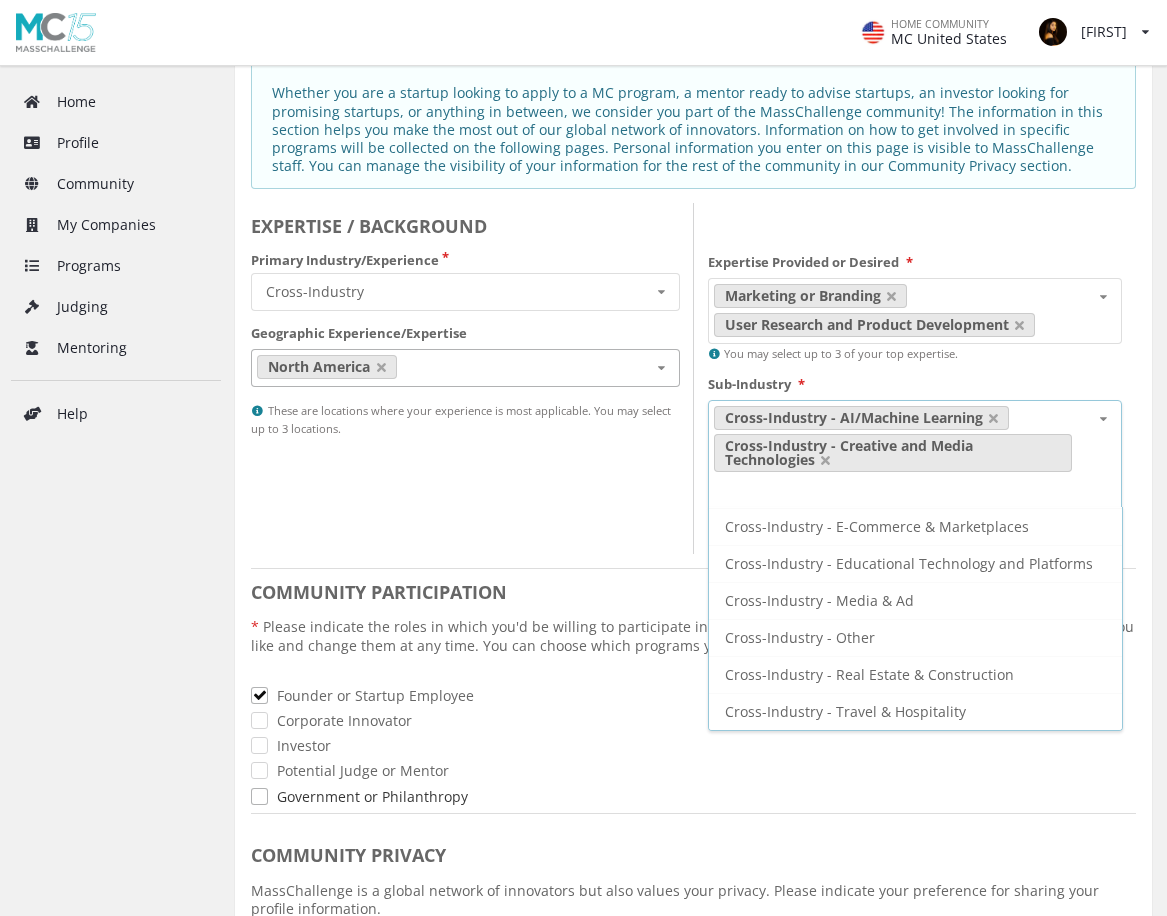 click on "Government or Philanthropy" at bounding box center [693, 796] 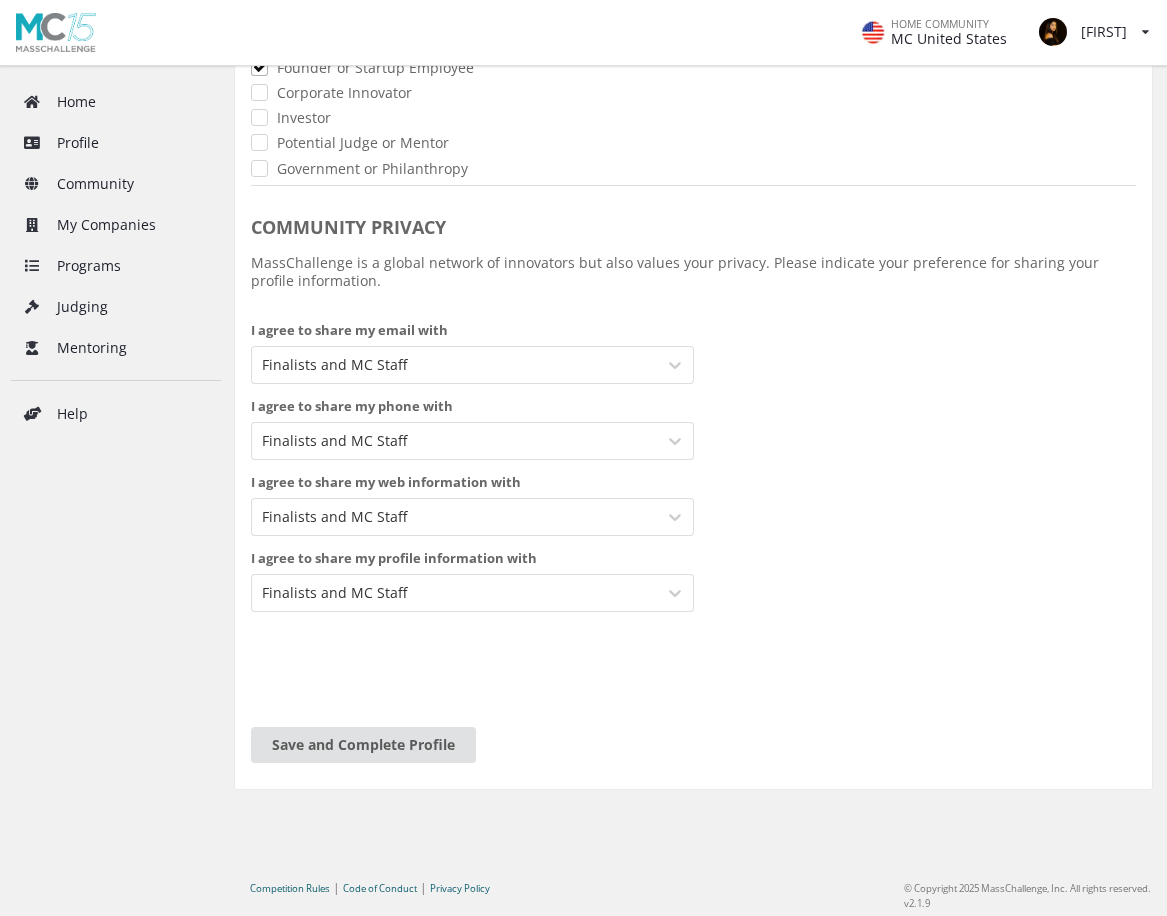 scroll, scrollTop: 845, scrollLeft: 0, axis: vertical 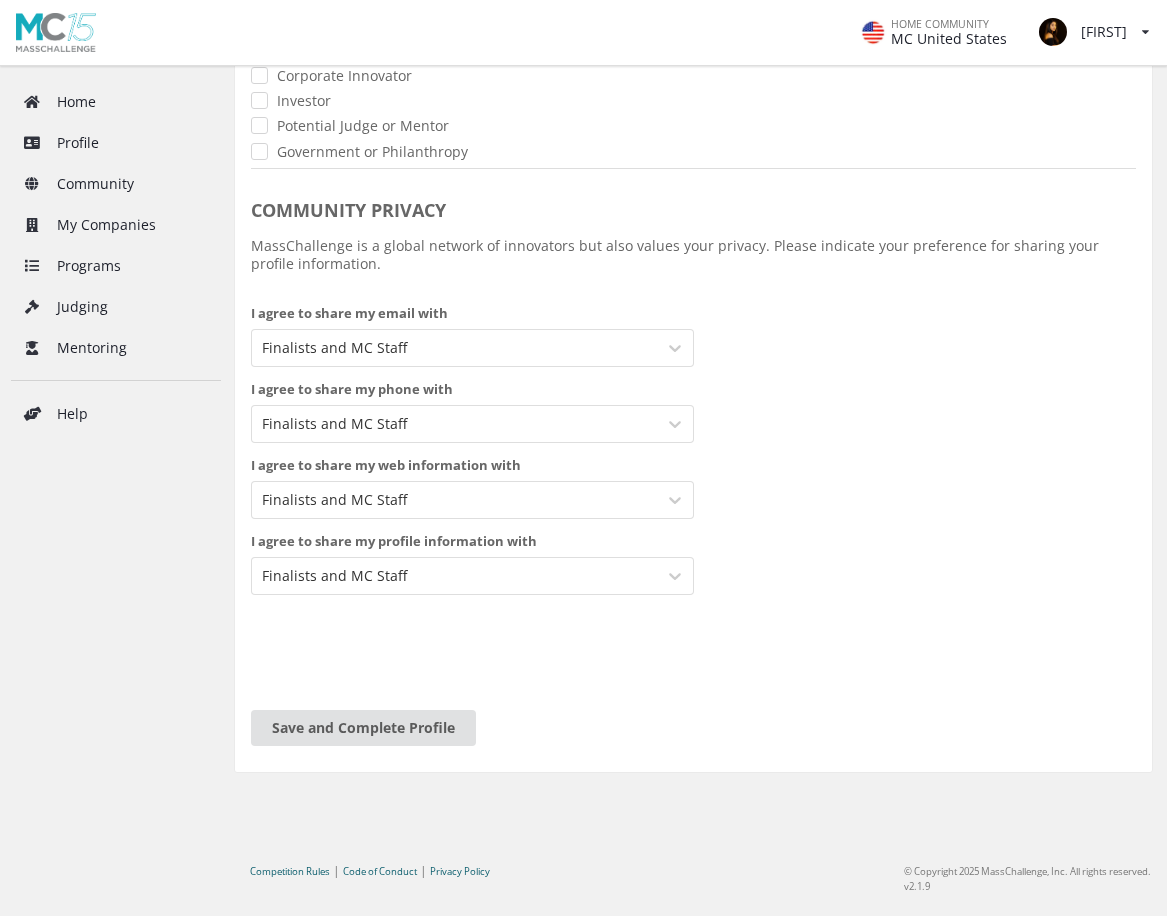 click on "Save and Complete Profile" at bounding box center (363, 728) 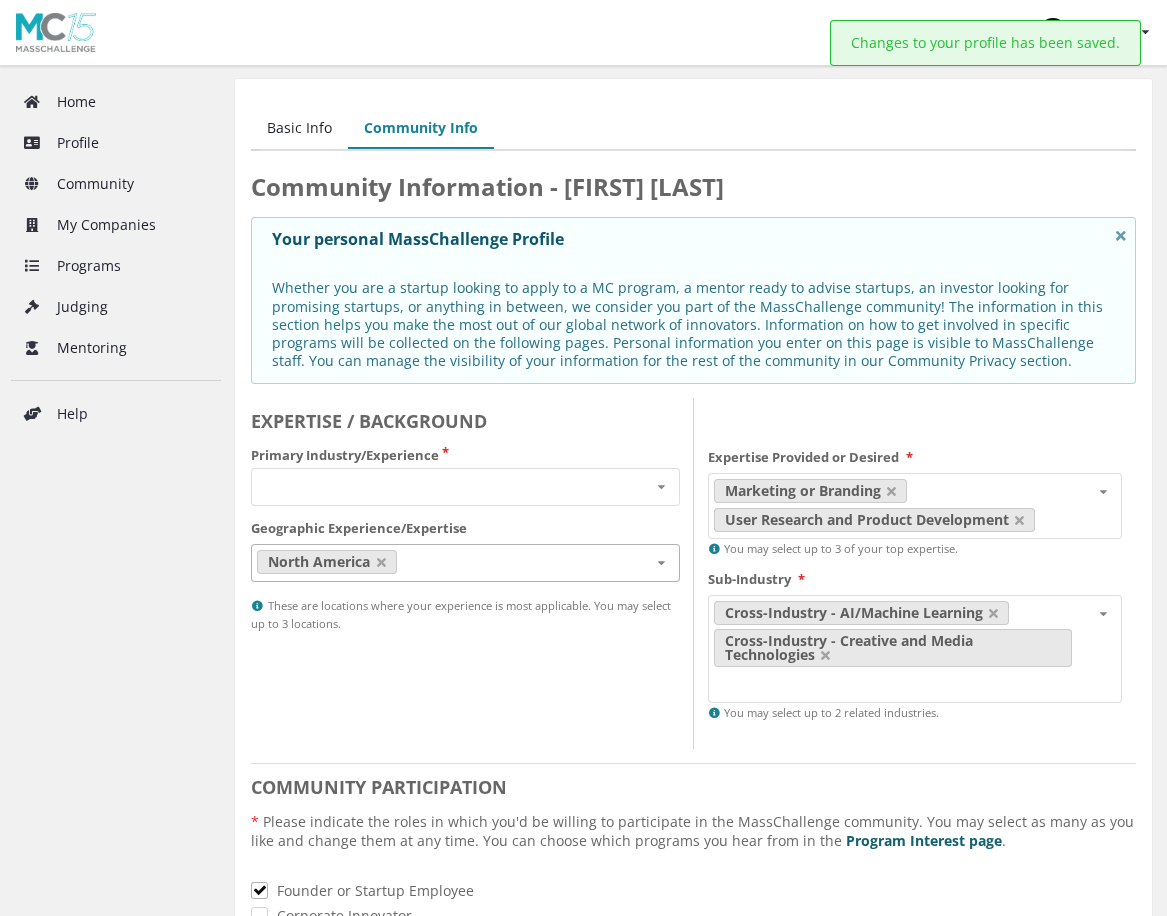scroll, scrollTop: 0, scrollLeft: 0, axis: both 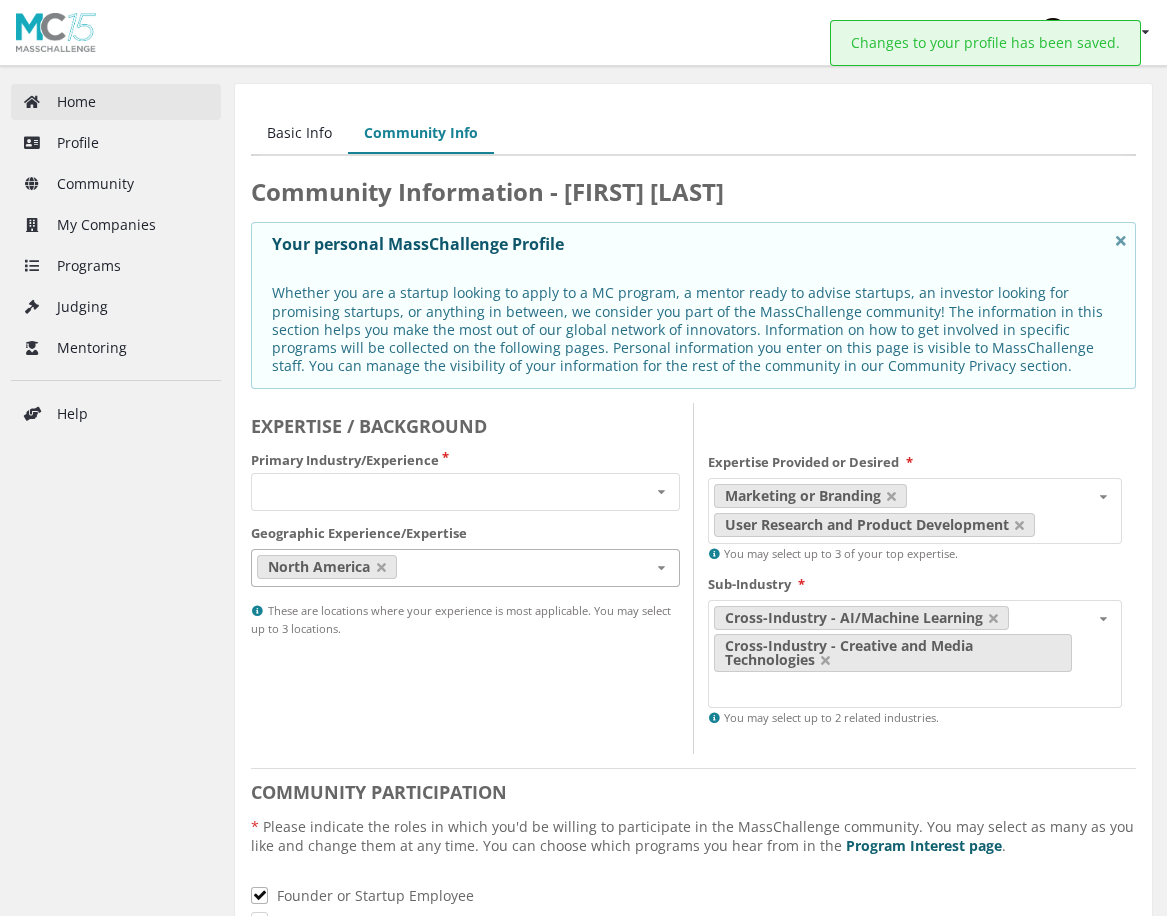 click on "Home" at bounding box center (116, 102) 